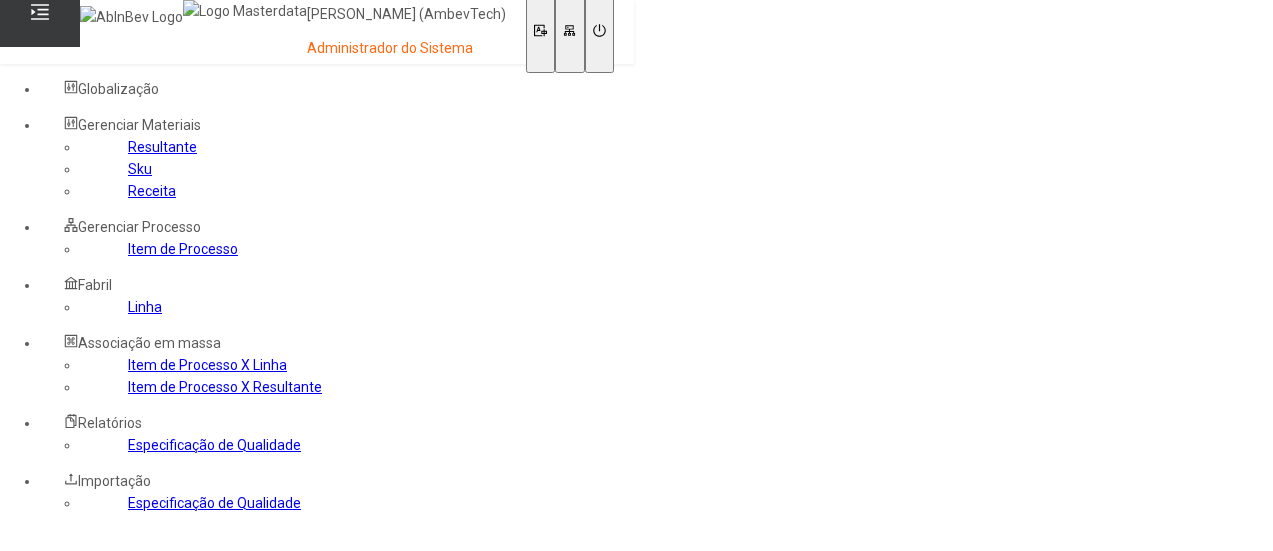 scroll, scrollTop: 0, scrollLeft: 0, axis: both 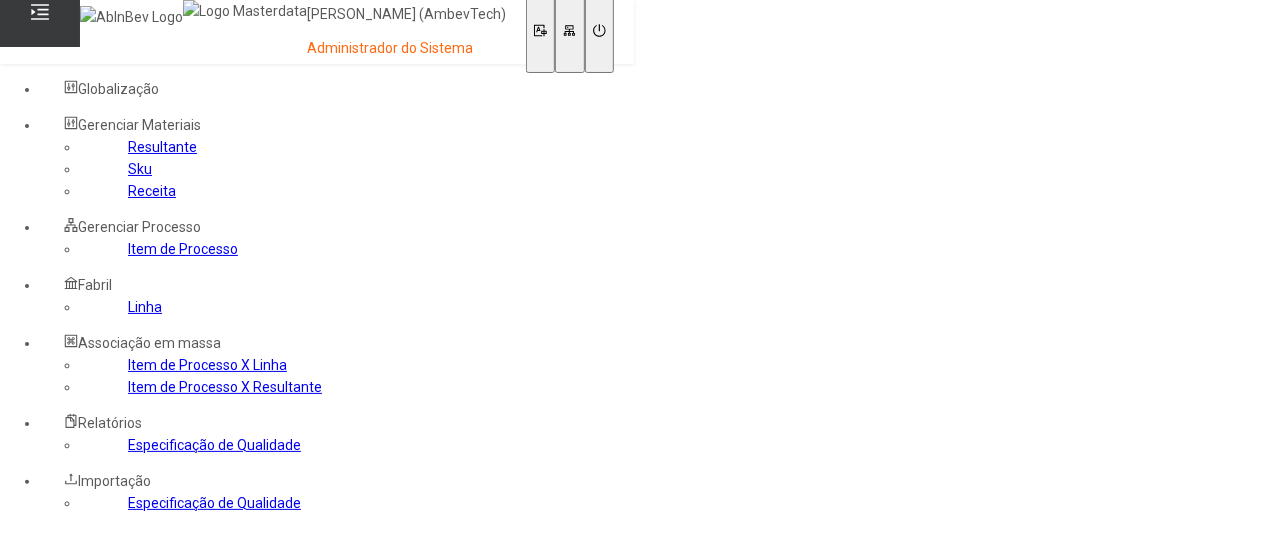 click on "Item de Processo" 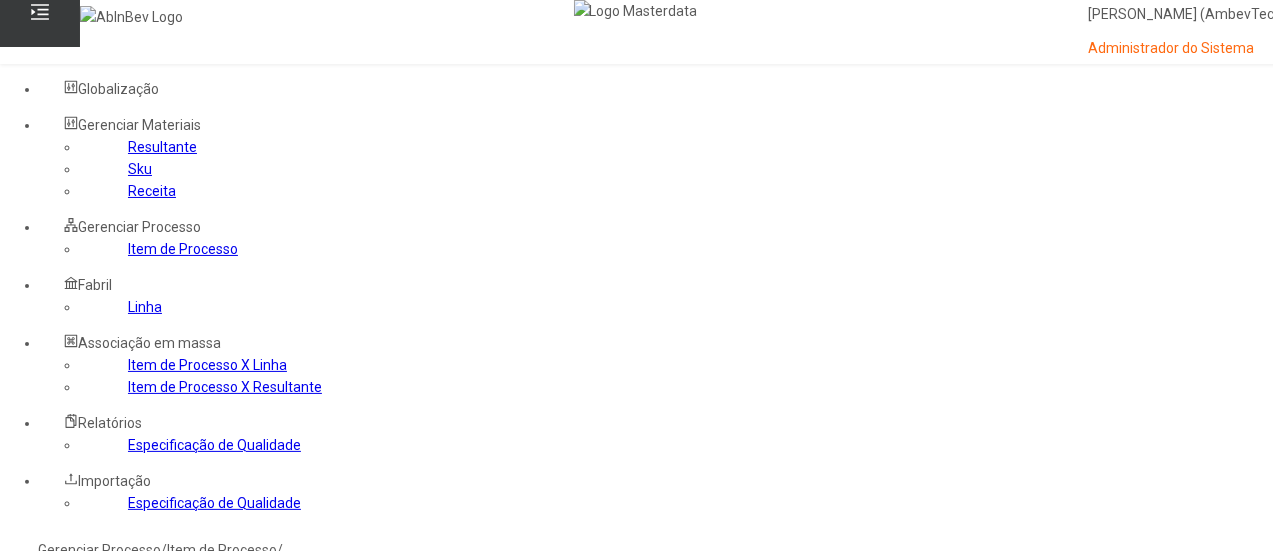 click 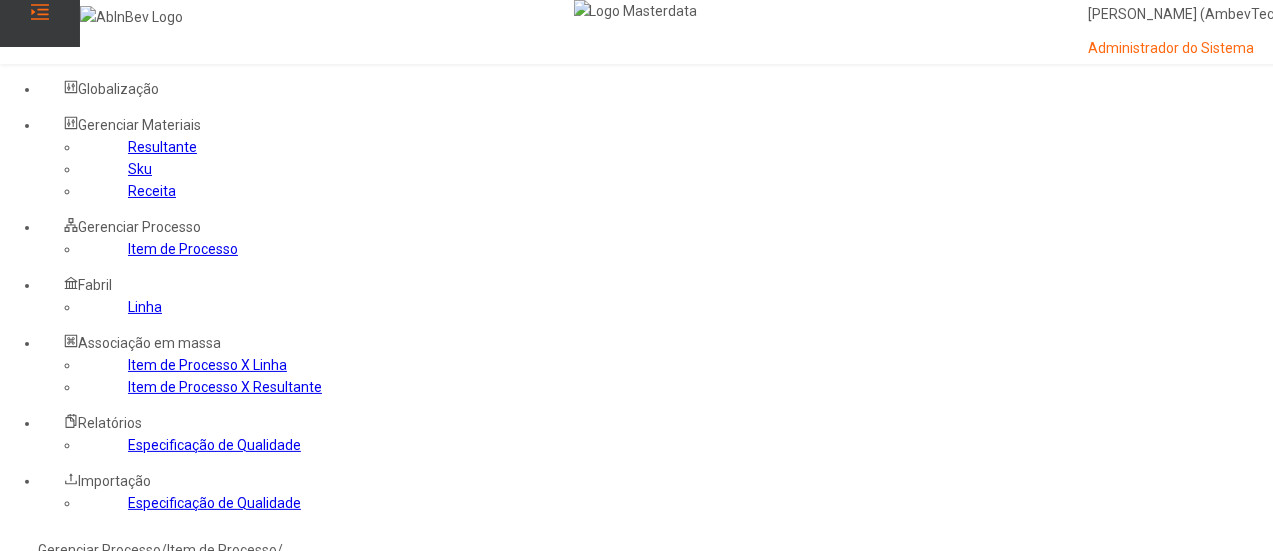 click 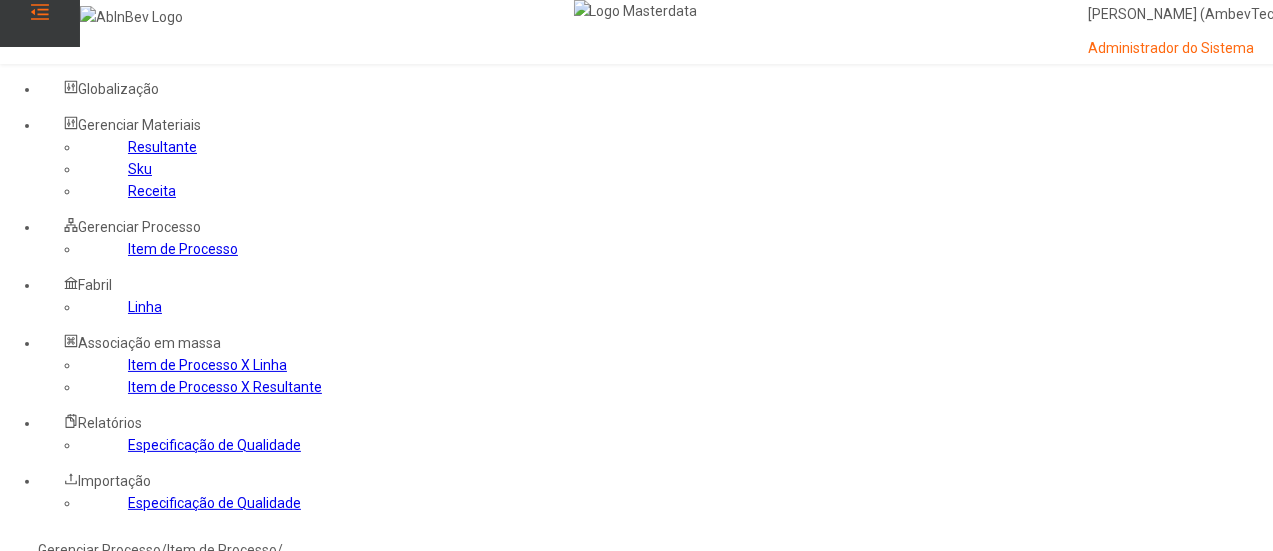click 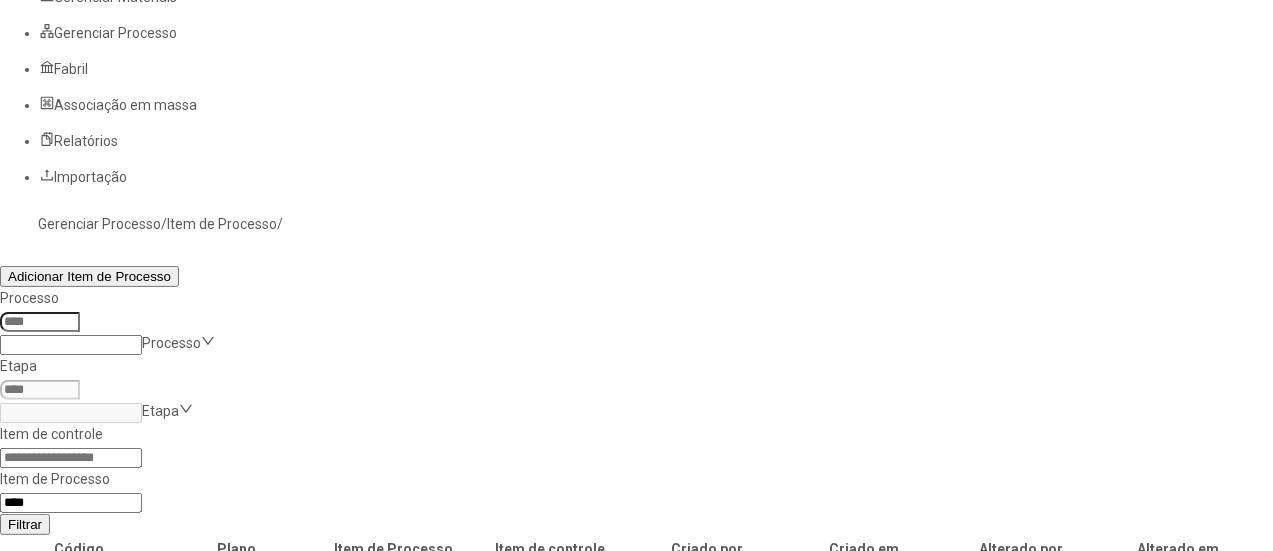 scroll, scrollTop: 200, scrollLeft: 0, axis: vertical 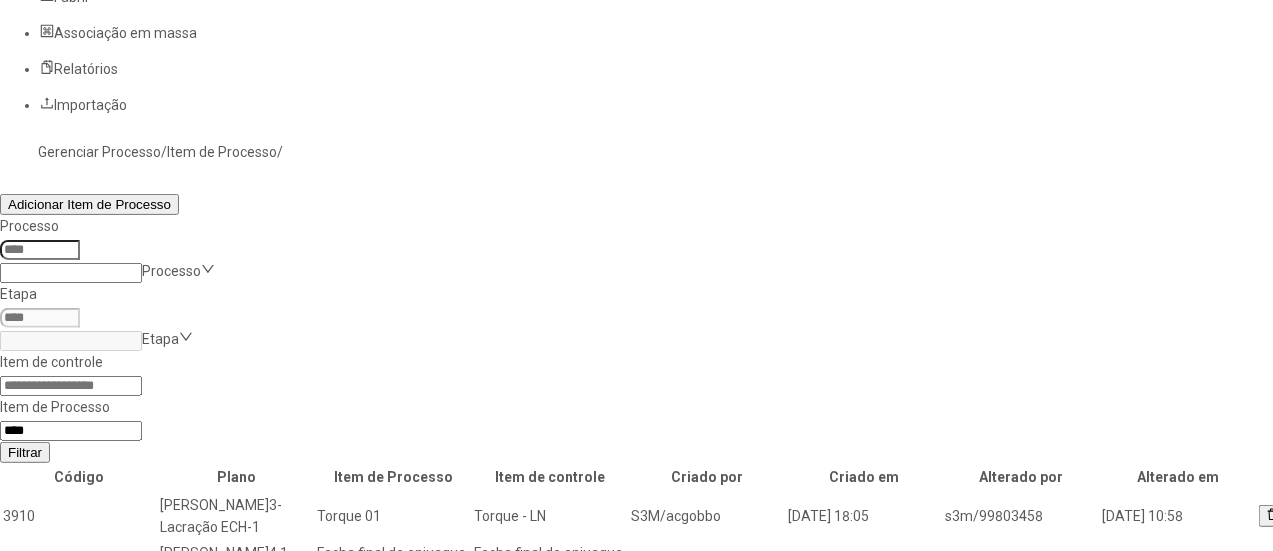 click at bounding box center (1302, 516) 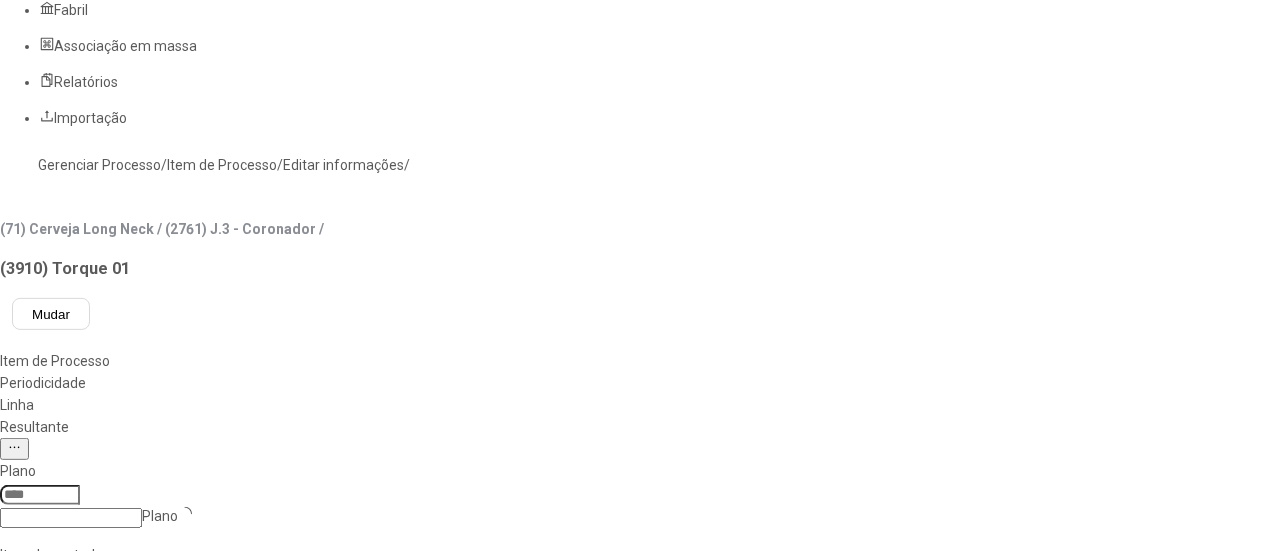 type on "****" 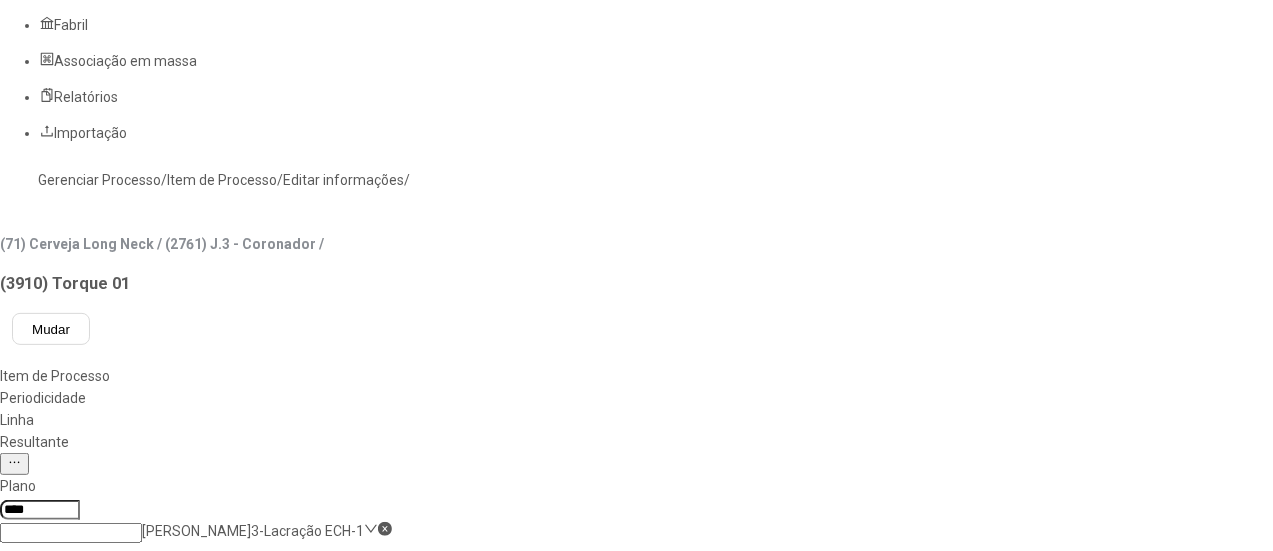 scroll, scrollTop: 0, scrollLeft: 0, axis: both 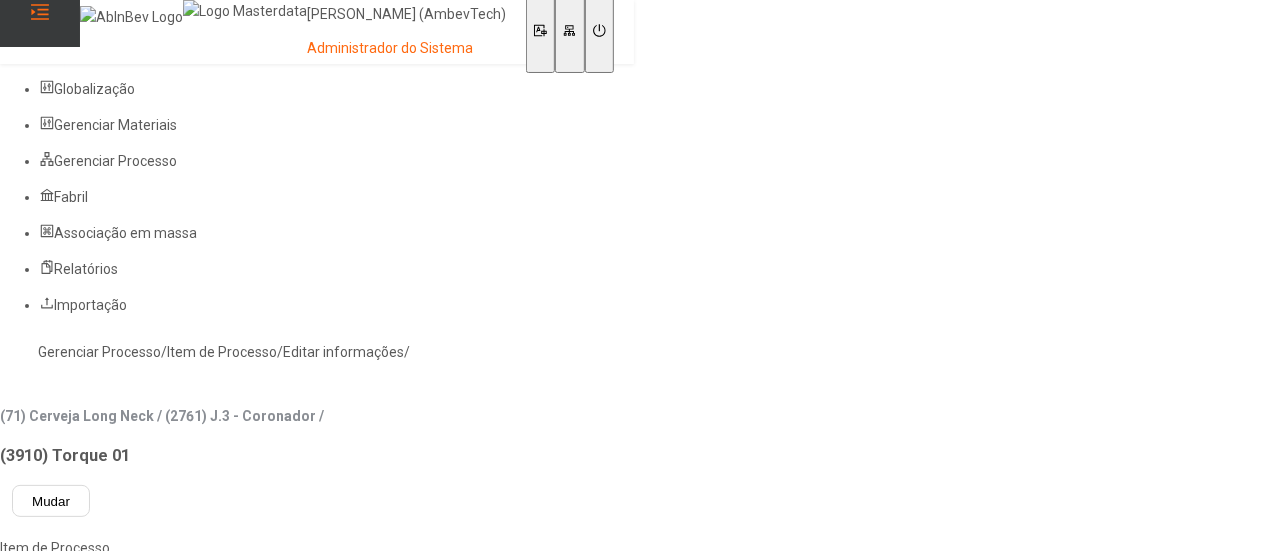 type on "****" 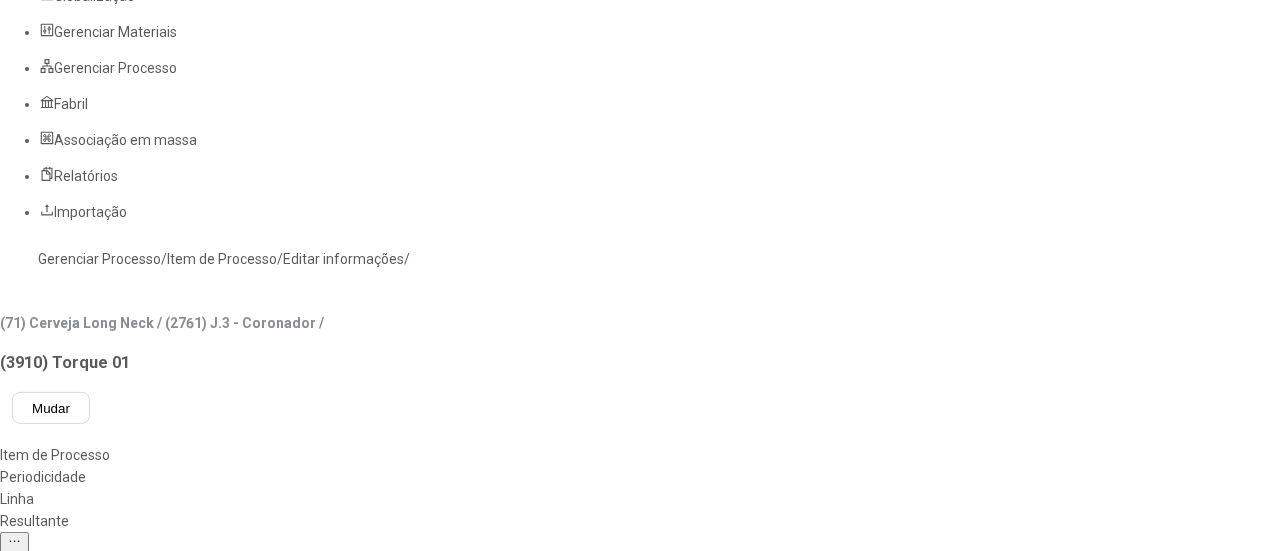 scroll, scrollTop: 200, scrollLeft: 0, axis: vertical 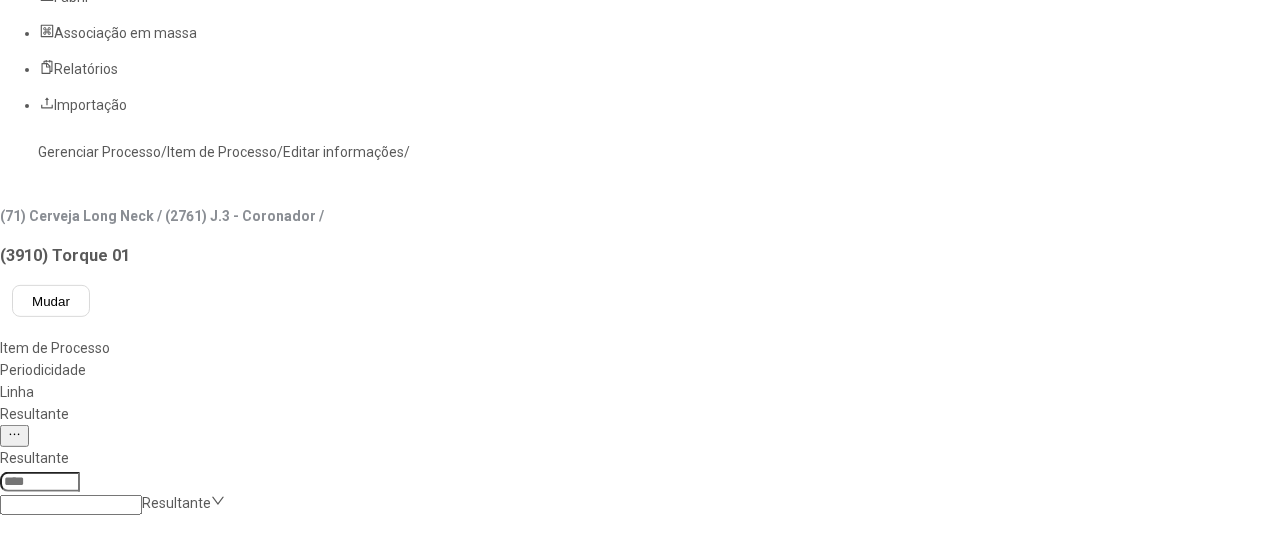 click 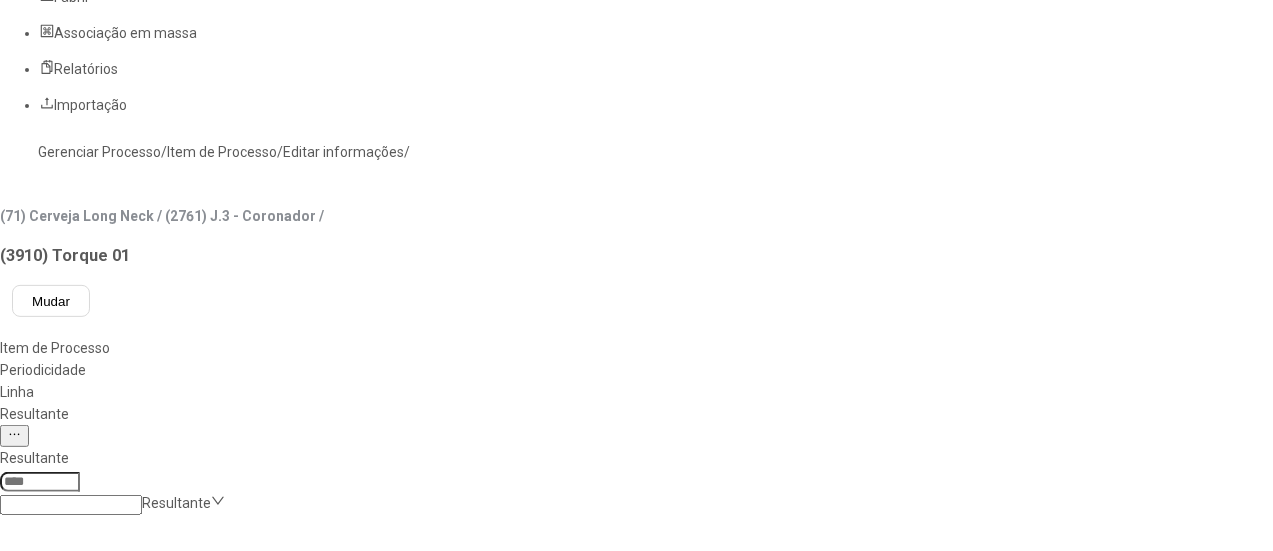 scroll, scrollTop: 14, scrollLeft: 0, axis: vertical 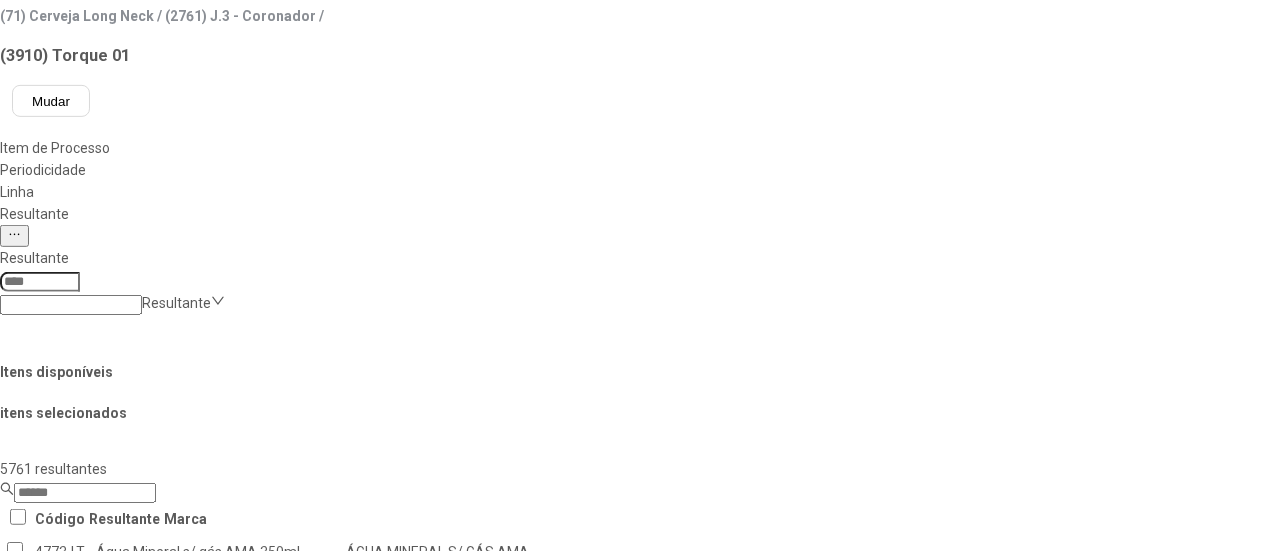 type on "******" 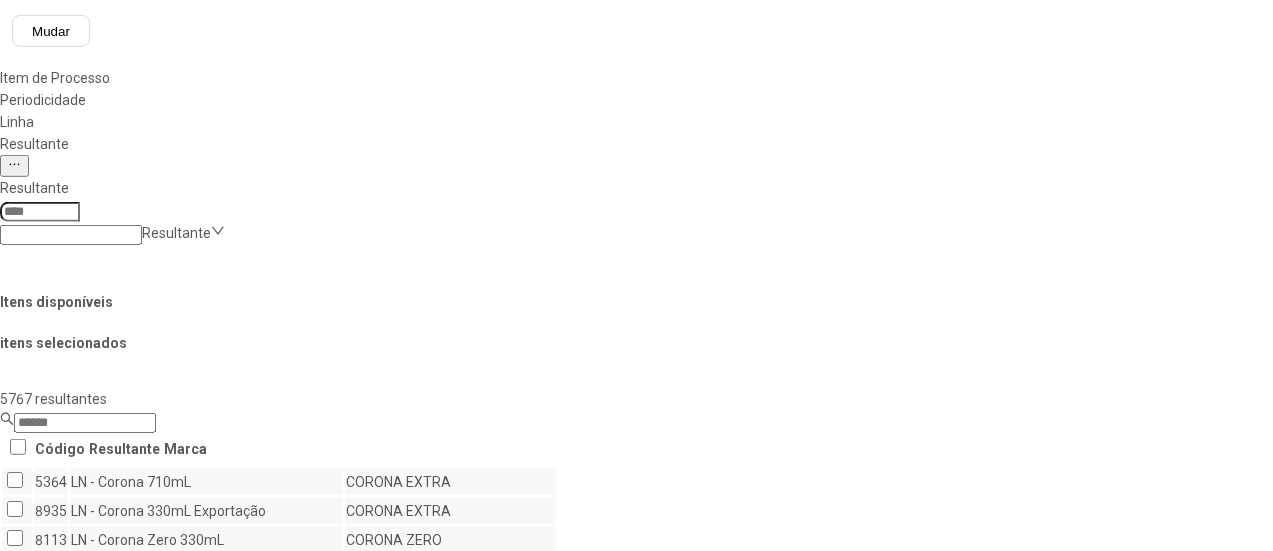 scroll, scrollTop: 500, scrollLeft: 0, axis: vertical 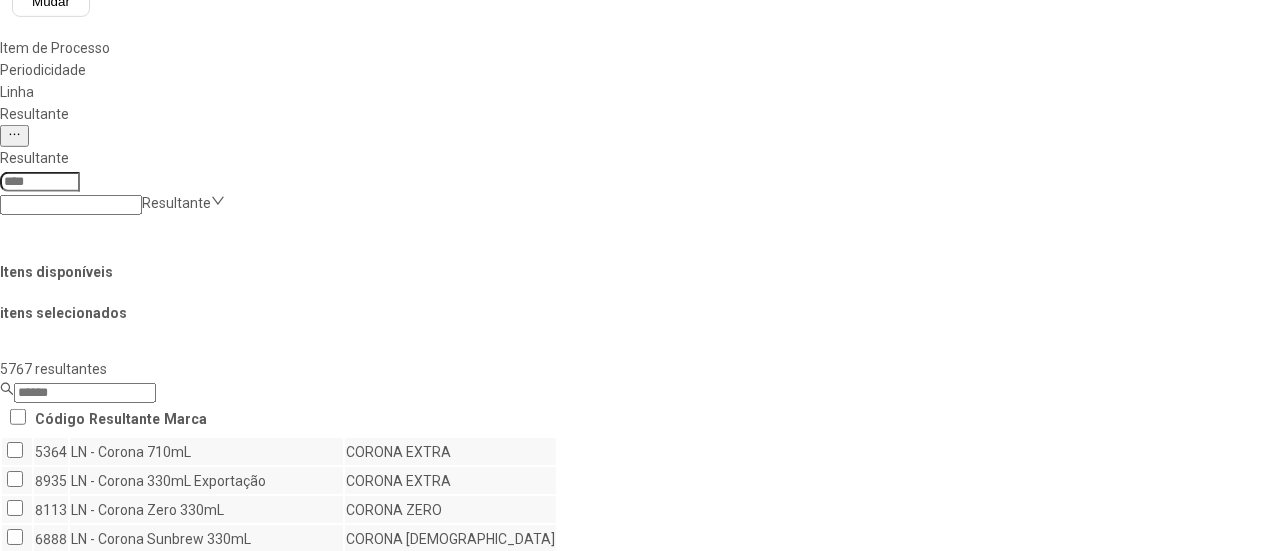 click on "Concluir associação" at bounding box center [124, 1101] 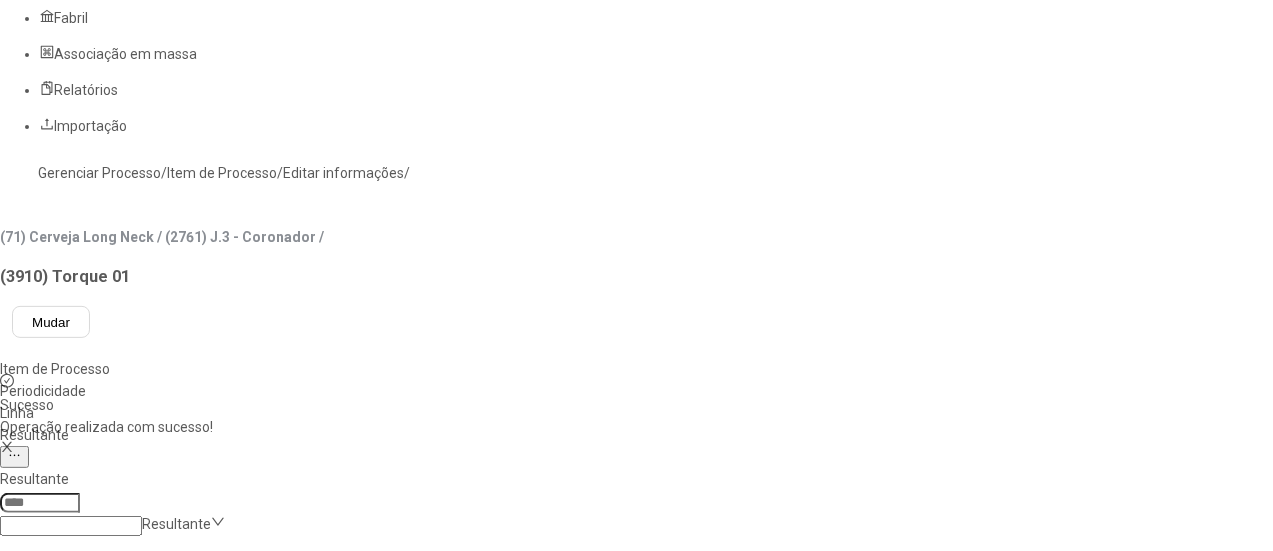 scroll, scrollTop: 0, scrollLeft: 0, axis: both 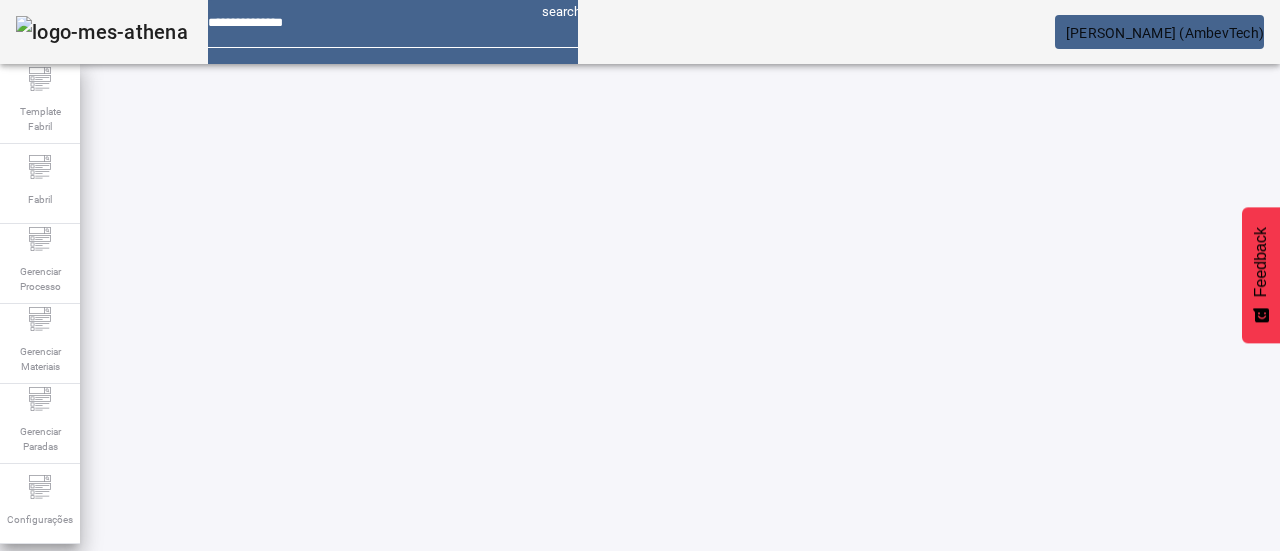 click 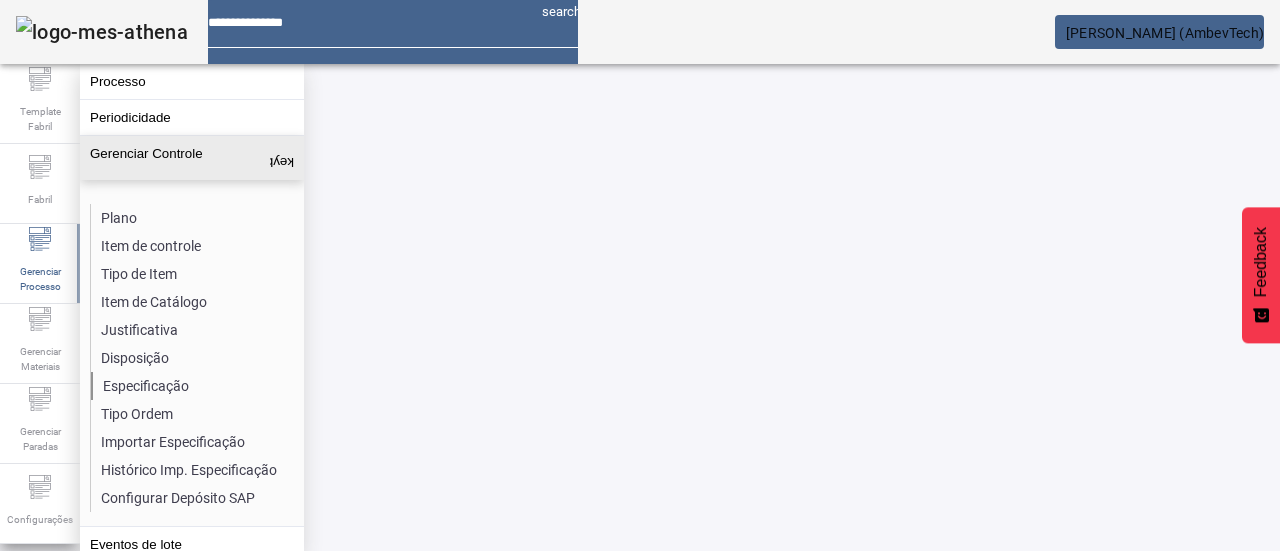 click on "Especificação" 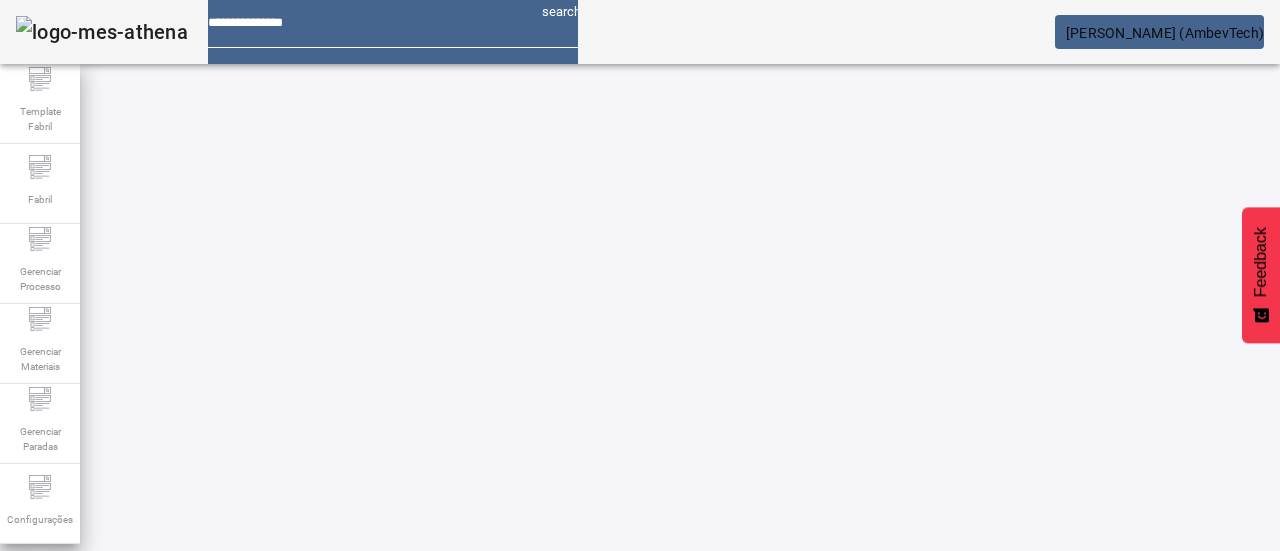 click on "Pesquise por item de controle" at bounding box center [116, 601] 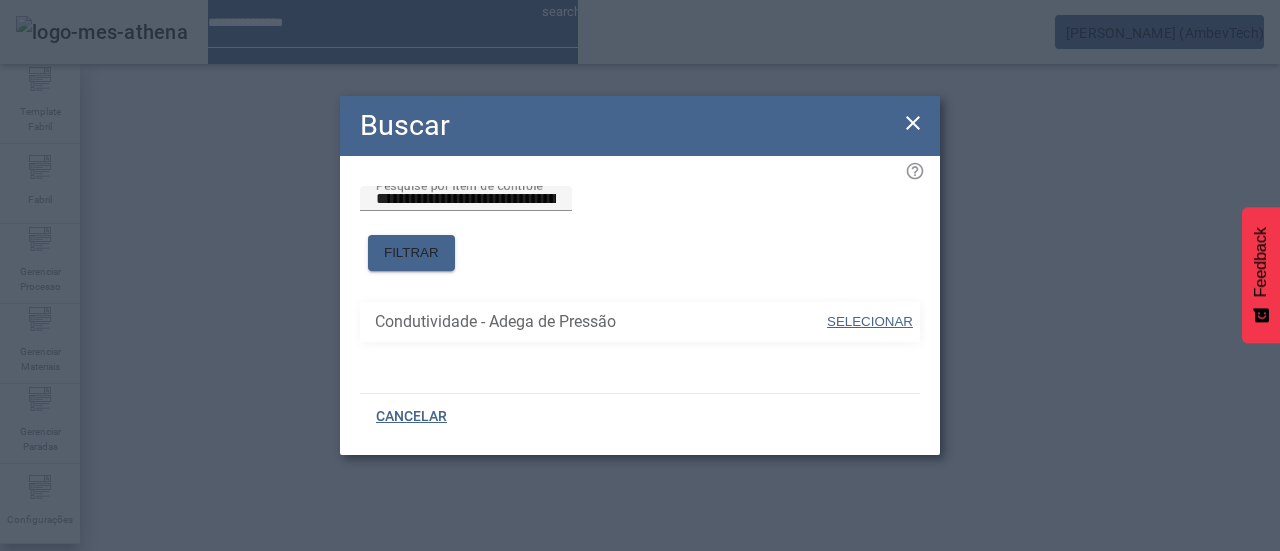 click at bounding box center (870, 322) 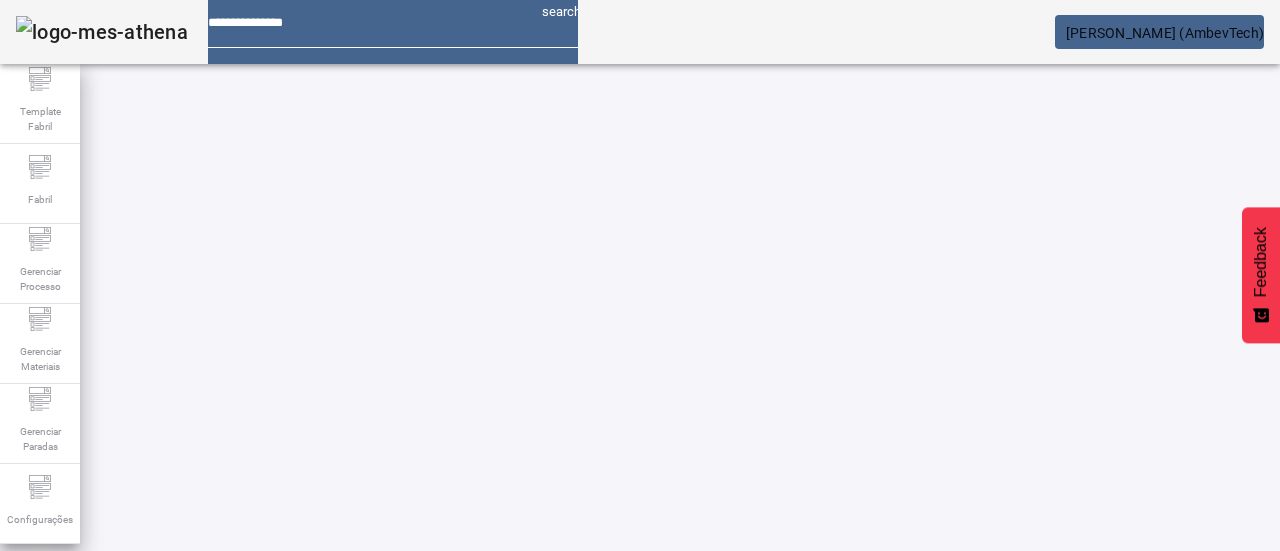 click on "FILTRAR" 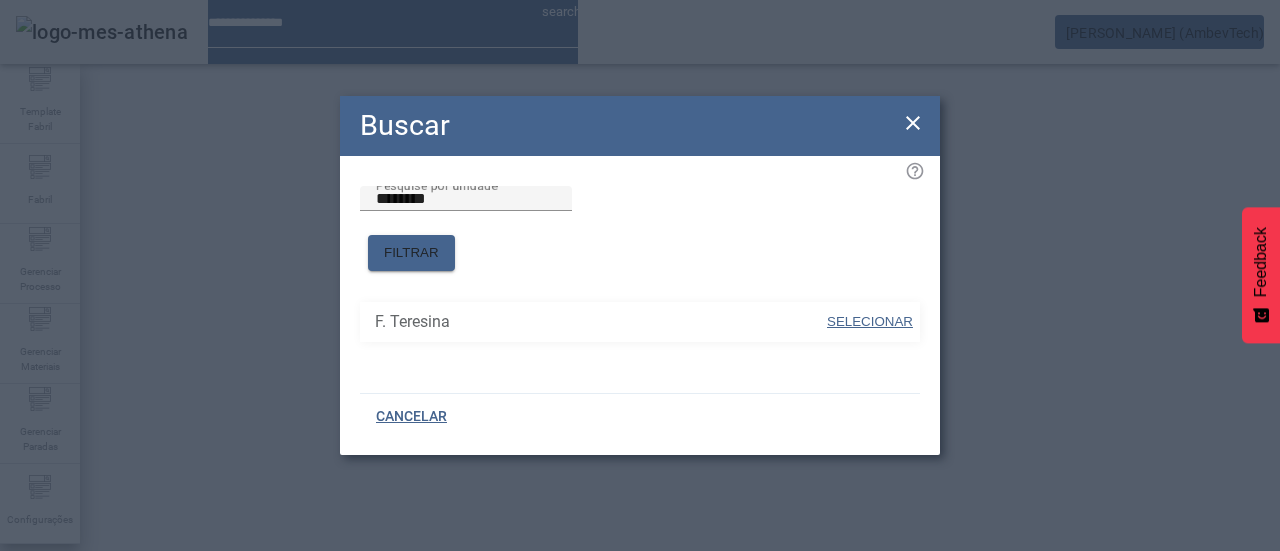 click on "SELECIONAR" at bounding box center (870, 321) 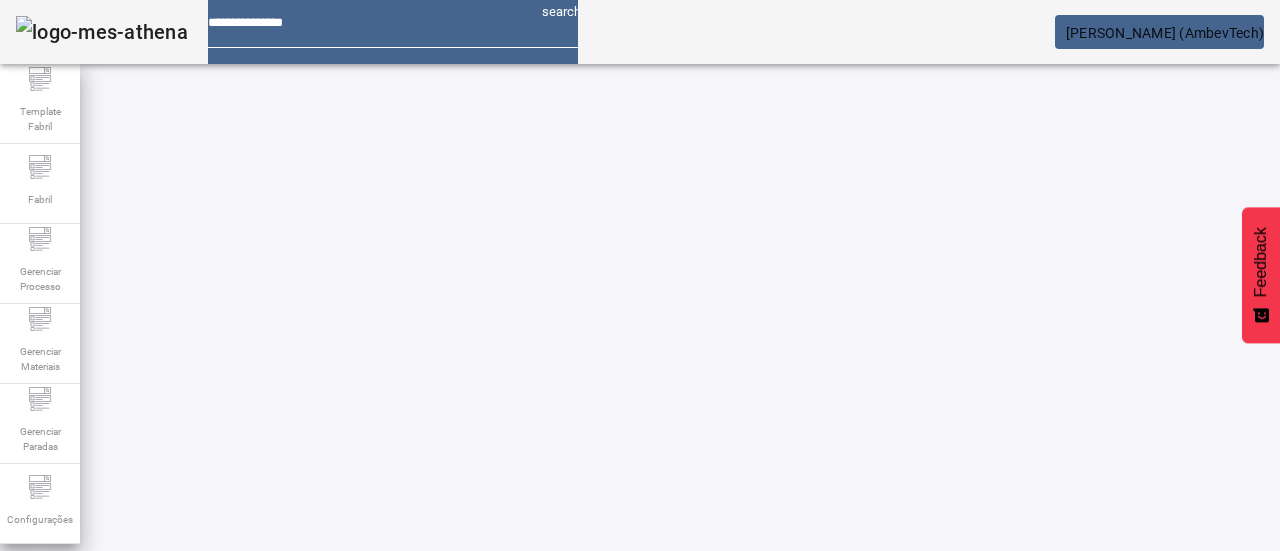 click on "FILTRAR" 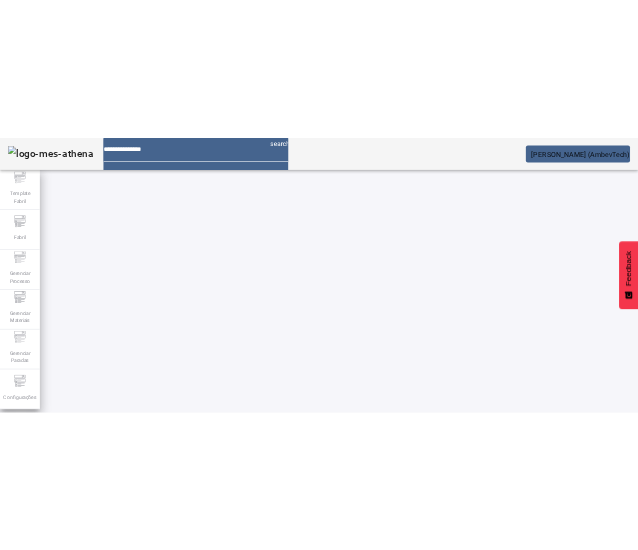 scroll, scrollTop: 423, scrollLeft: 0, axis: vertical 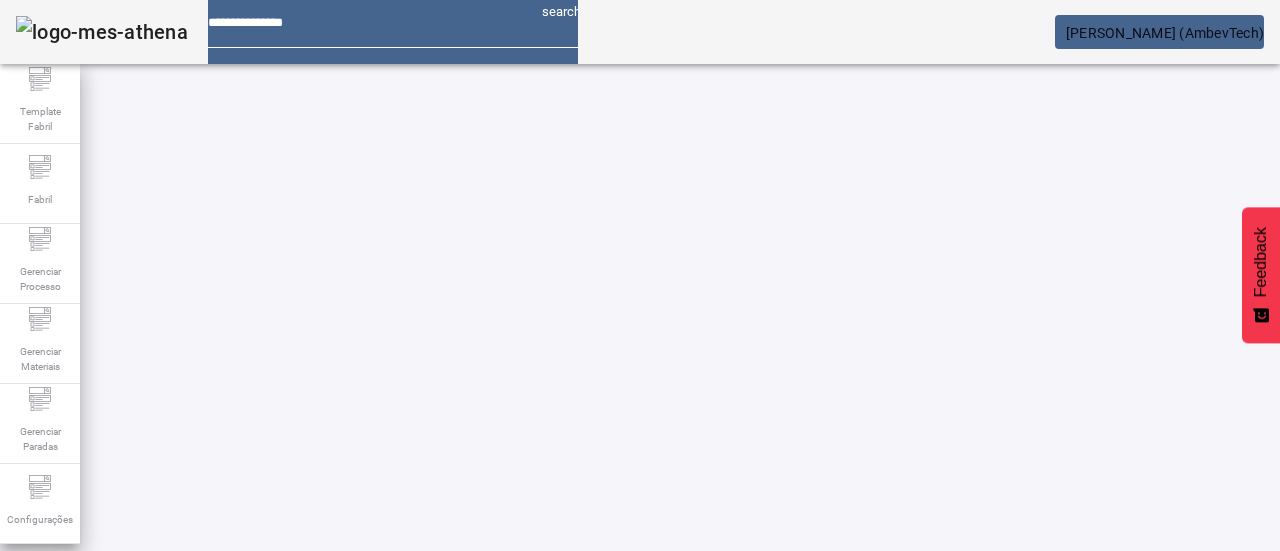 click 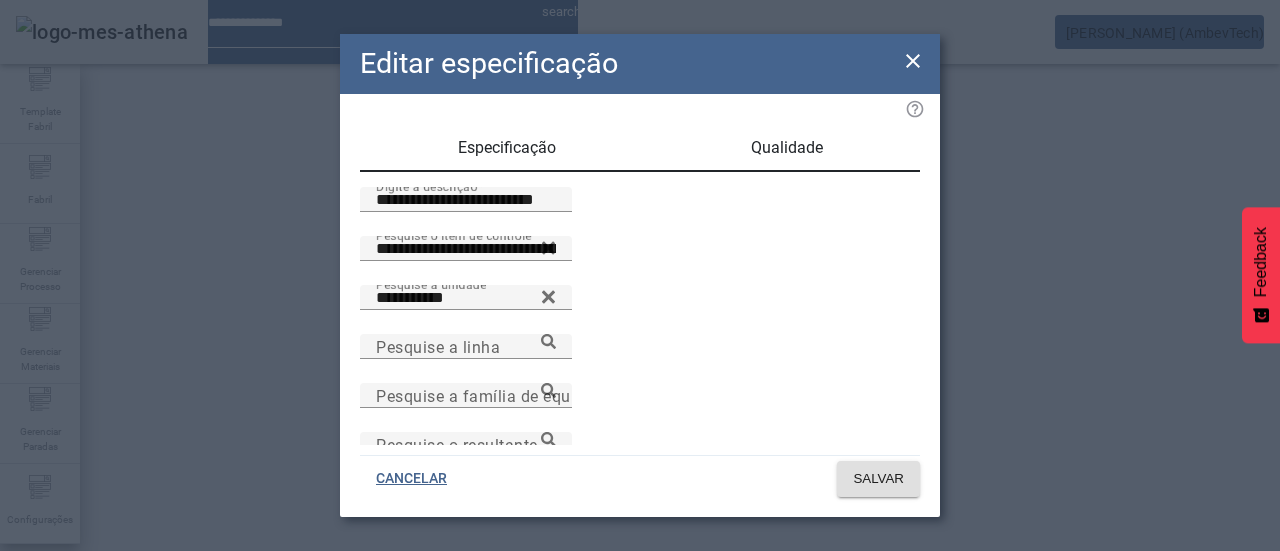 type 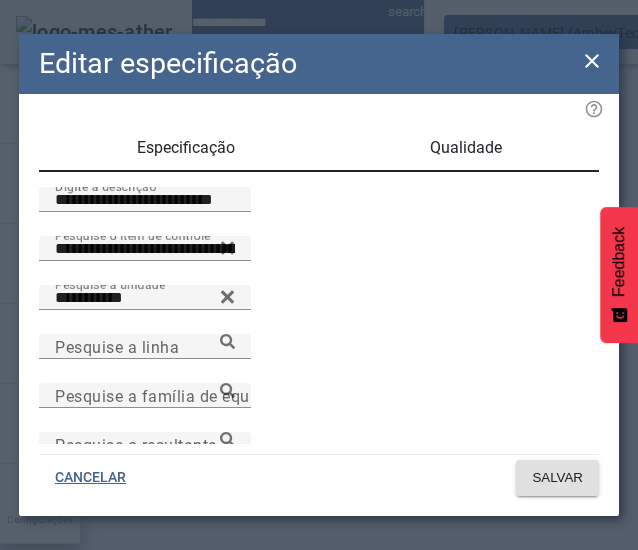 drag, startPoint x: 522, startPoint y: 145, endPoint x: 508, endPoint y: 159, distance: 19.79899 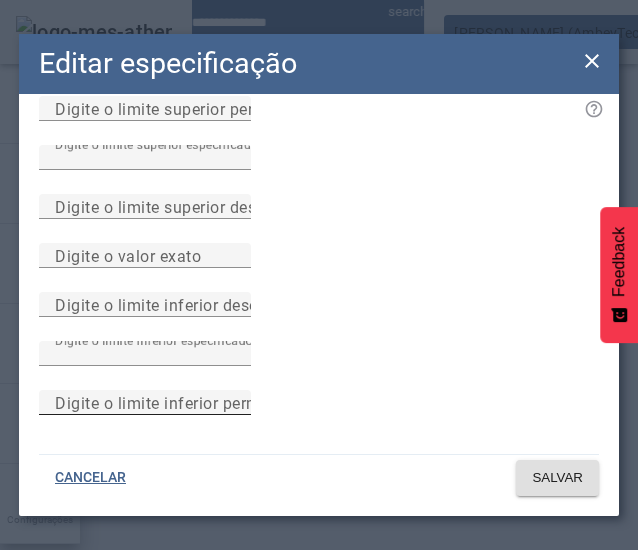 scroll, scrollTop: 294, scrollLeft: 0, axis: vertical 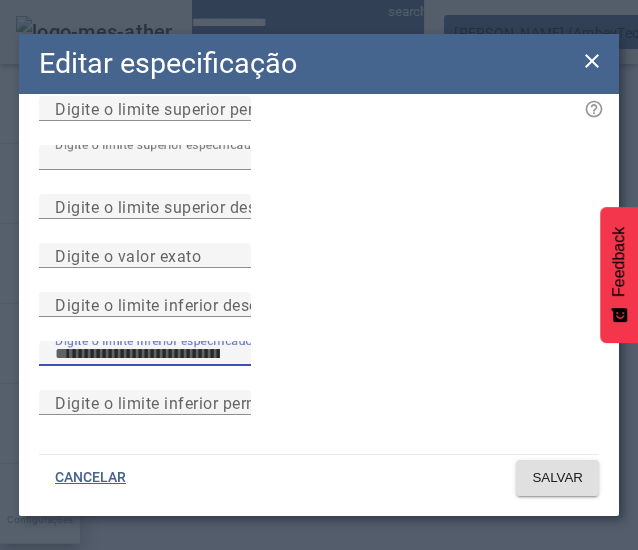 drag, startPoint x: 108, startPoint y: 323, endPoint x: 3, endPoint y: 317, distance: 105.17129 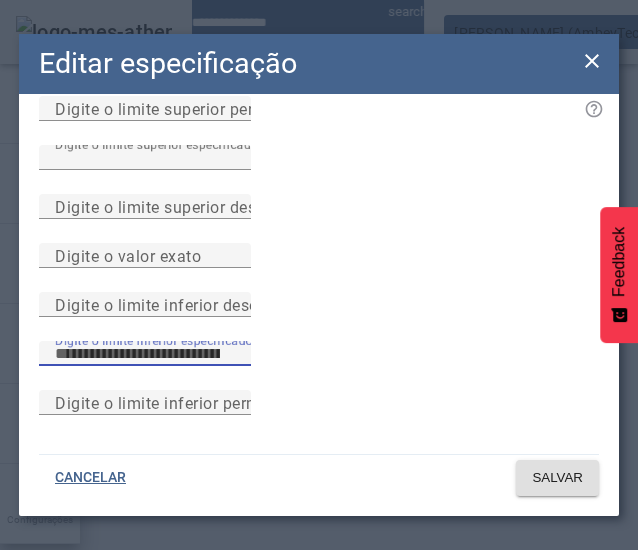 click on "Editar especificação Especificação Qualidade Digite o limite superior permitido Digite o limite superior especificado **** Digite o limite superior desejado Digite o valor exato Digite o limite inferior desejado Digite o limite inferior especificado **** Digite o limite inferior permitido CANCELAR SALVAR" 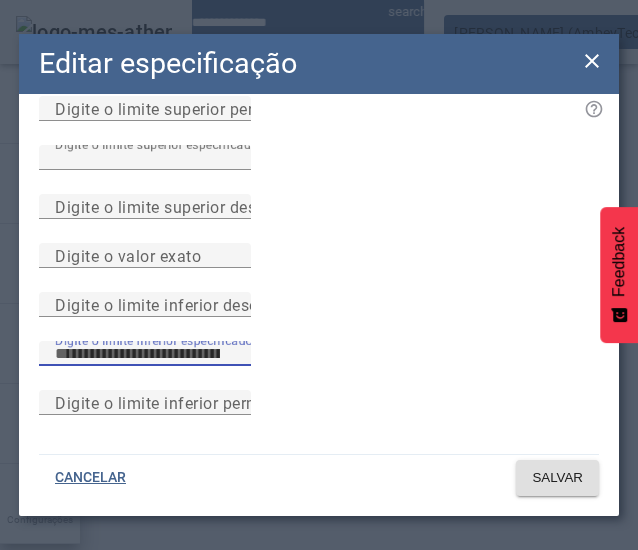 type on "****" 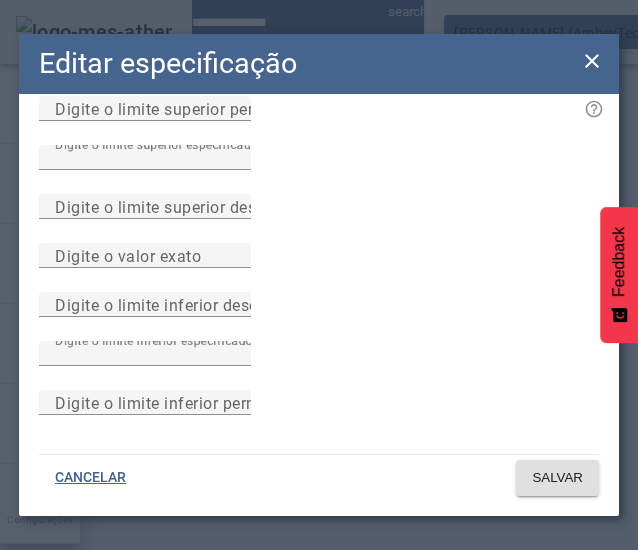 click on "Especificação Qualidade Digite o limite superior permitido Digite o limite superior especificado **** Digite o limite superior desejado Digite o valor exato Digite o limite inferior desejado Digite o limite inferior especificado **** Digite o limite inferior permitido" 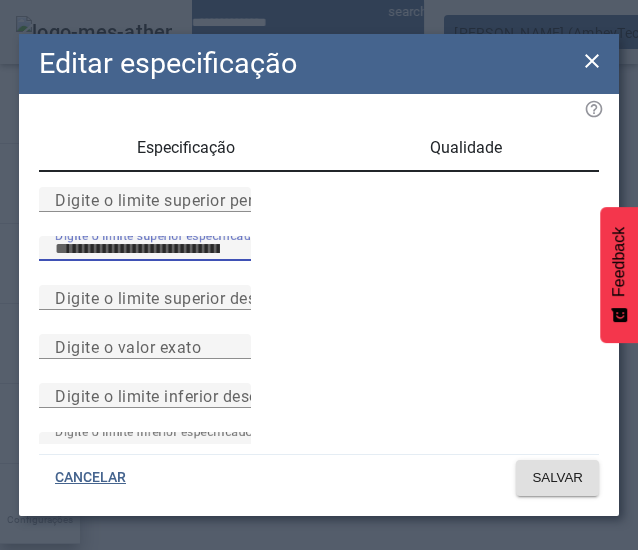 drag, startPoint x: 99, startPoint y: 297, endPoint x: 12, endPoint y: 295, distance: 87.02299 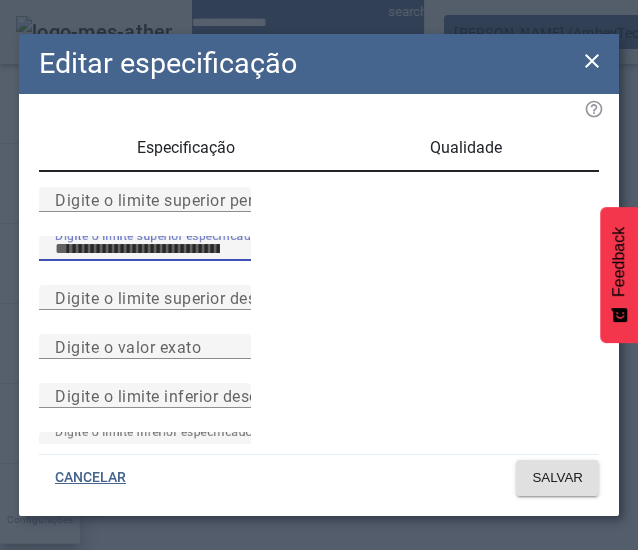 click on "Editar especificação Especificação Qualidade Digite o limite superior permitido Digite o limite superior especificado **** Digite o limite superior desejado Digite o valor exato Digite o limite inferior desejado Digite o limite inferior especificado **** Digite o limite inferior permitido CANCELAR SALVAR" 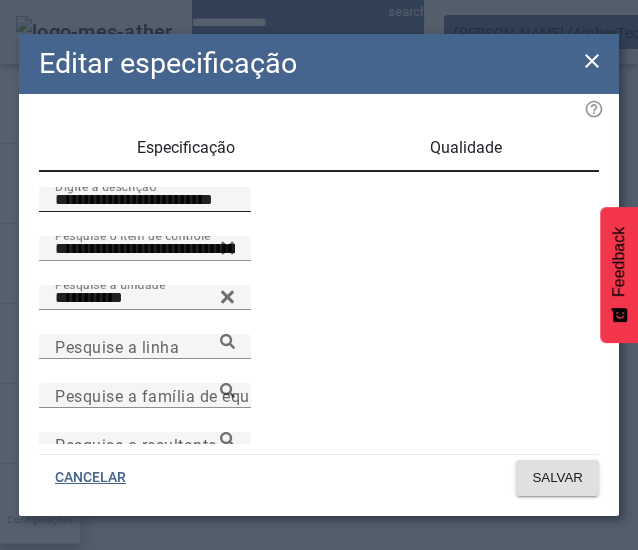 click on "**********" at bounding box center (145, 200) 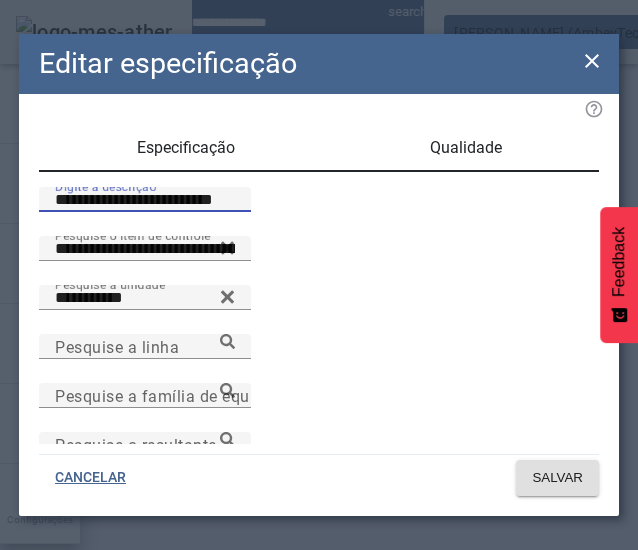 click on "**********" at bounding box center [145, 200] 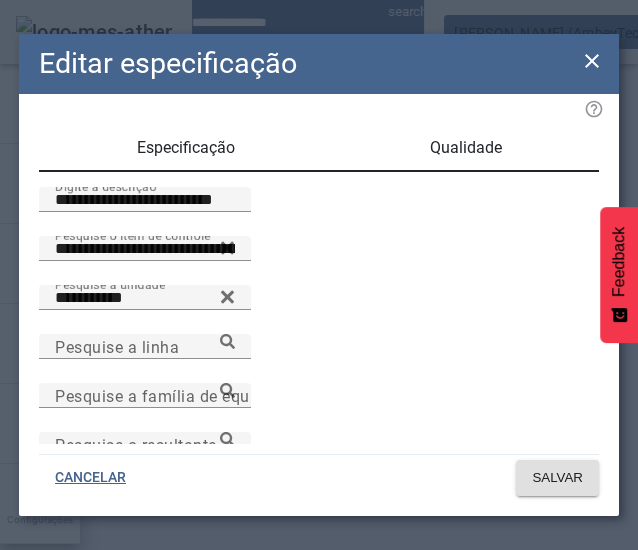 click on "Qualidade" at bounding box center (466, 148) 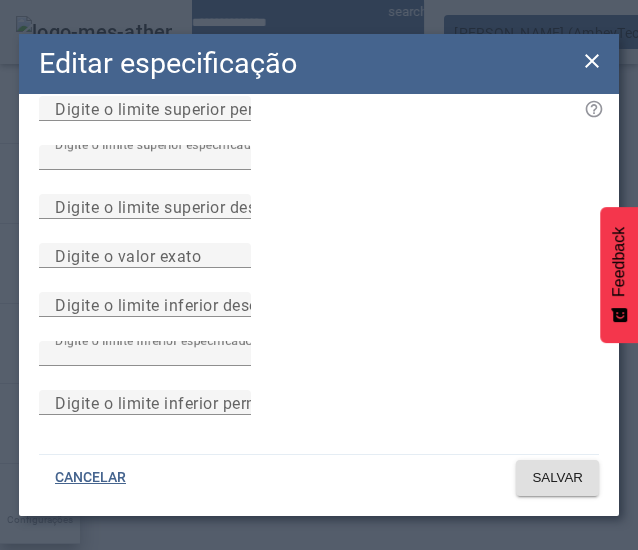 scroll, scrollTop: 0, scrollLeft: 0, axis: both 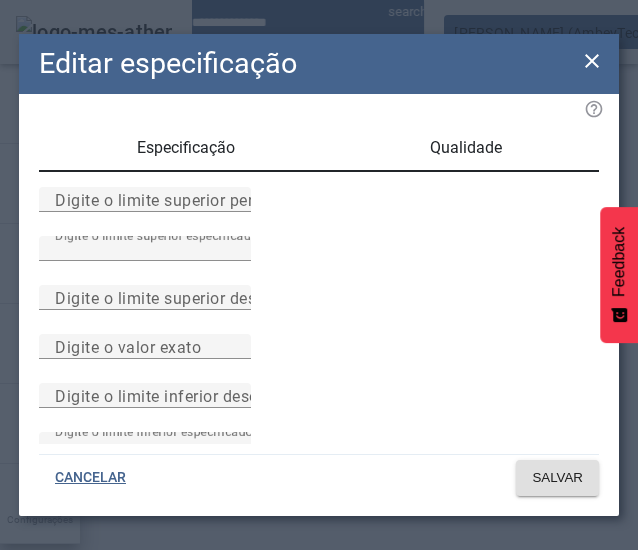 click on "Especificação" at bounding box center [186, 148] 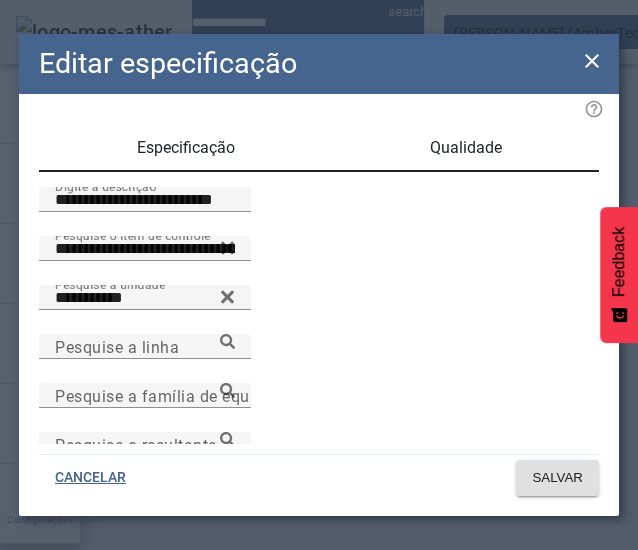click on "**********" 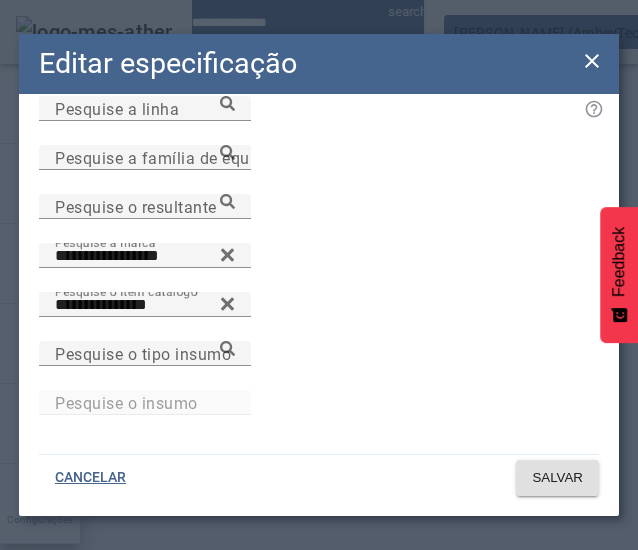 scroll, scrollTop: 528, scrollLeft: 0, axis: vertical 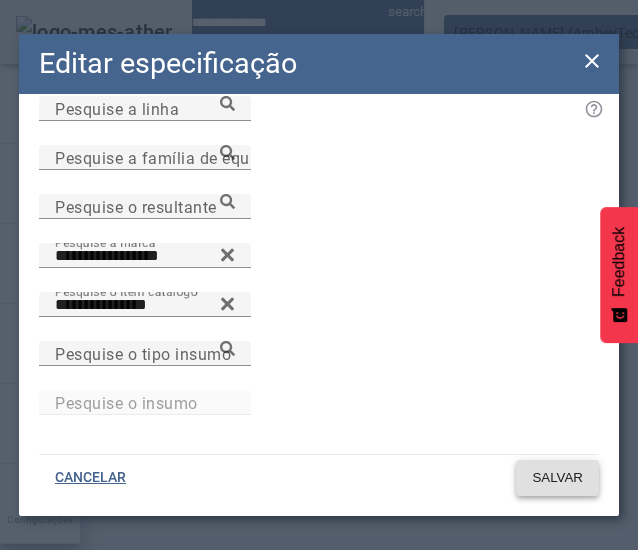 click on "SALVAR" 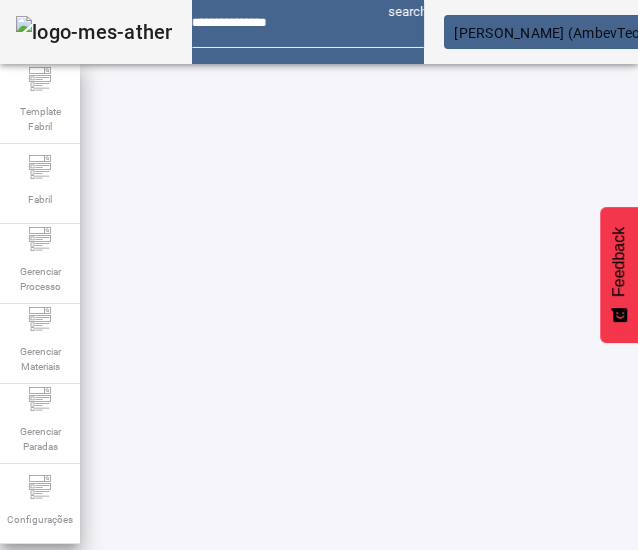 scroll, scrollTop: 423, scrollLeft: 0, axis: vertical 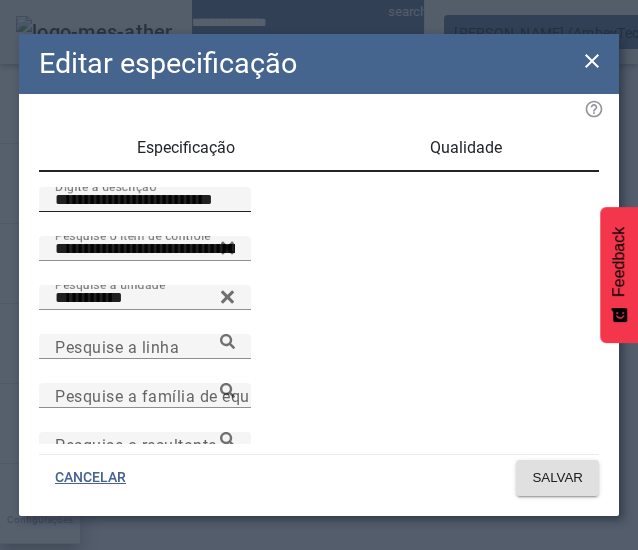 click on "**********" at bounding box center (145, 200) 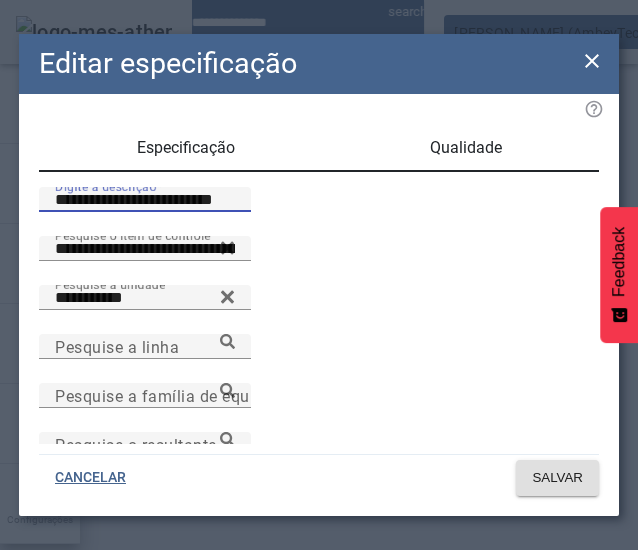 paste 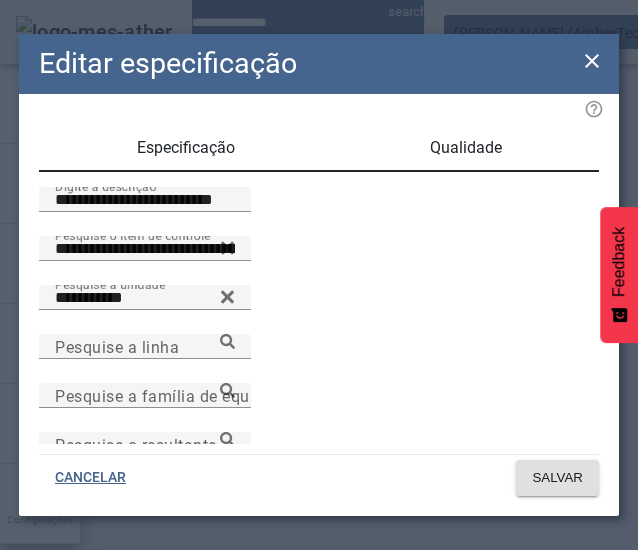 click on "Qualidade" at bounding box center [466, 148] 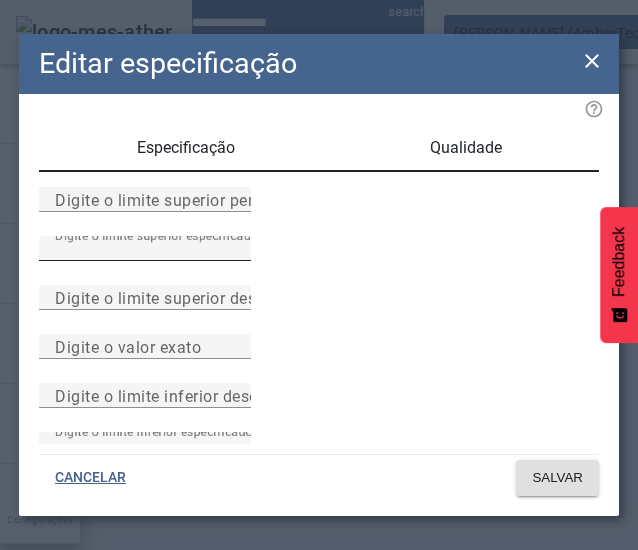 click on "****" at bounding box center [145, 249] 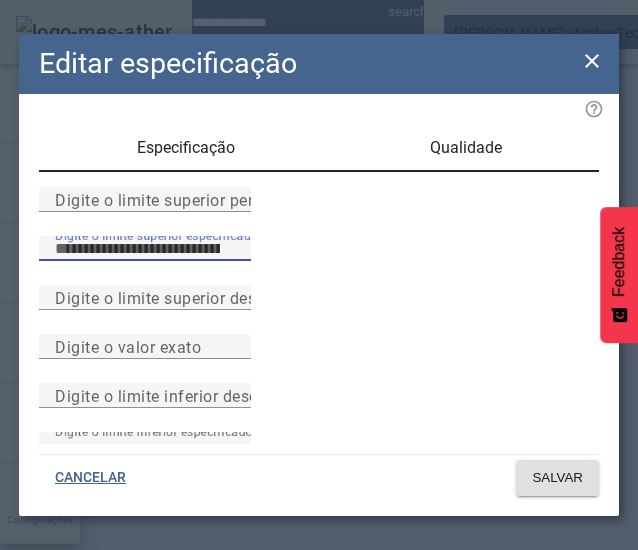 type on "****" 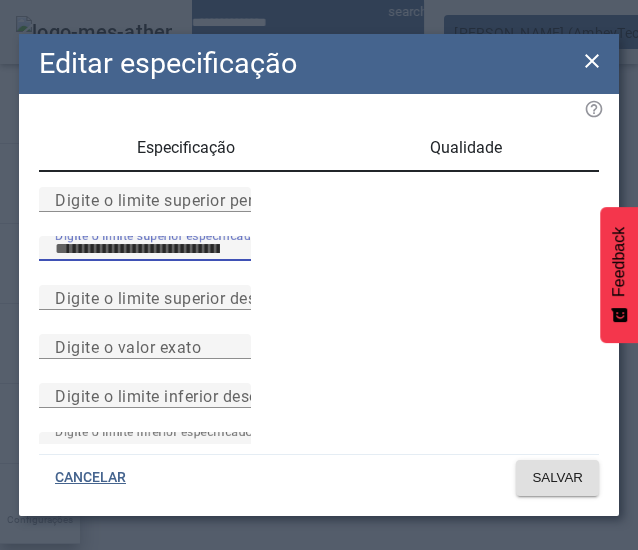 click on "Especificação Qualidade Digite o limite superior permitido Digite o limite superior especificado **** Digite o limite superior desejado Digite o valor exato Digite o limite inferior desejado Digite o limite inferior especificado **** Digite o limite inferior permitido" 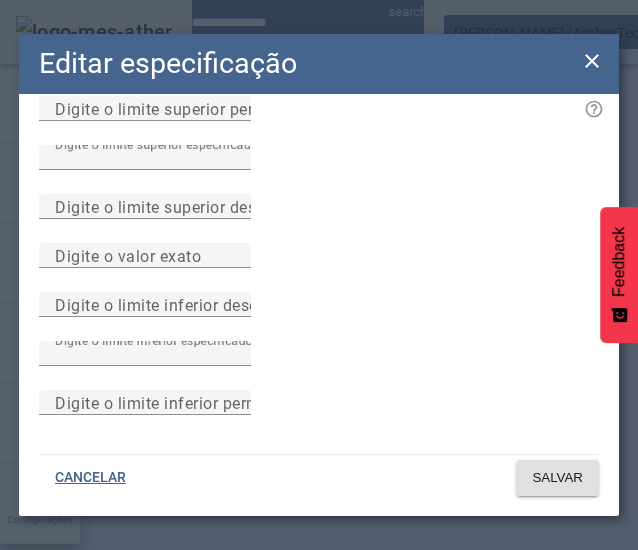 scroll, scrollTop: 294, scrollLeft: 0, axis: vertical 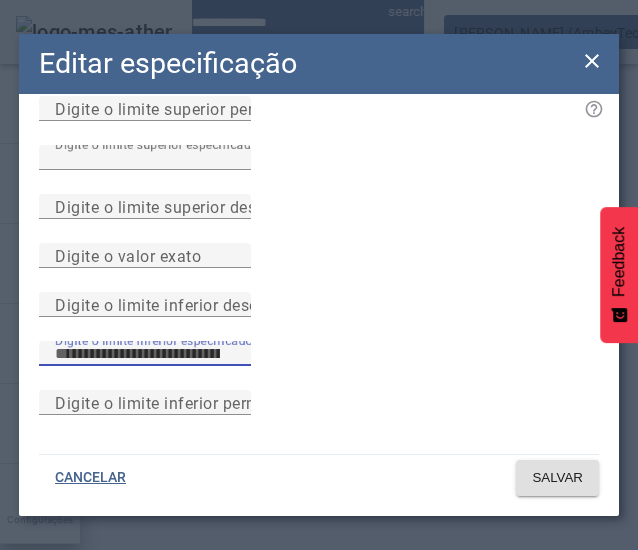 click on "****" at bounding box center (145, 354) 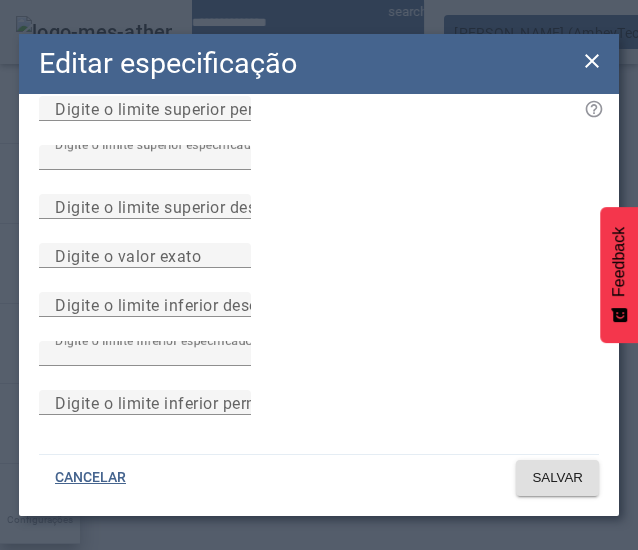 scroll, scrollTop: 0, scrollLeft: 0, axis: both 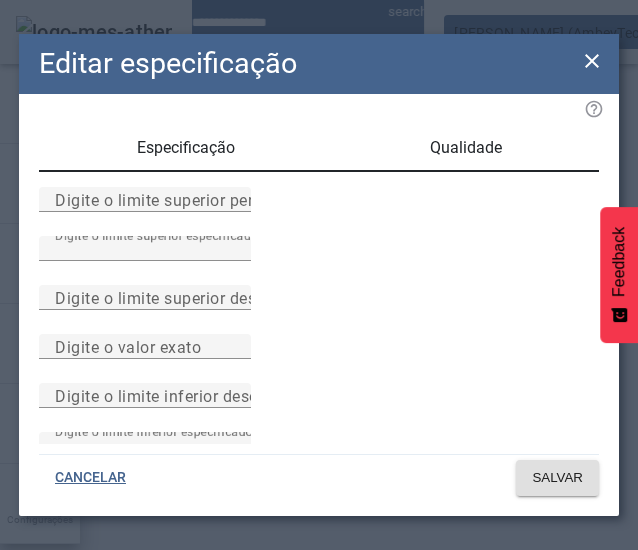 click on "Especificação" at bounding box center (186, 148) 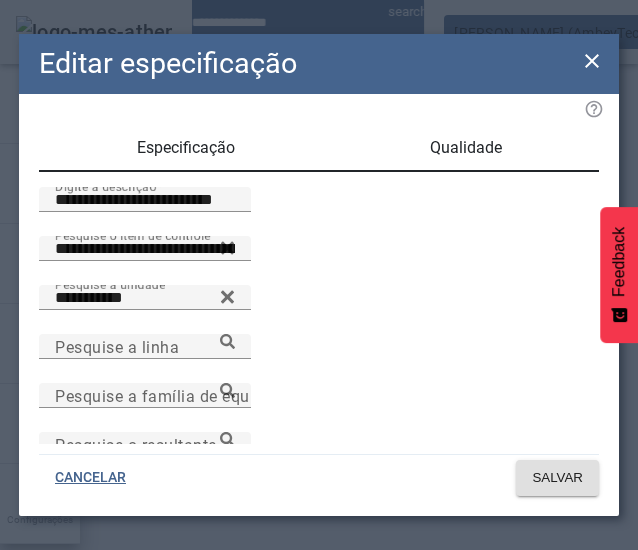 click on "**********" 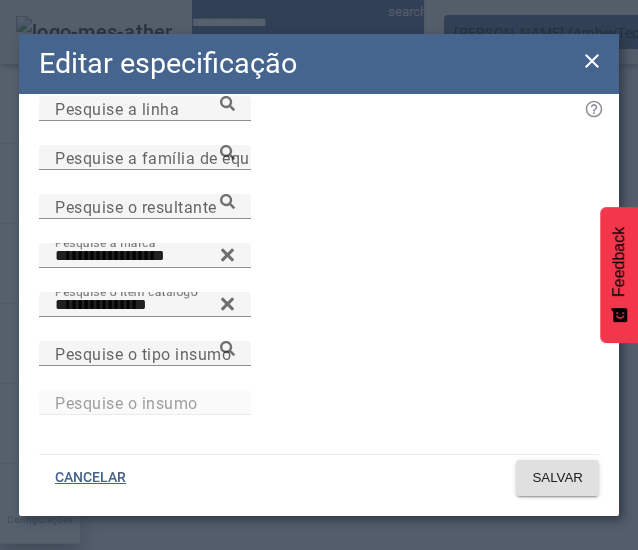 scroll, scrollTop: 500, scrollLeft: 0, axis: vertical 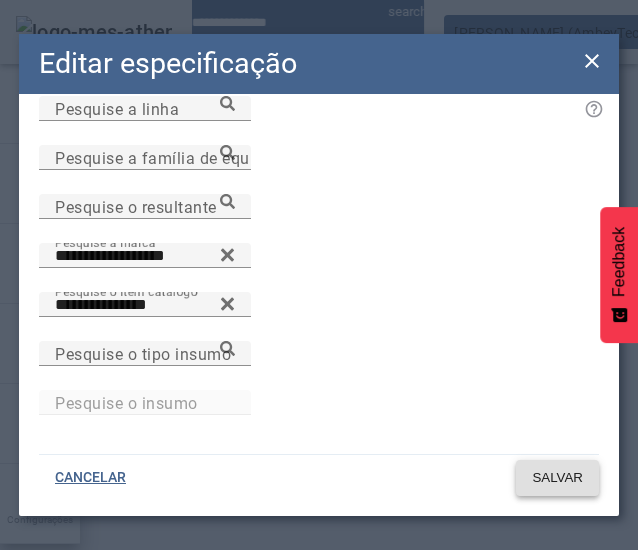 click on "SALVAR" 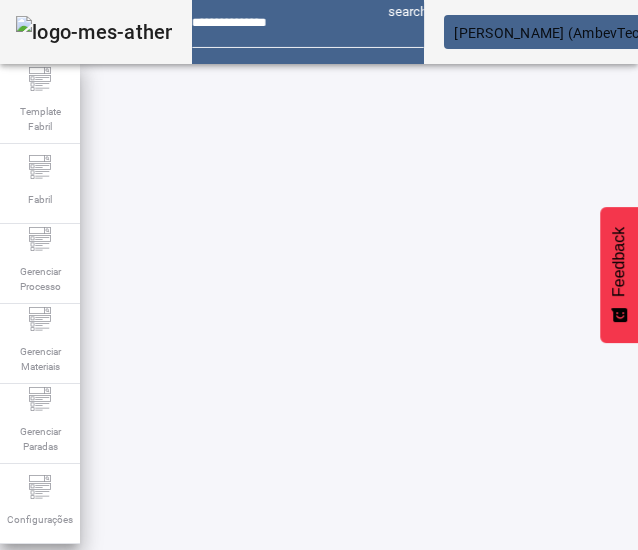 scroll, scrollTop: 423, scrollLeft: 367, axis: both 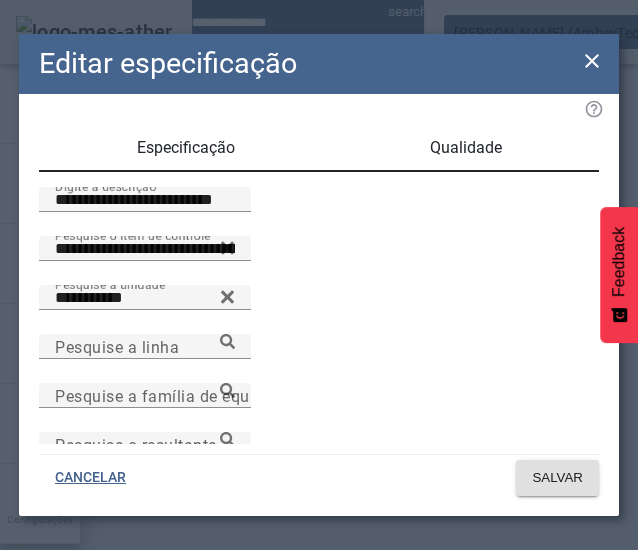 click on "Qualidade" at bounding box center (466, 148) 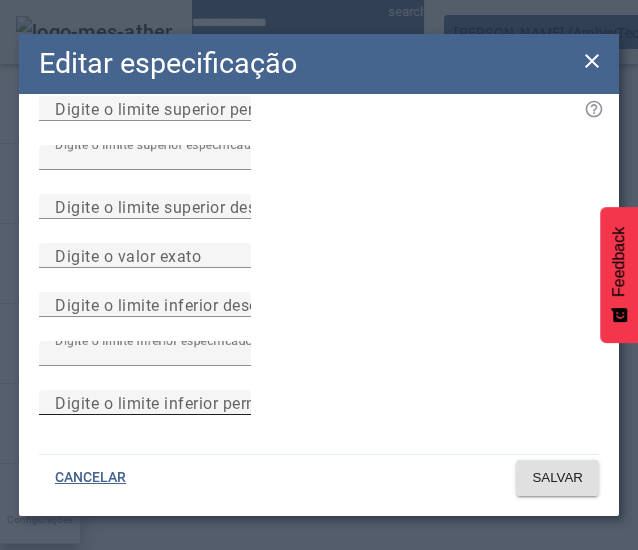 scroll, scrollTop: 294, scrollLeft: 0, axis: vertical 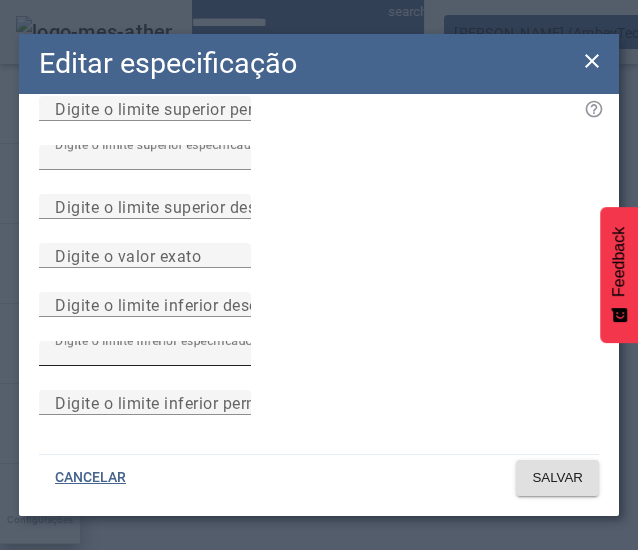 click on "****" at bounding box center [145, 354] 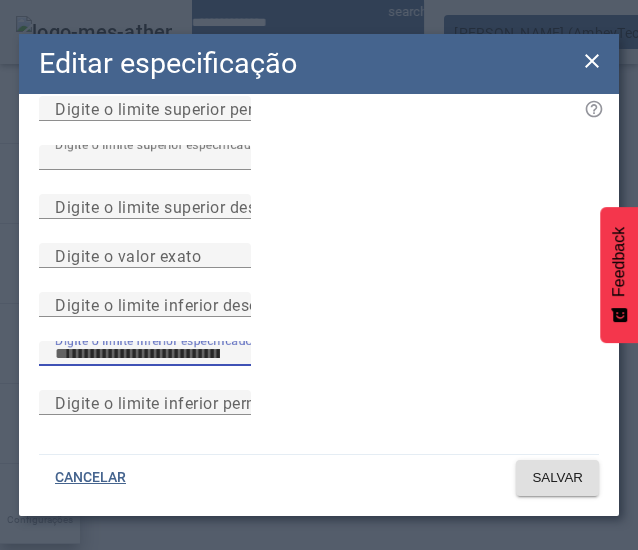 type on "****" 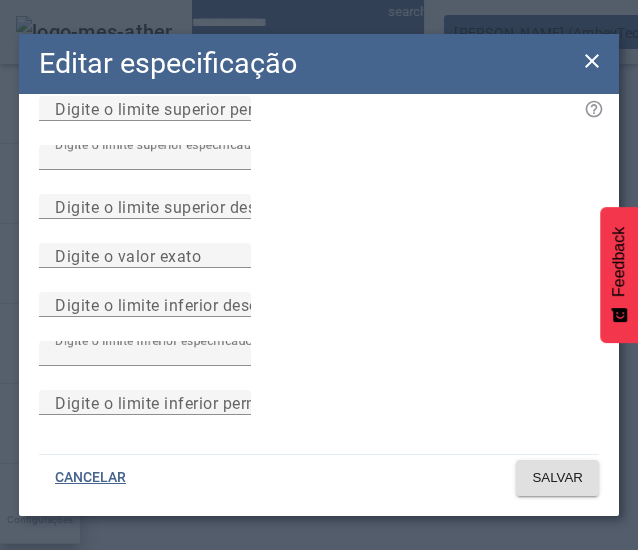 click on "Especificação Qualidade Digite o limite superior permitido Digite o limite superior especificado **** Digite o limite superior desejado Digite o valor exato Digite o limite inferior desejado Digite o limite inferior especificado **** Digite o limite inferior permitido" 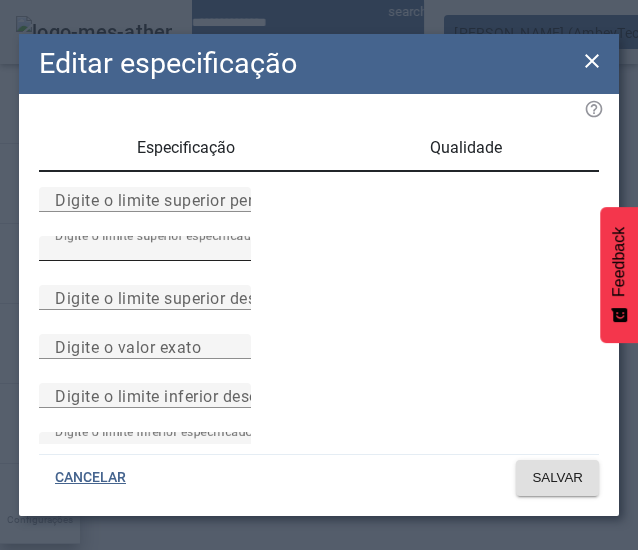 click on "****" at bounding box center (145, 249) 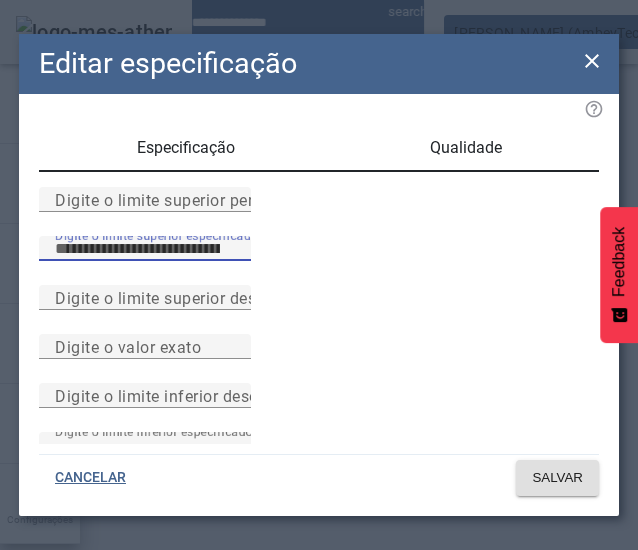 type on "****" 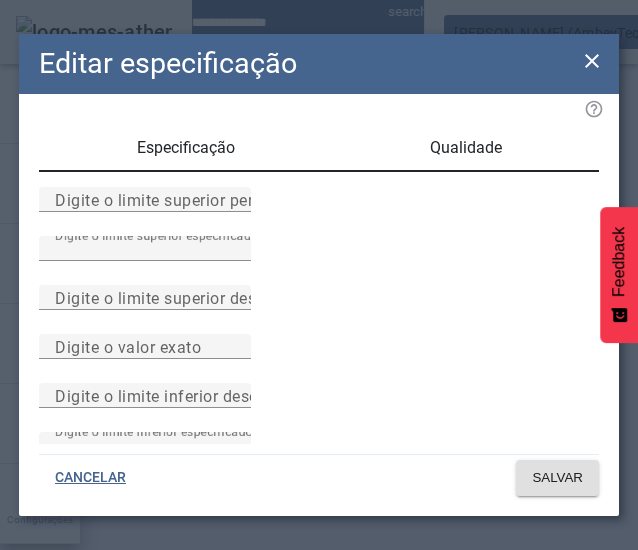 click on "Especificação Qualidade Digite o limite superior permitido Digite o limite superior especificado **** Digite o limite superior desejado Digite o valor exato Digite o limite inferior desejado Digite o limite inferior especificado **** Digite o limite inferior permitido" 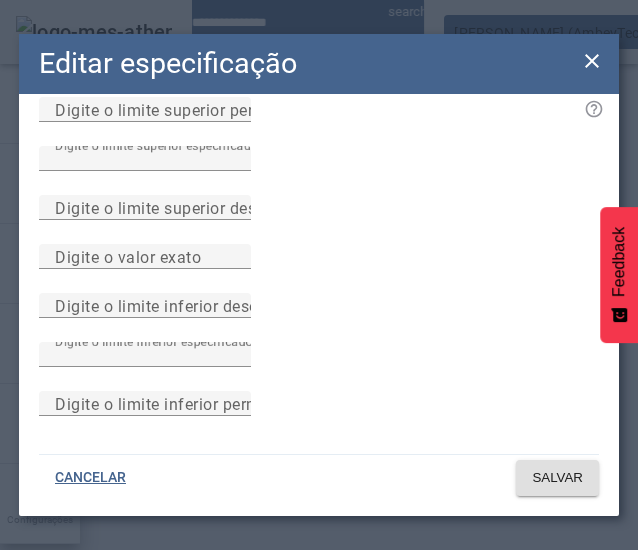scroll, scrollTop: 0, scrollLeft: 0, axis: both 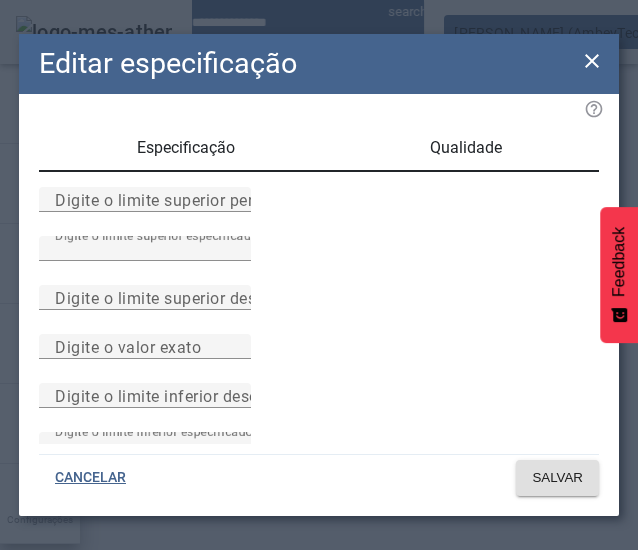 click on "Especificação" at bounding box center (186, 148) 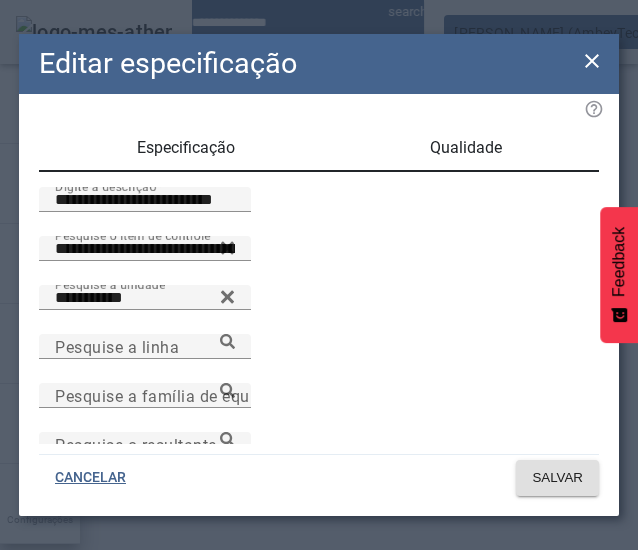 drag, startPoint x: 296, startPoint y: 217, endPoint x: -70, endPoint y: 250, distance: 367.48468 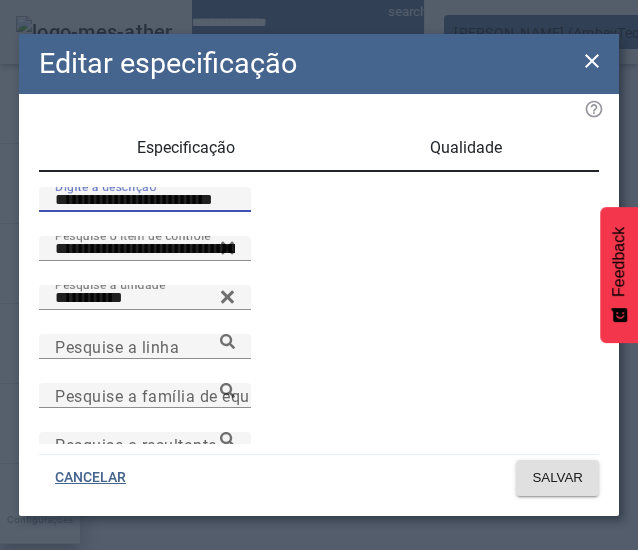 paste 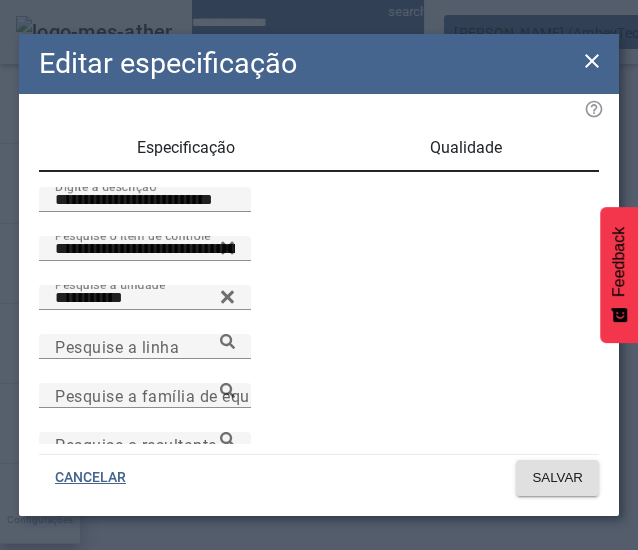 click on "Qualidade" at bounding box center (466, 148) 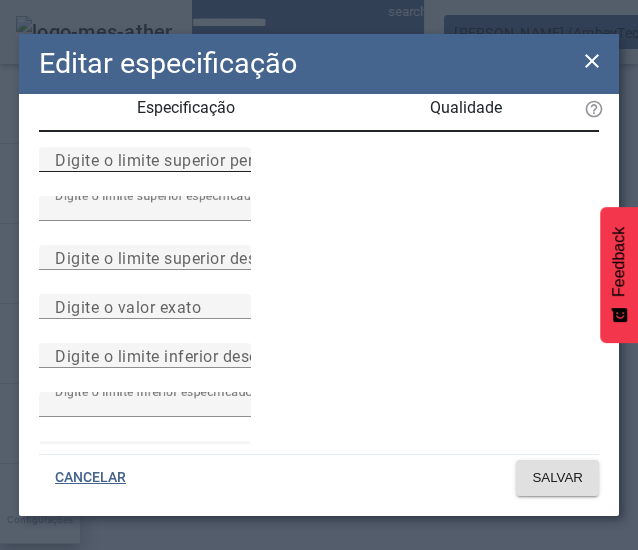 scroll, scrollTop: 0, scrollLeft: 0, axis: both 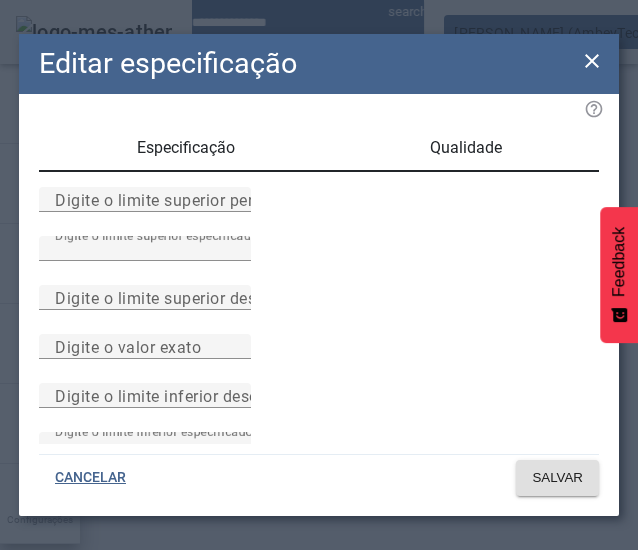 click on "Especificação" at bounding box center (186, 148) 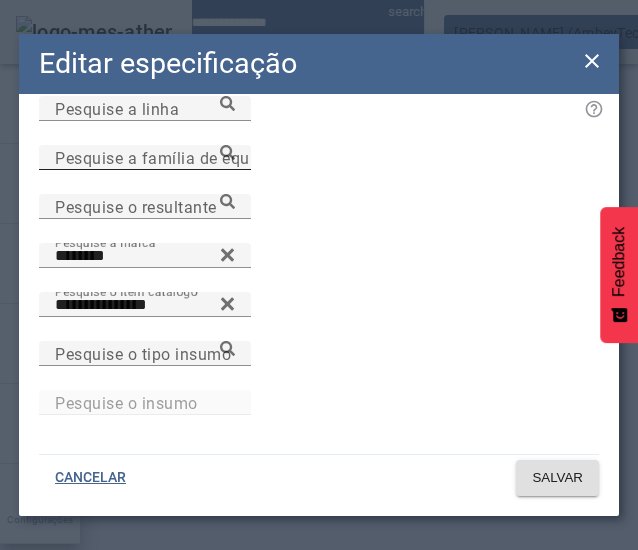 scroll, scrollTop: 400, scrollLeft: 0, axis: vertical 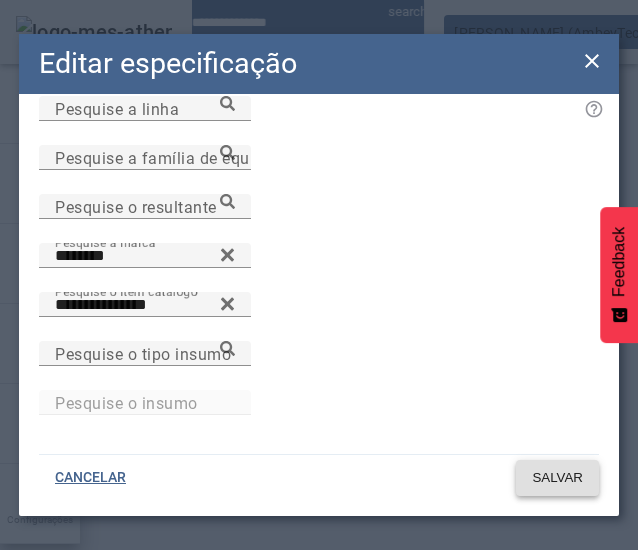 click on "SALVAR" 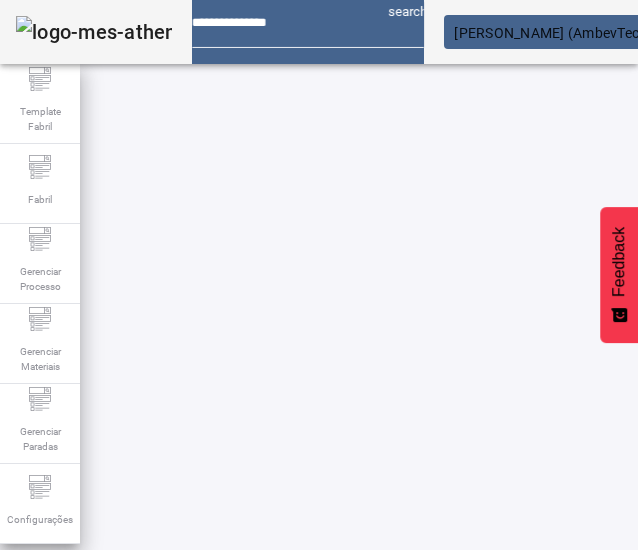 scroll, scrollTop: 423, scrollLeft: 367, axis: both 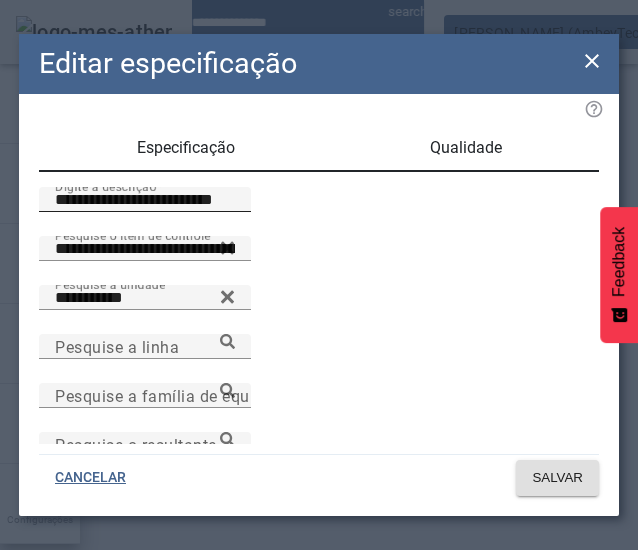 click on "**********" at bounding box center [145, 200] 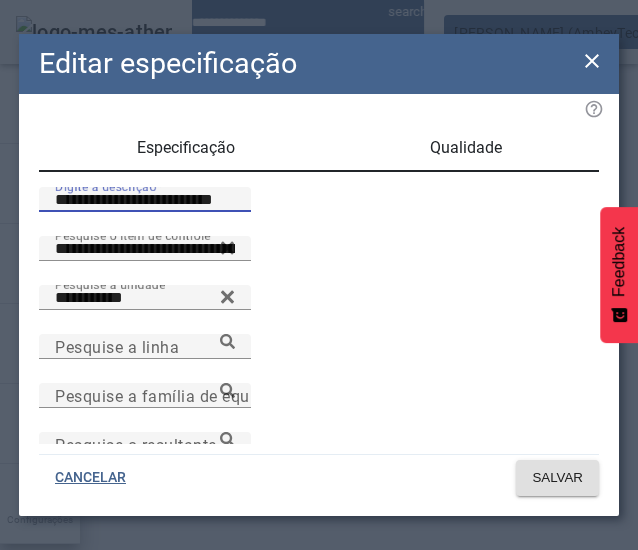 paste 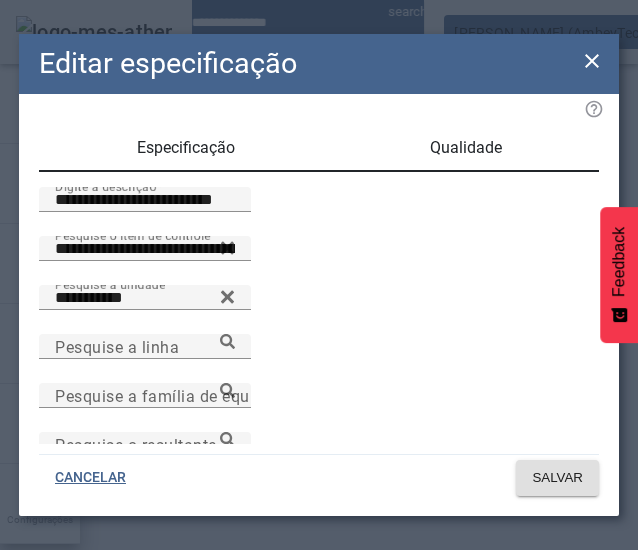 click on "Operação realizada com sucesso!" at bounding box center [319, 970] 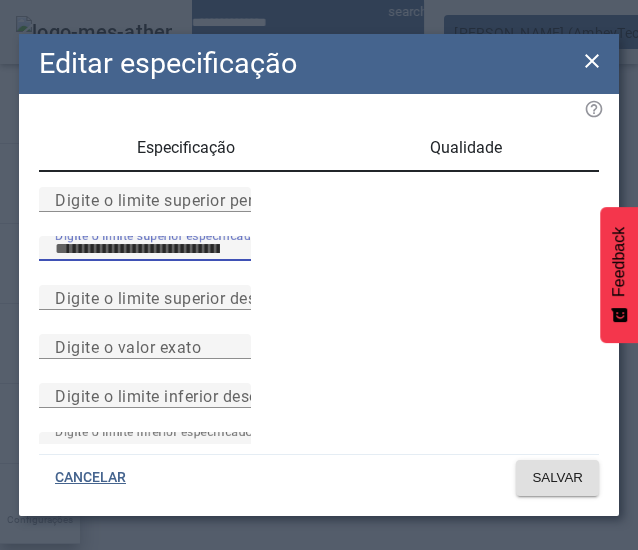click on "****" at bounding box center [145, 249] 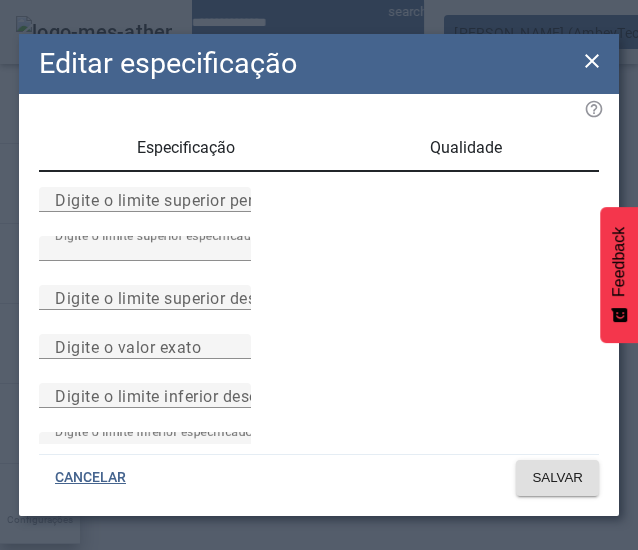 click on "Especificação Qualidade Digite o limite superior permitido Digite o limite superior especificado **** Digite o limite superior desejado Digite o valor exato Digite o limite inferior desejado Digite o limite inferior especificado **** Digite o limite inferior permitido" 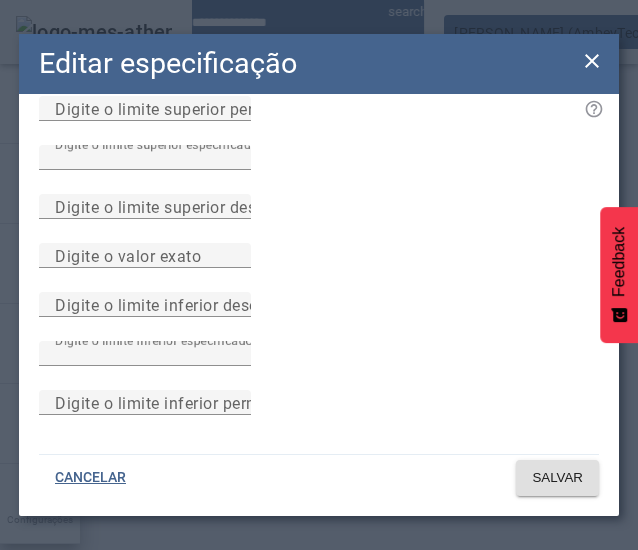 scroll, scrollTop: 200, scrollLeft: 0, axis: vertical 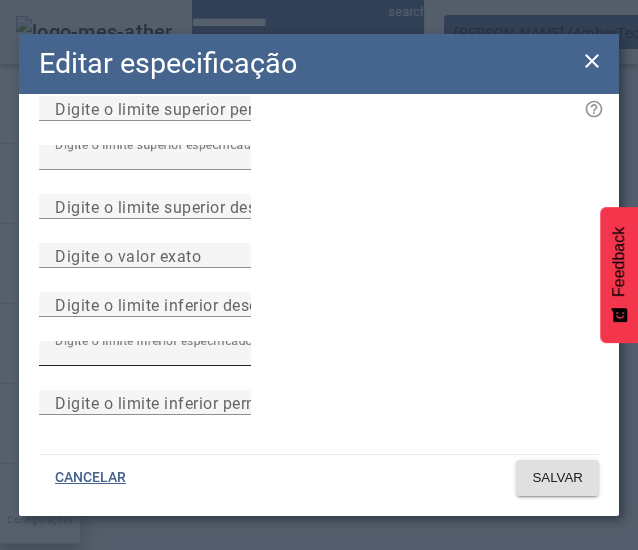 click on "****" at bounding box center [145, 354] 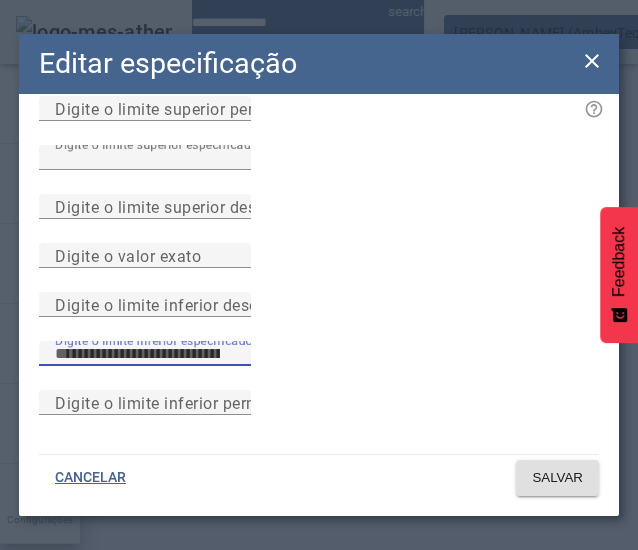 type on "****" 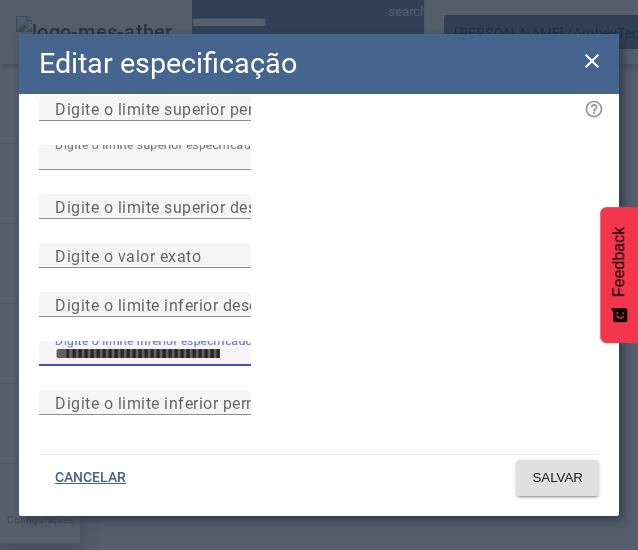 click on "Especificação Qualidade Digite o limite superior permitido Digite o limite superior especificado **** Digite o limite superior desejado Digite o valor exato Digite o limite inferior desejado Digite o limite inferior especificado **** Digite o limite inferior permitido" 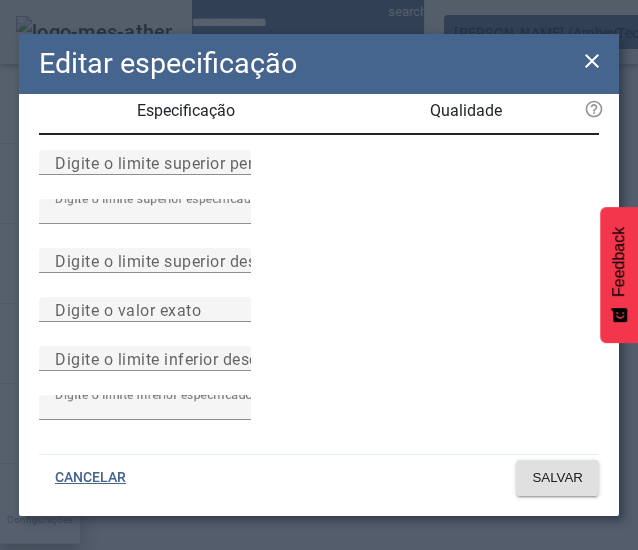 scroll, scrollTop: 0, scrollLeft: 0, axis: both 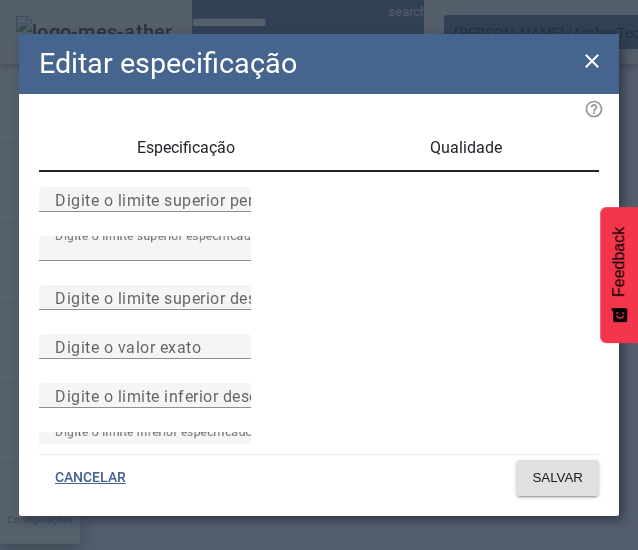 click on "Especificação" at bounding box center [186, 148] 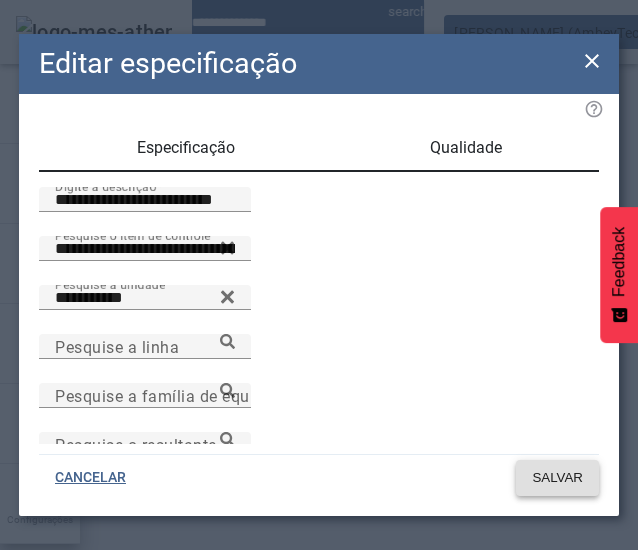 click on "SALVAR" 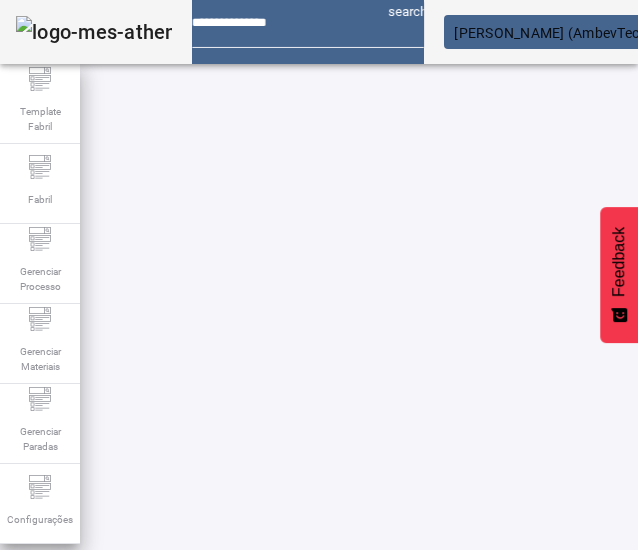 scroll, scrollTop: 423, scrollLeft: 343, axis: both 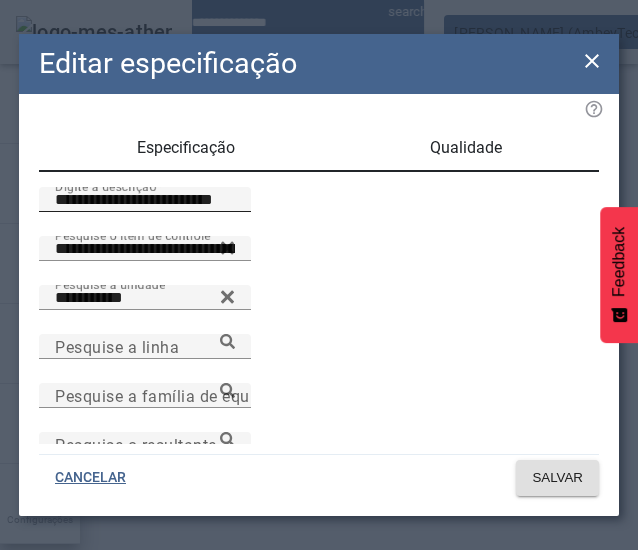 click on "**********" at bounding box center [145, 200] 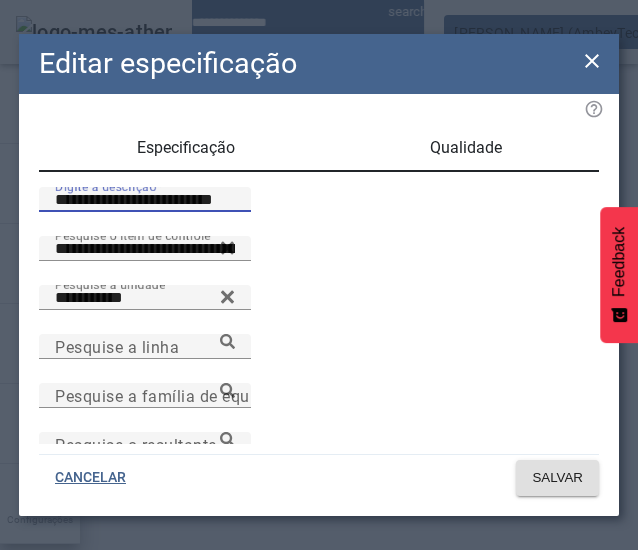 paste 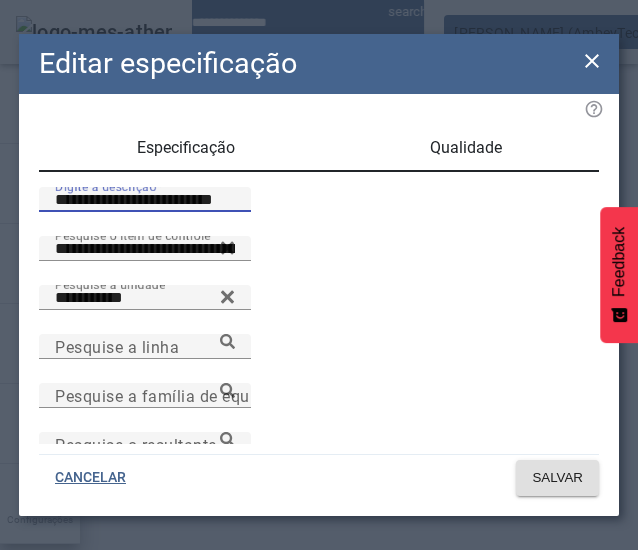 type on "**********" 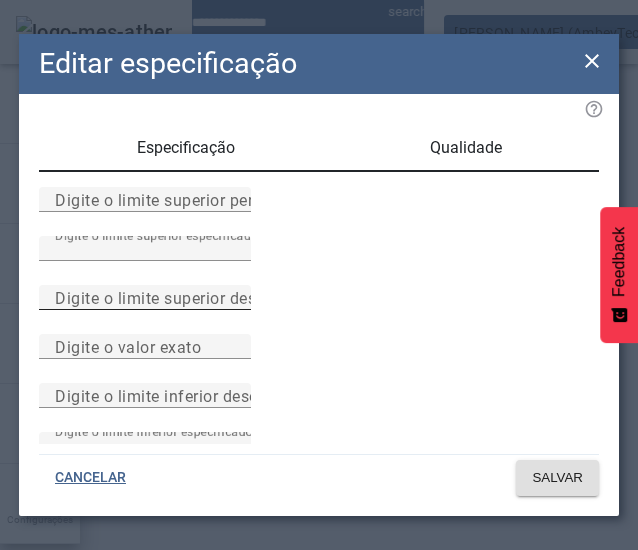 scroll, scrollTop: 200, scrollLeft: 0, axis: vertical 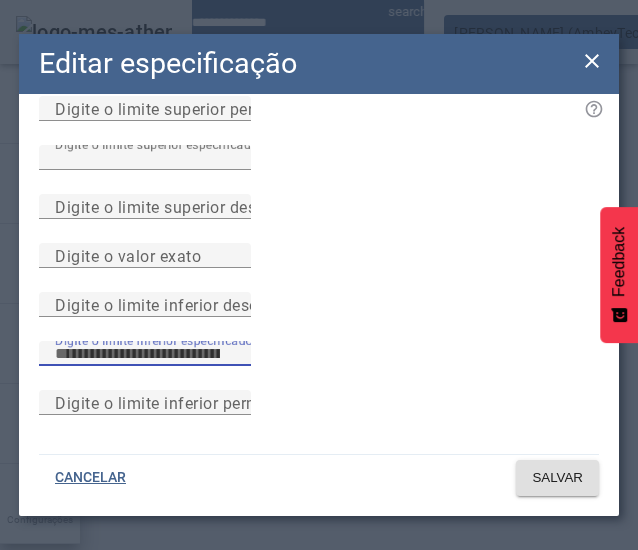 click on "****" at bounding box center (145, 354) 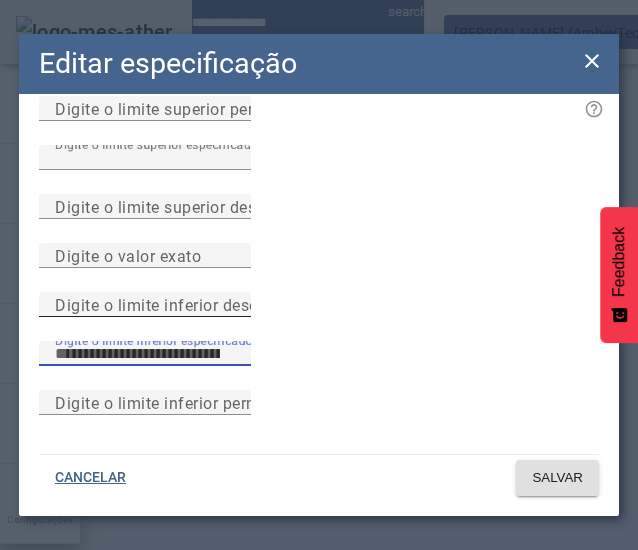 scroll, scrollTop: 0, scrollLeft: 0, axis: both 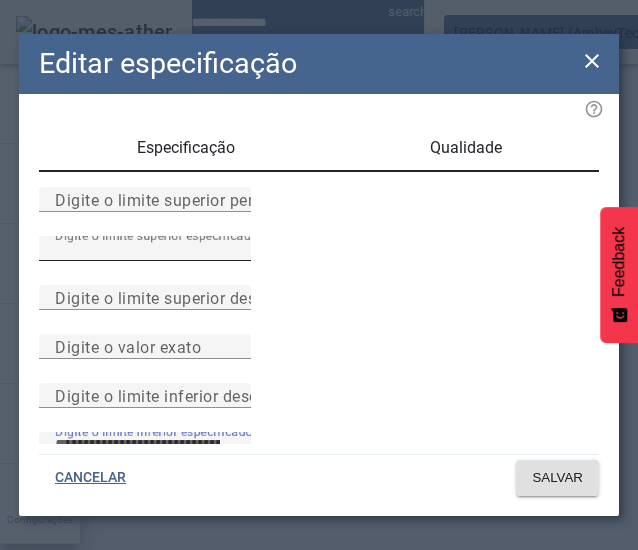 type on "****" 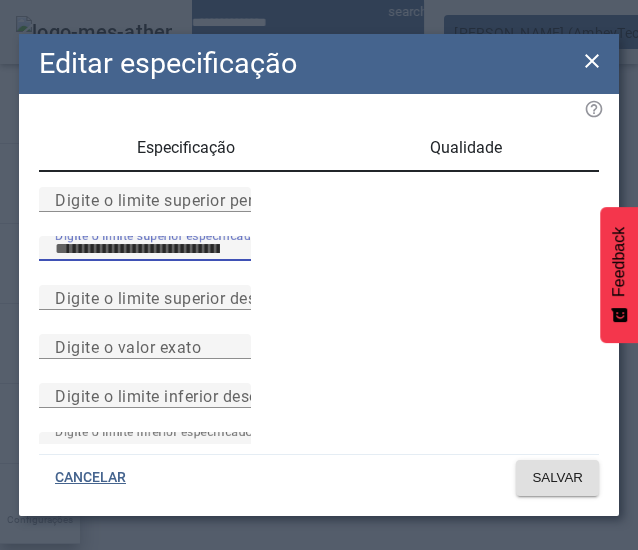 type on "****" 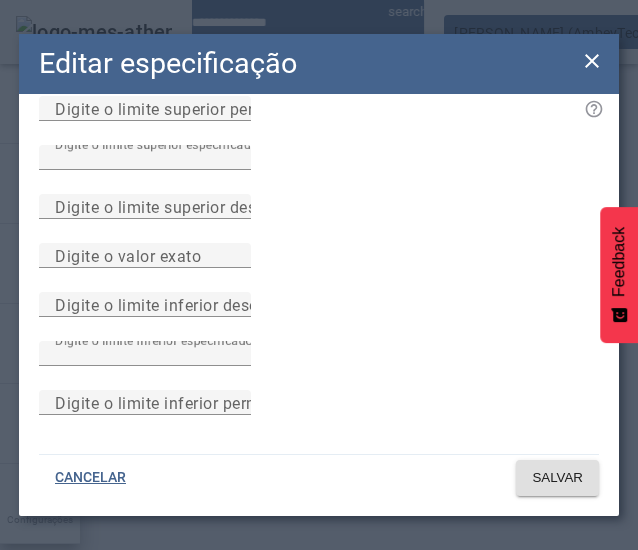 scroll, scrollTop: 0, scrollLeft: 0, axis: both 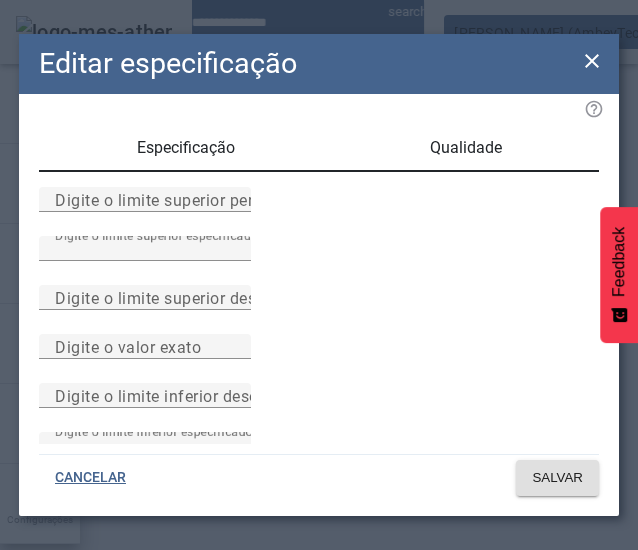 click on "Especificação" at bounding box center [186, 148] 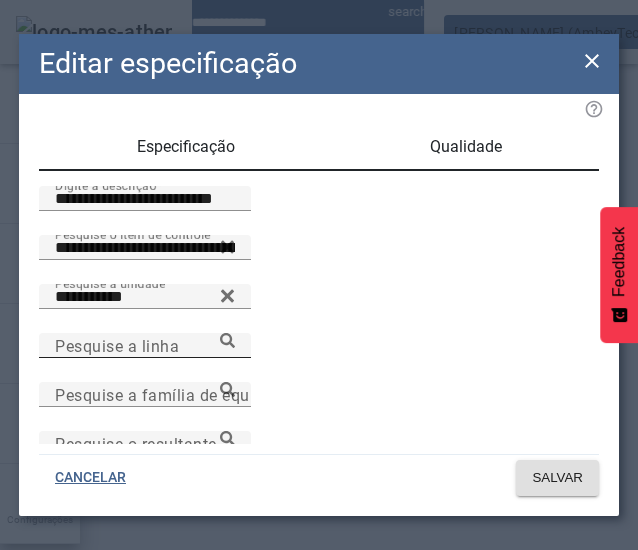 scroll, scrollTop: 0, scrollLeft: 0, axis: both 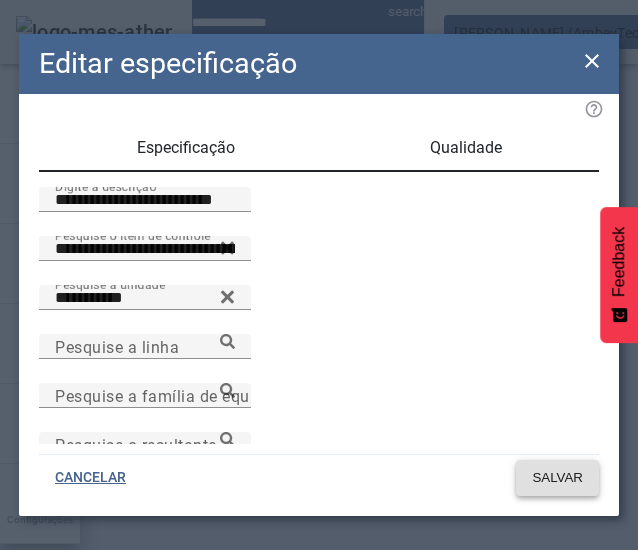 click 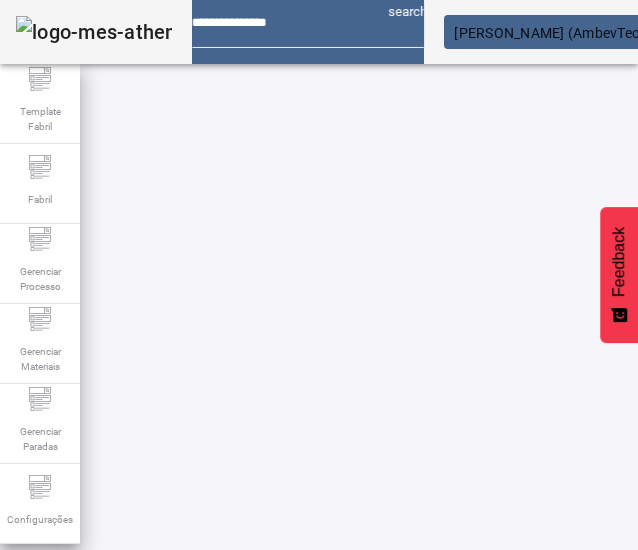 scroll, scrollTop: 423, scrollLeft: 367, axis: both 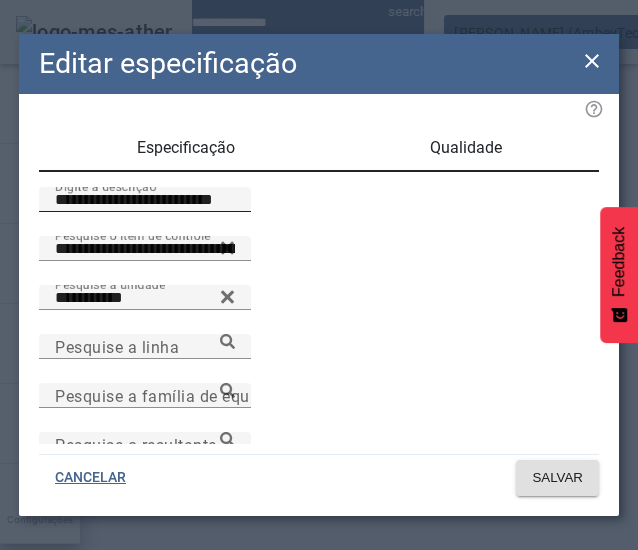 click on "**********" at bounding box center [145, 200] 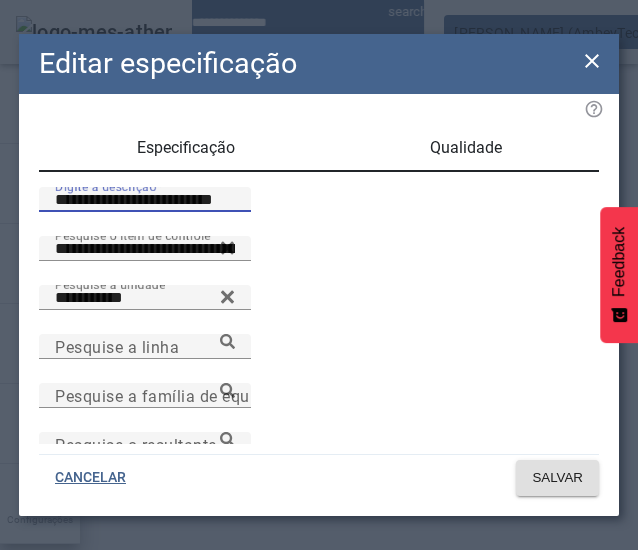 paste 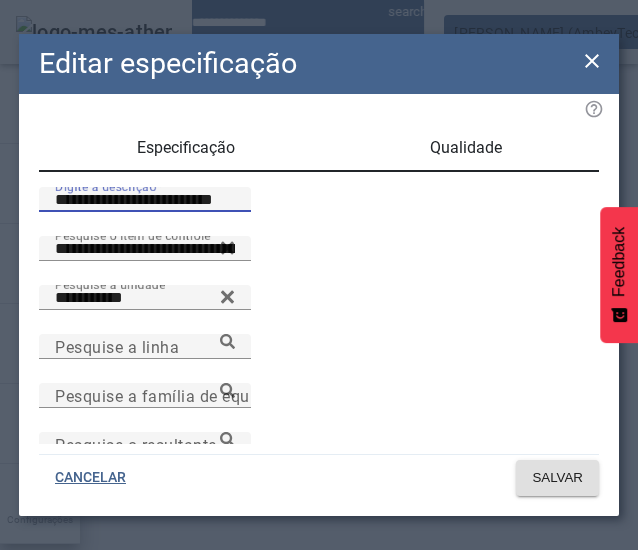 click on "**********" at bounding box center [145, 200] 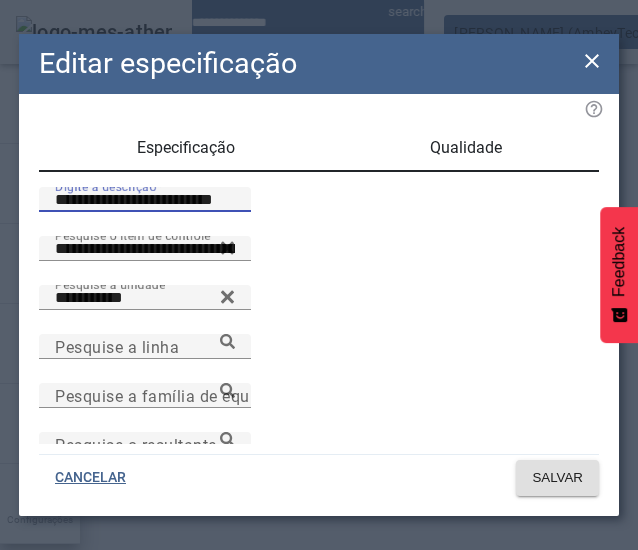 drag, startPoint x: 95, startPoint y: 221, endPoint x: 125, endPoint y: 223, distance: 30.066593 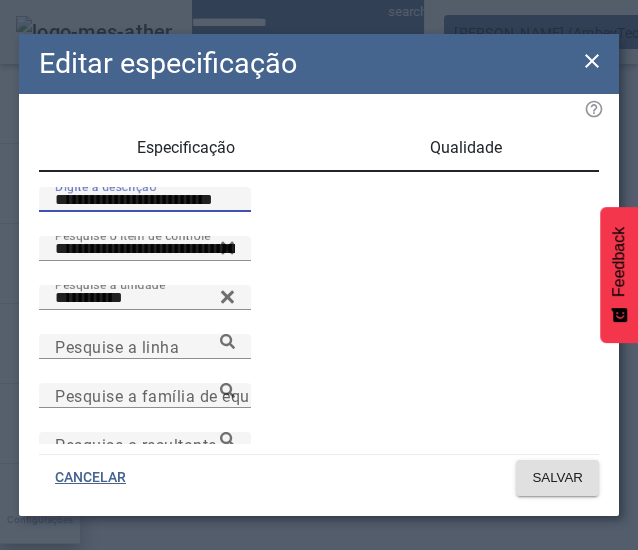 click on "**********" at bounding box center [145, 200] 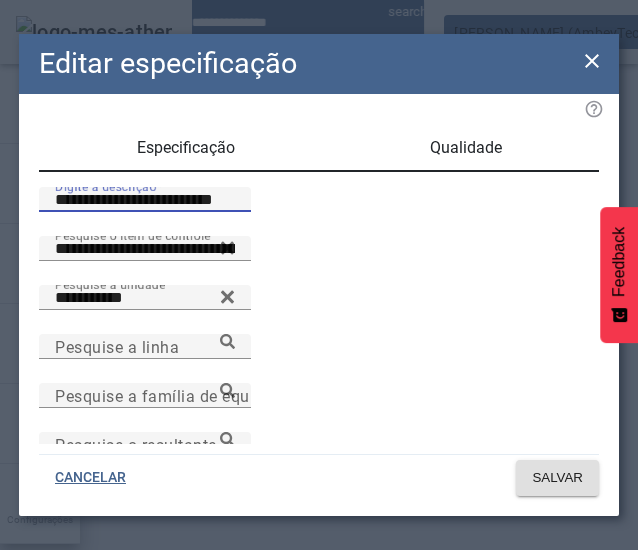 type on "**********" 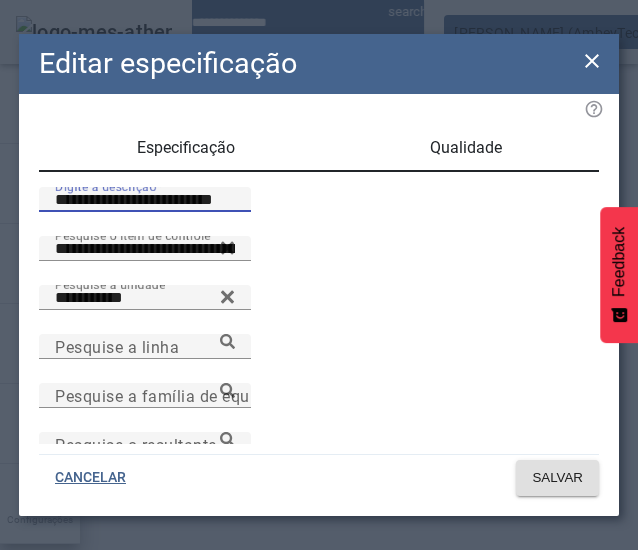click on "Qualidade" at bounding box center (466, 148) 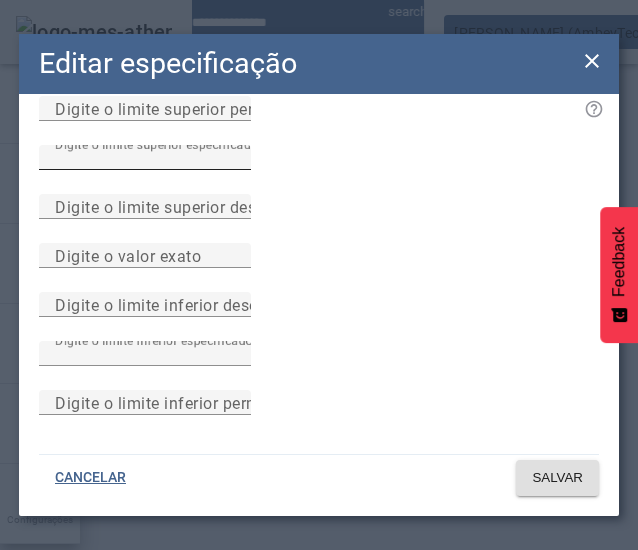 scroll, scrollTop: 294, scrollLeft: 0, axis: vertical 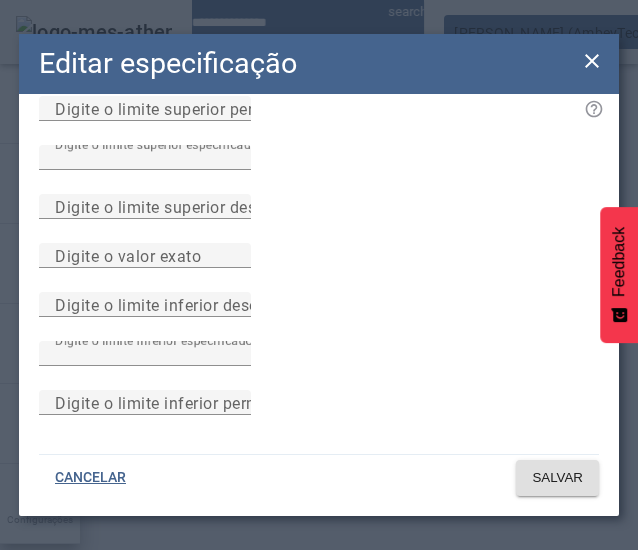 drag, startPoint x: 88, startPoint y: 321, endPoint x: 22, endPoint y: 311, distance: 66.75328 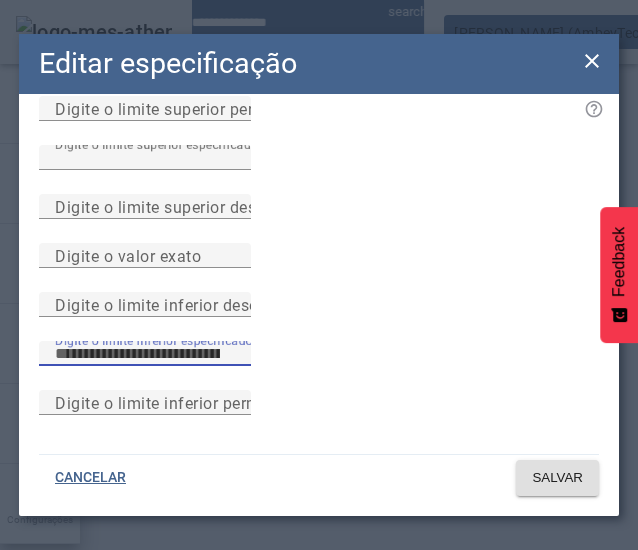 type on "****" 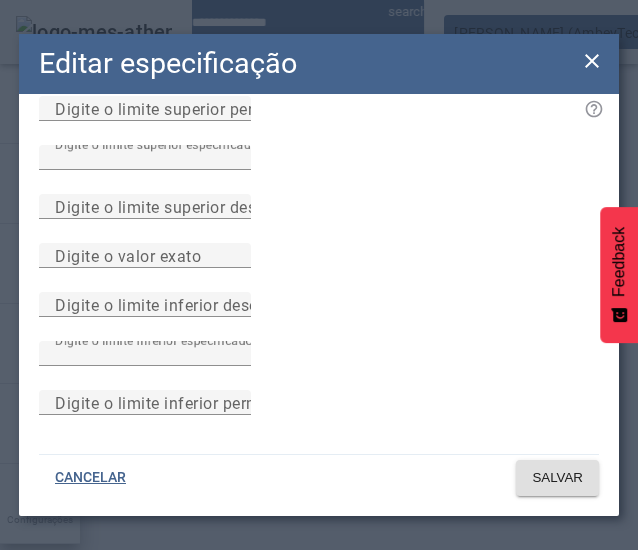scroll, scrollTop: 0, scrollLeft: 0, axis: both 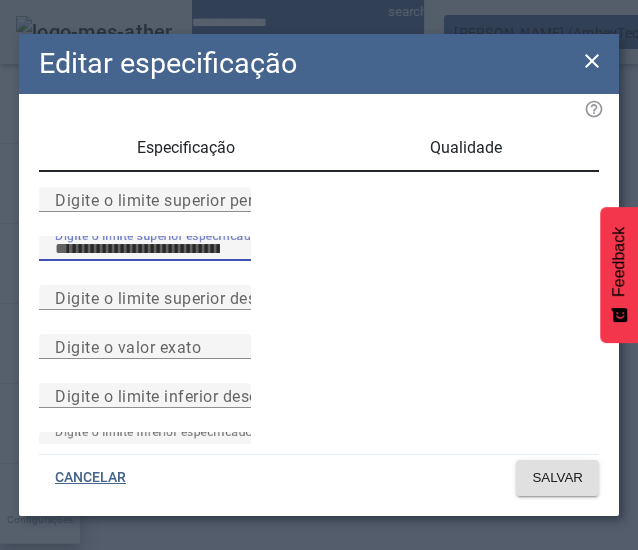 drag, startPoint x: 99, startPoint y: 306, endPoint x: -27, endPoint y: 281, distance: 128.45622 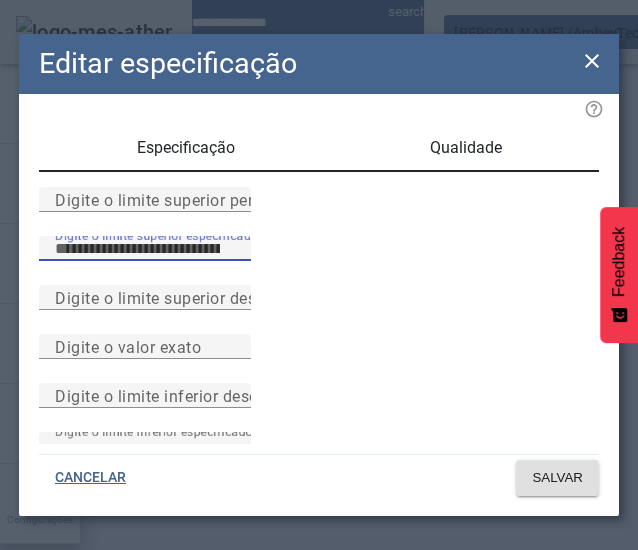 click on "**********" at bounding box center [319, 275] 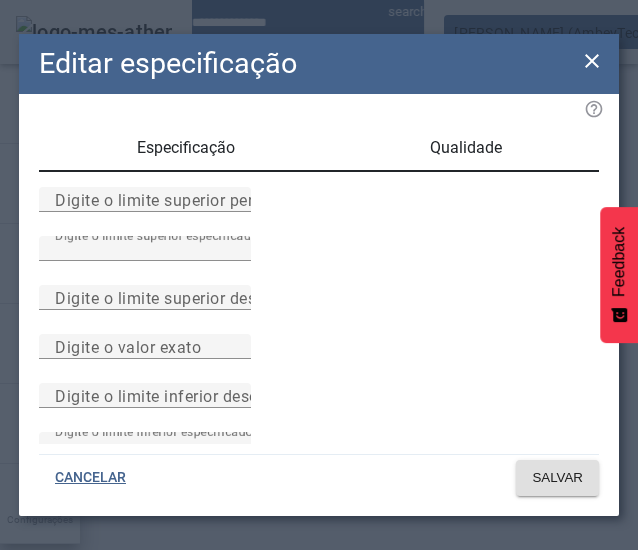 click on "Especificação Qualidade Digite o limite superior permitido Digite o limite superior especificado **** Digite o limite superior desejado Digite o valor exato Digite o limite inferior desejado Digite o limite inferior especificado **** Digite o limite inferior permitido" 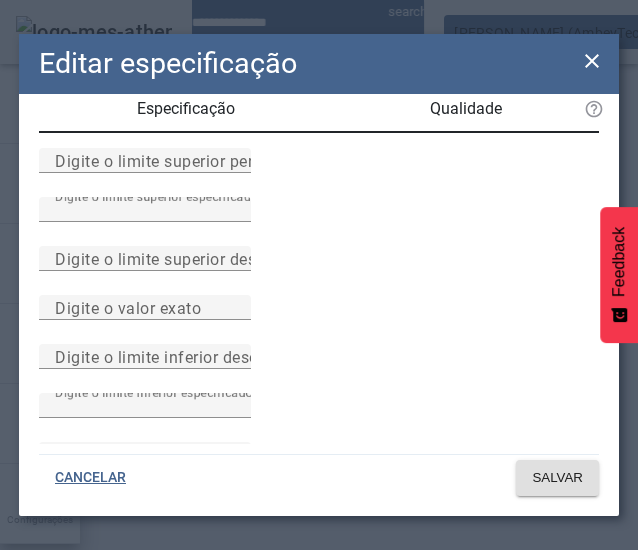 scroll, scrollTop: 0, scrollLeft: 0, axis: both 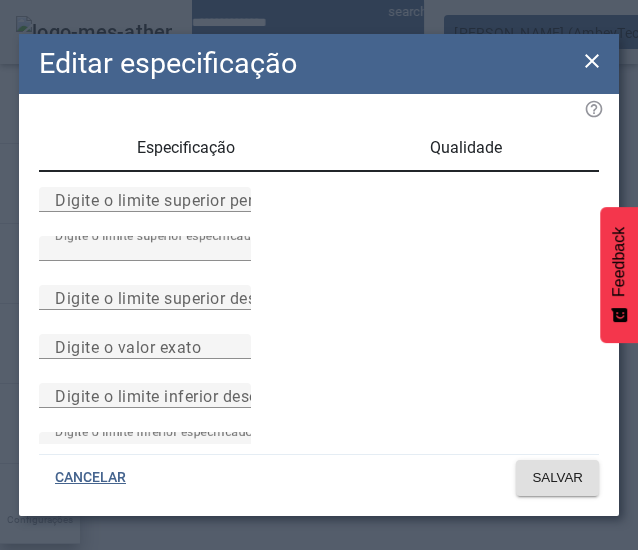click on "Especificação" at bounding box center (186, 148) 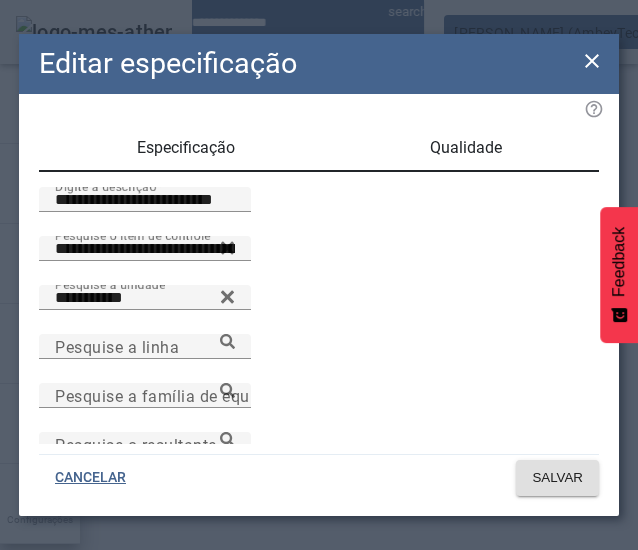 click on "**********" 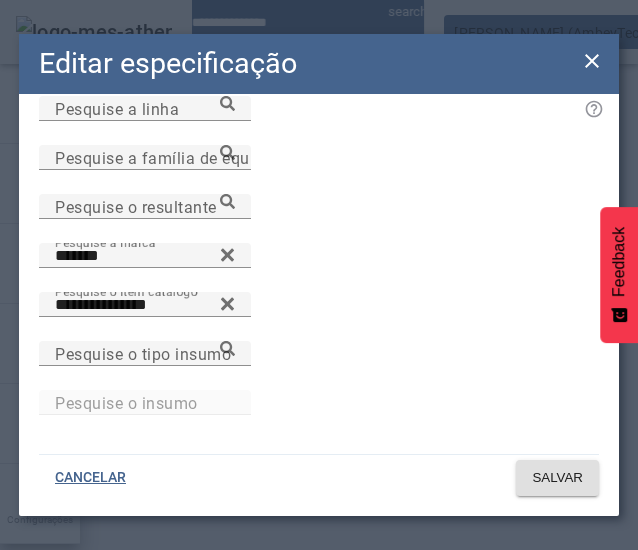 scroll, scrollTop: 528, scrollLeft: 0, axis: vertical 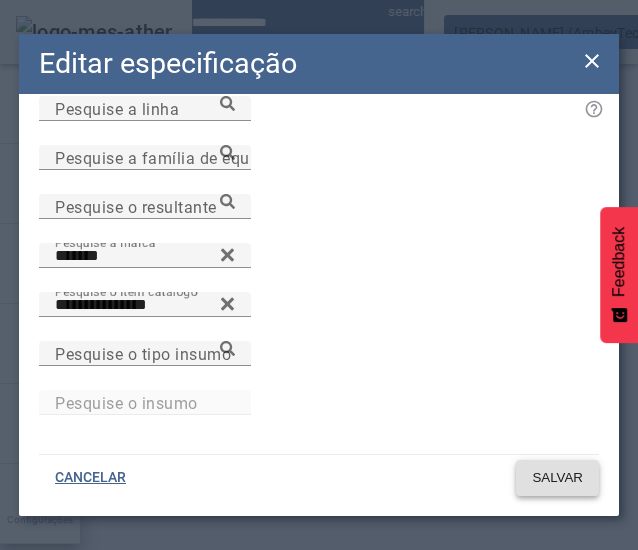 click on "SALVAR" 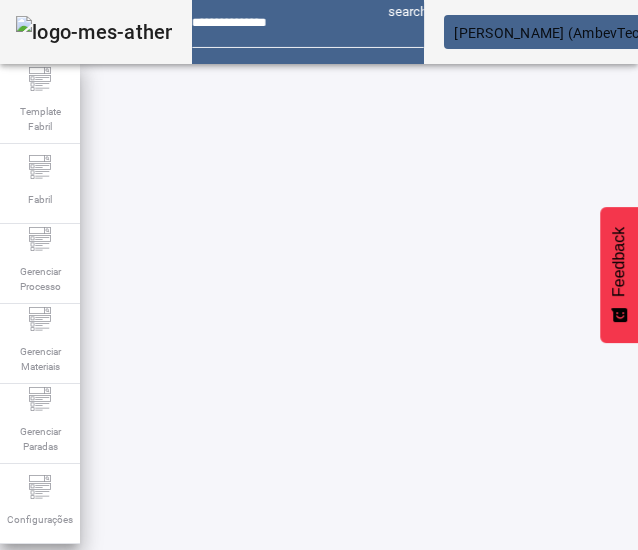 scroll, scrollTop: 423, scrollLeft: 367, axis: both 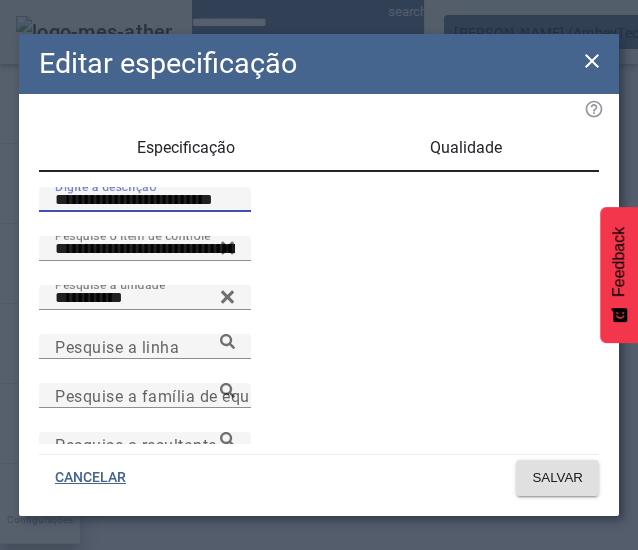 click on "**********" at bounding box center [145, 200] 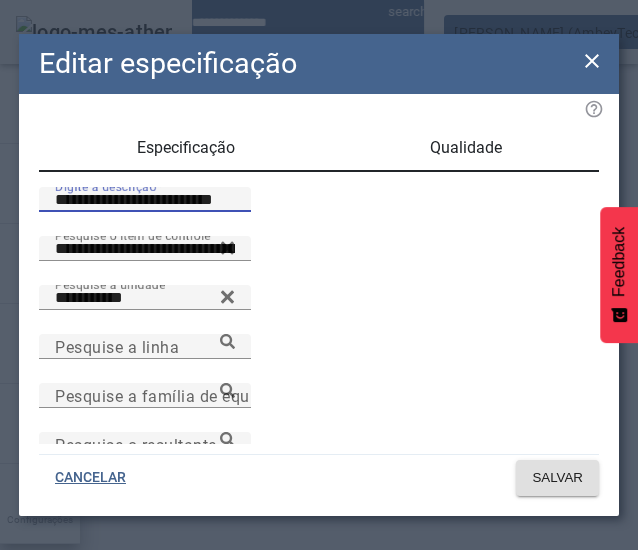 paste 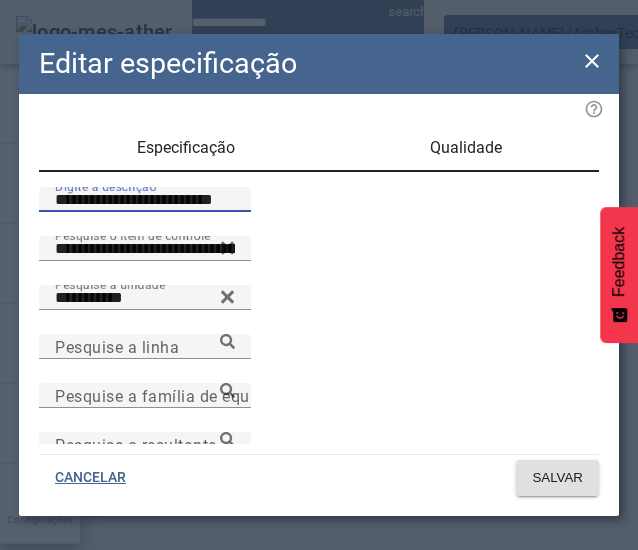 type on "**********" 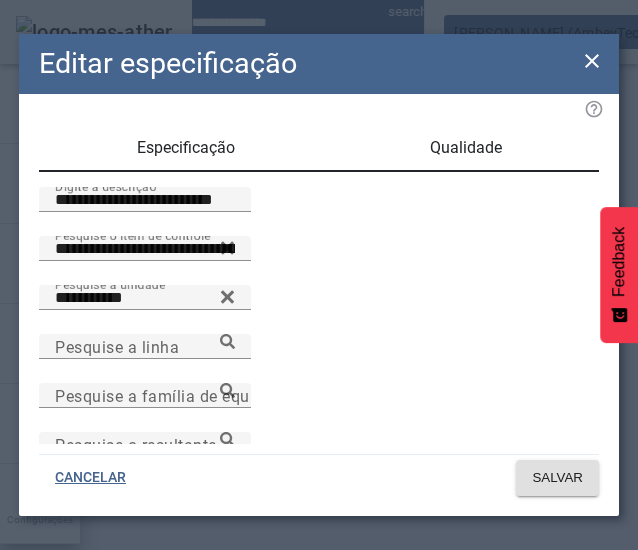 click on "Qualidade" at bounding box center (466, 148) 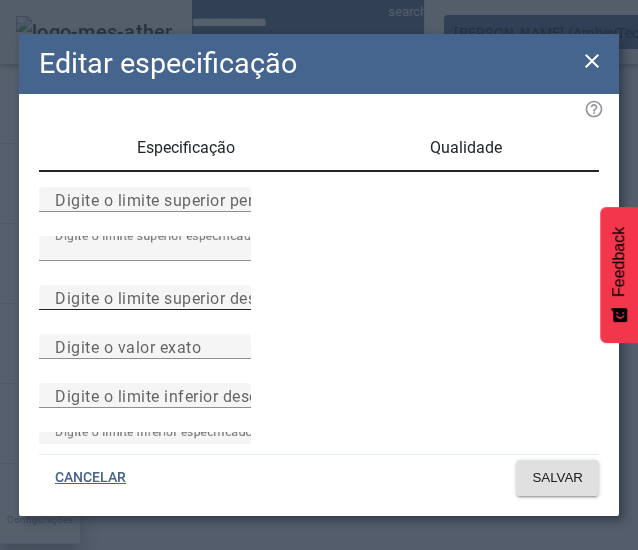 scroll, scrollTop: 294, scrollLeft: 0, axis: vertical 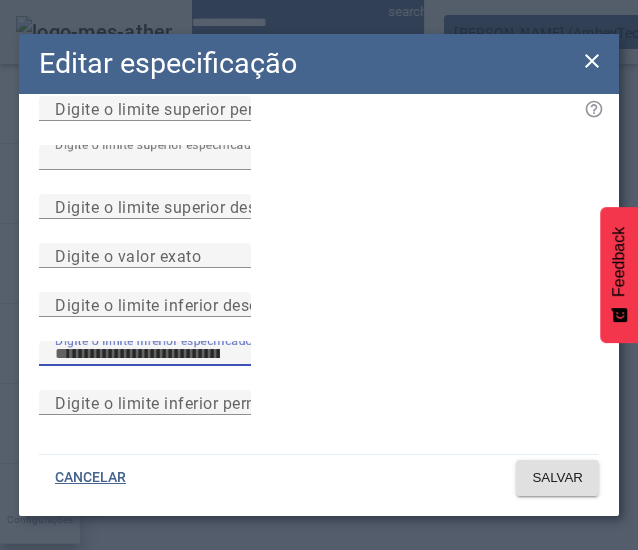 drag, startPoint x: 110, startPoint y: 319, endPoint x: 18, endPoint y: 315, distance: 92.086914 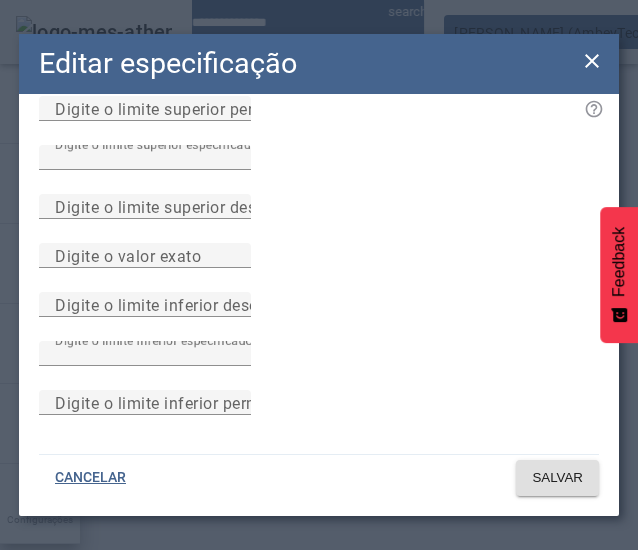 scroll, scrollTop: 94, scrollLeft: 0, axis: vertical 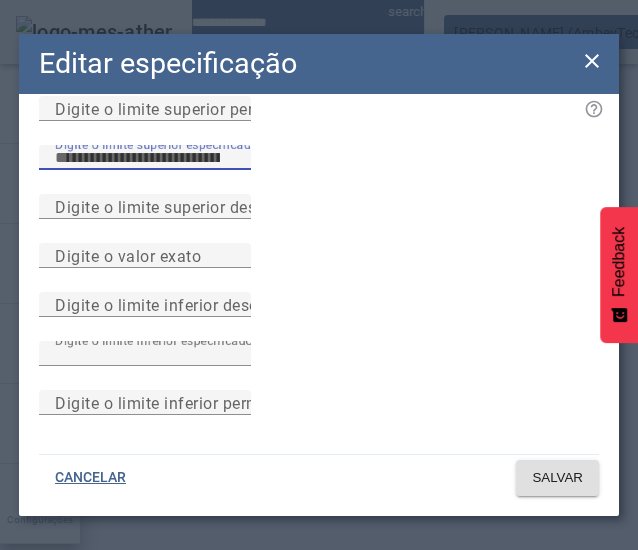 drag, startPoint x: 92, startPoint y: 215, endPoint x: 42, endPoint y: 207, distance: 50.635956 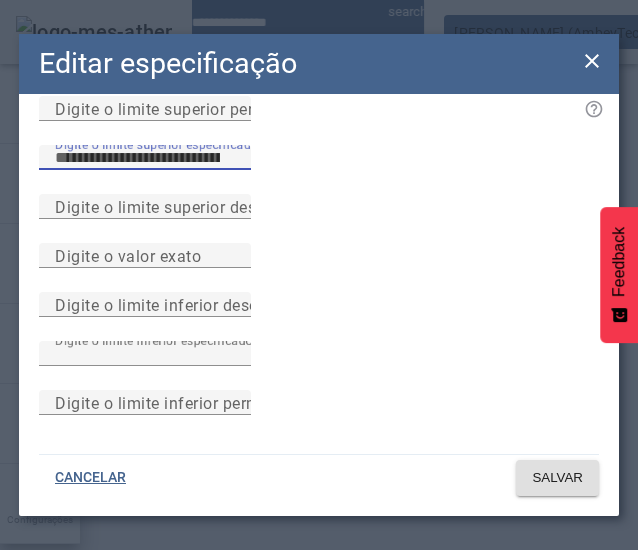 click on "****" at bounding box center [145, 158] 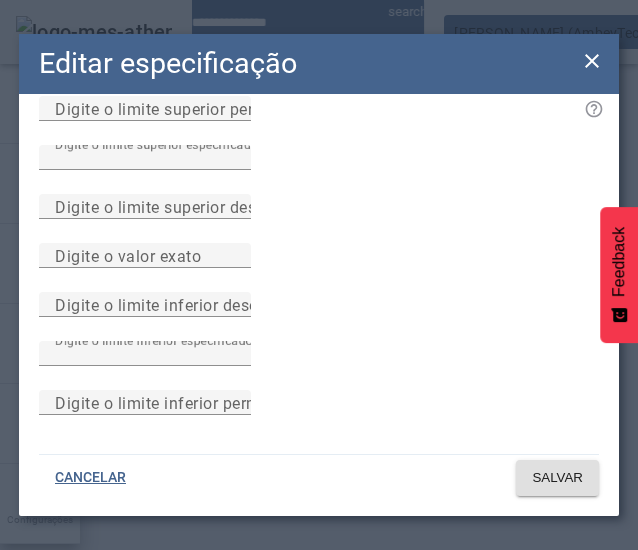 click on "Especificação Qualidade Digite o limite superior permitido Digite o limite superior especificado **** Digite o limite superior desejado Digite o valor exato Digite o limite inferior desejado Digite o limite inferior especificado **** Digite o limite inferior permitido" 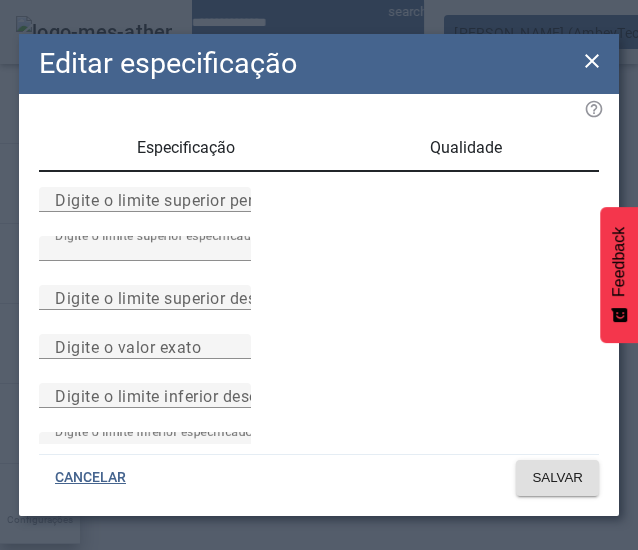 click on "Digite o limite superior permitido Digite o limite superior especificado **** Digite o limite superior desejado Digite o valor exato Digite o limite inferior desejado Digite o limite inferior especificado **** Digite o limite inferior permitido" at bounding box center [319, 351] 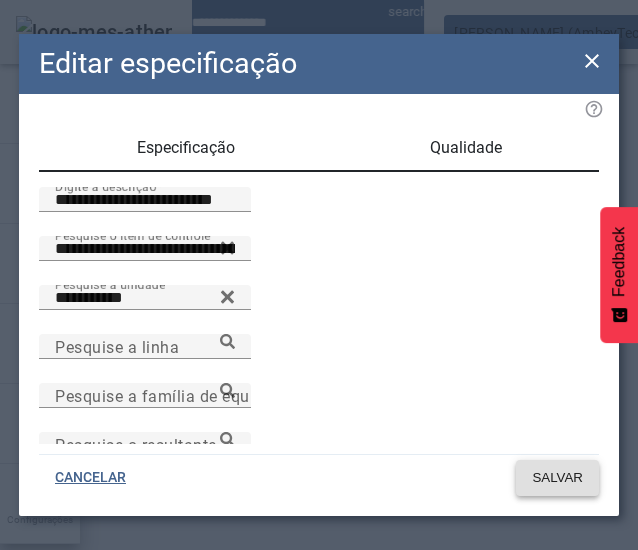 click 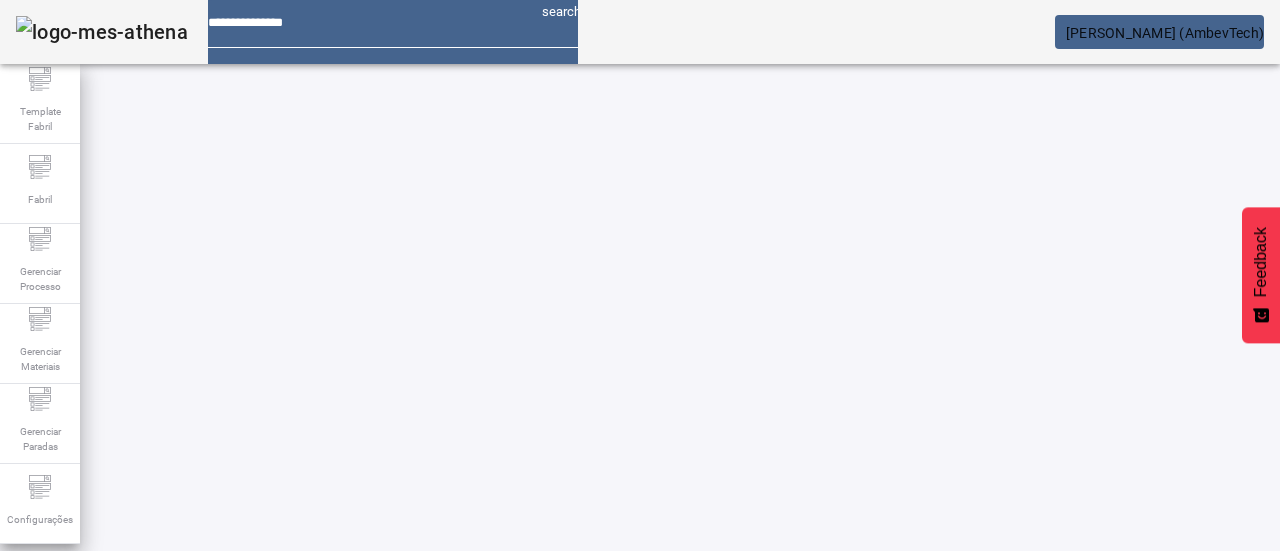 scroll, scrollTop: 0, scrollLeft: 0, axis: both 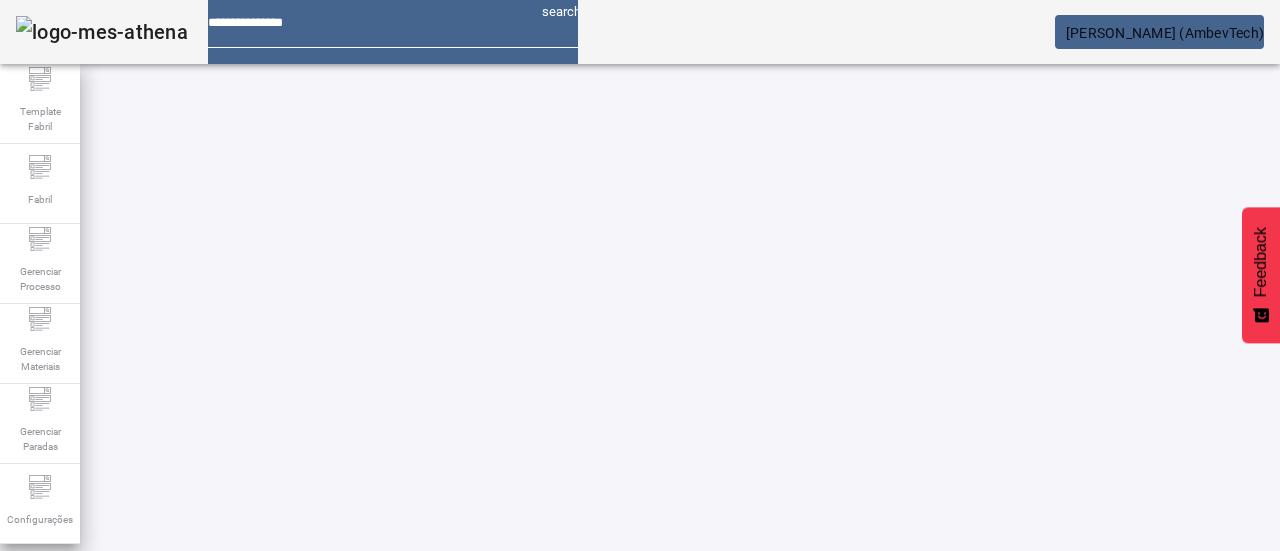 click 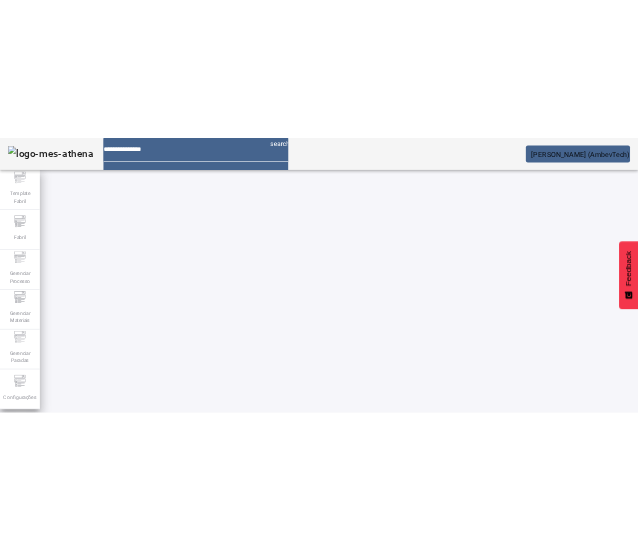 scroll, scrollTop: 448, scrollLeft: 0, axis: vertical 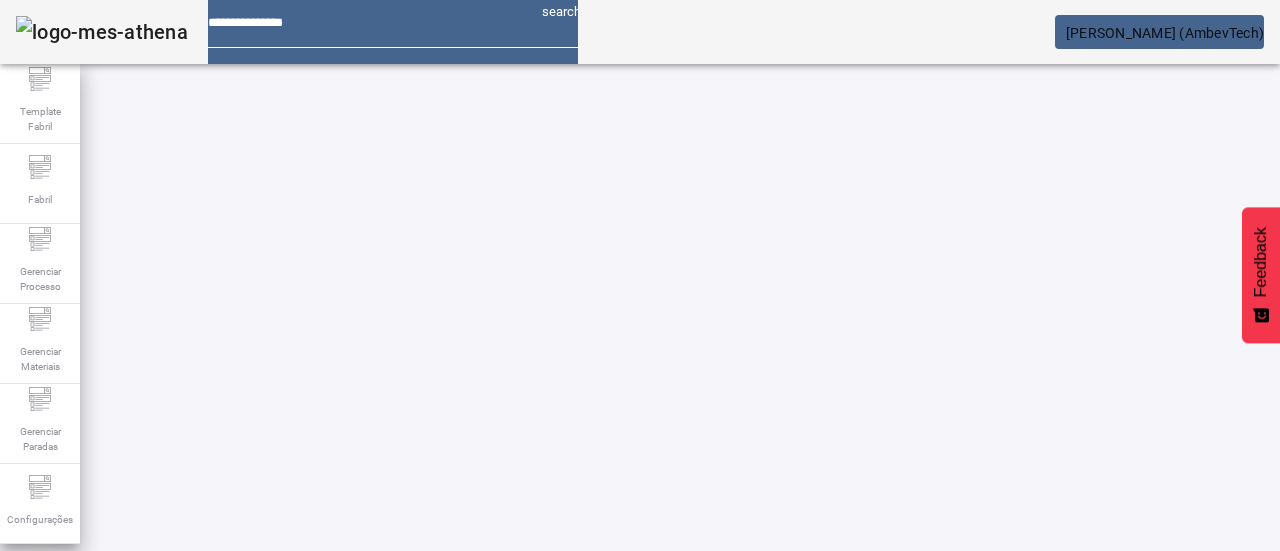 type 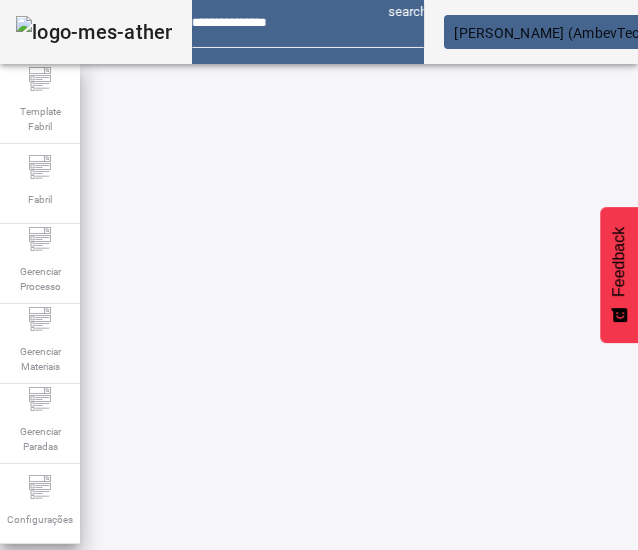 scroll, scrollTop: 348, scrollLeft: 0, axis: vertical 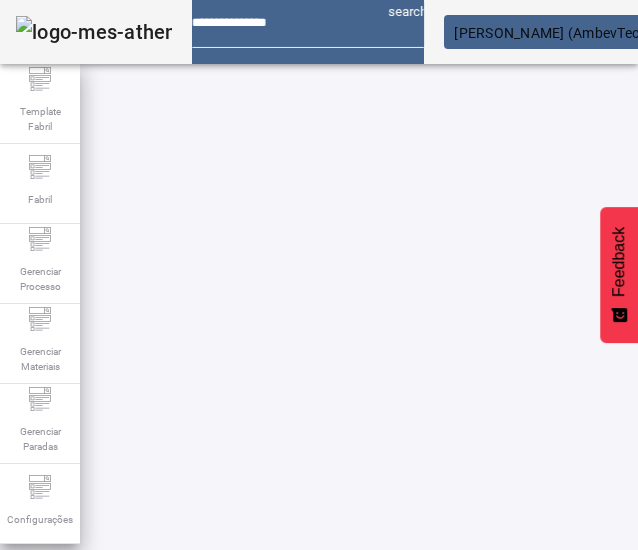 click 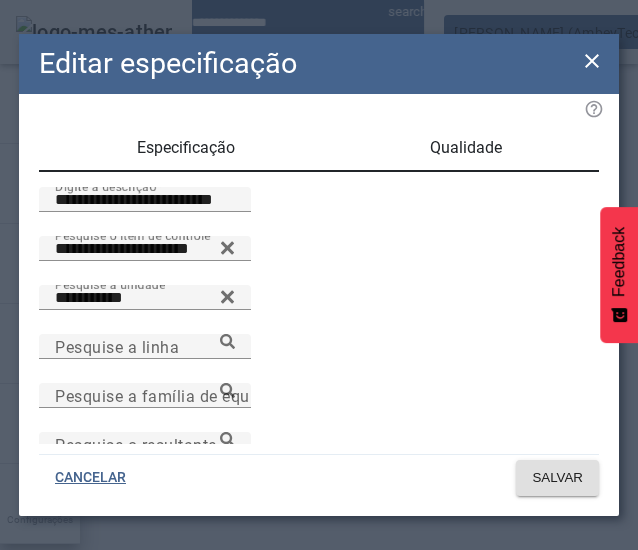 click on "Qualidade" at bounding box center [466, 148] 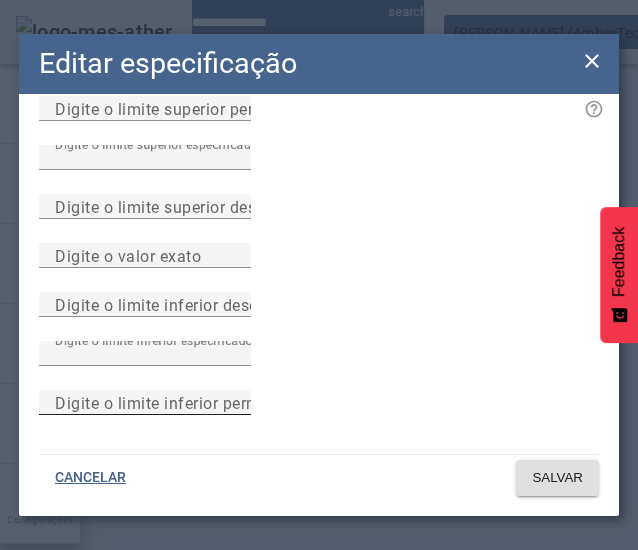 scroll, scrollTop: 294, scrollLeft: 0, axis: vertical 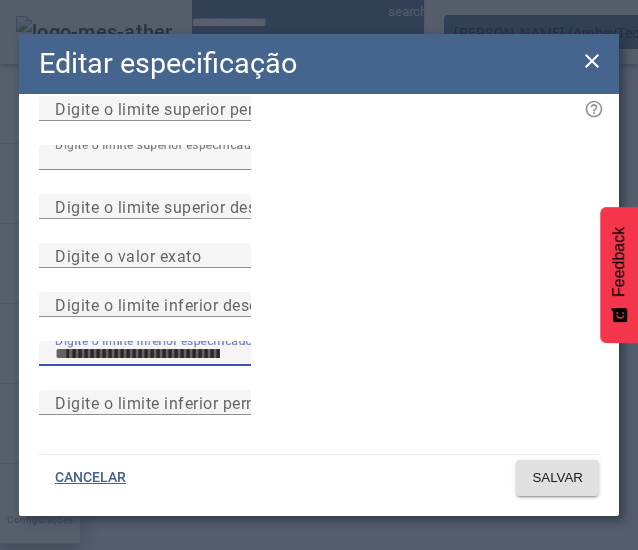 drag, startPoint x: 103, startPoint y: 317, endPoint x: 18, endPoint y: 328, distance: 85.70881 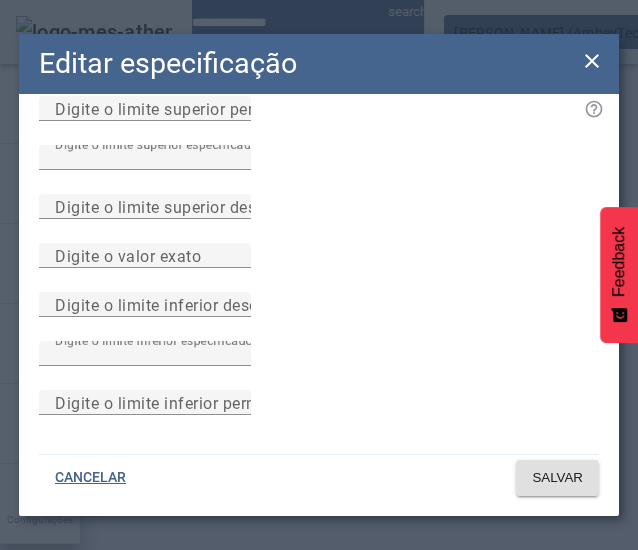 click on "Especificação Qualidade Digite o limite superior permitido Digite o limite superior especificado **** Digite o limite superior desejado Digite o valor exato Digite o limite inferior desejado Digite o limite inferior especificado **** Digite o limite inferior permitido" 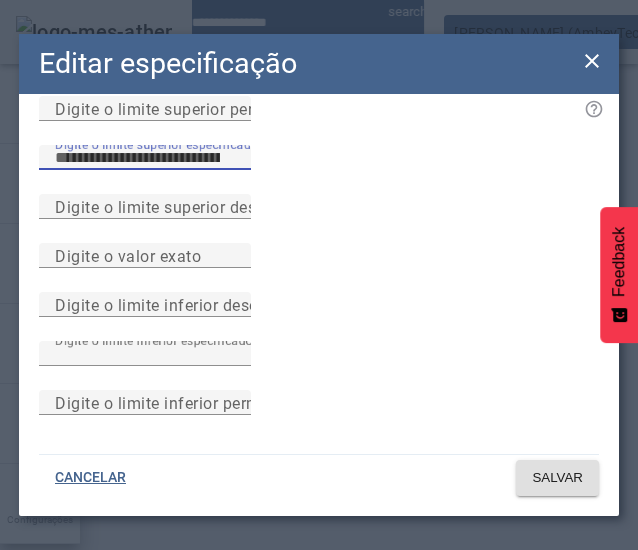 drag, startPoint x: 98, startPoint y: 209, endPoint x: -15, endPoint y: 203, distance: 113.15918 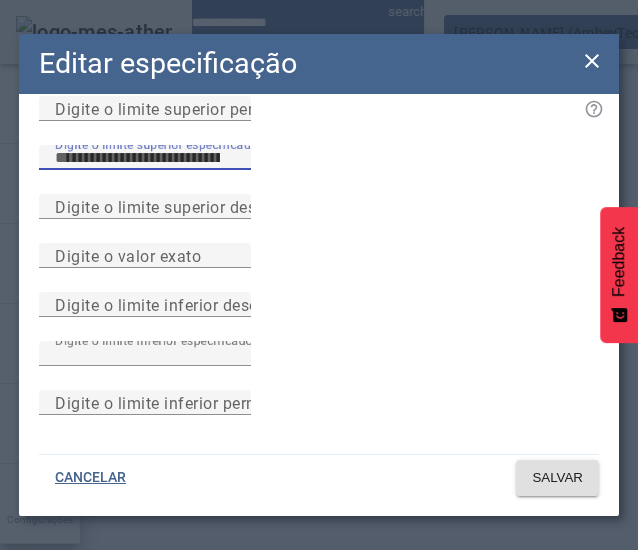 click on "**********" at bounding box center [319, 275] 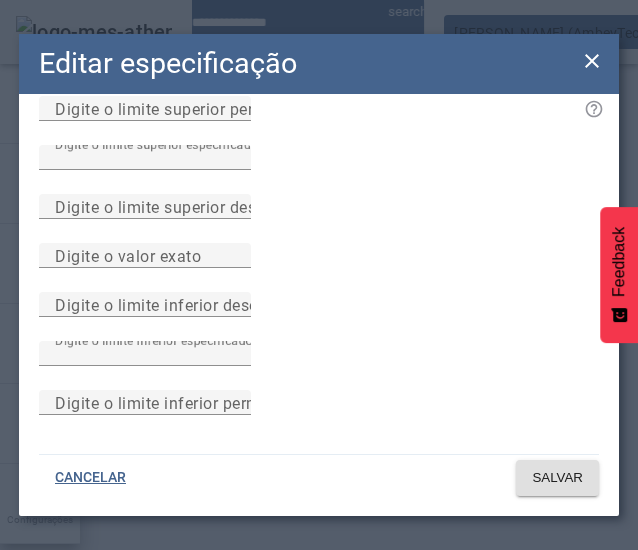 scroll, scrollTop: 0, scrollLeft: 0, axis: both 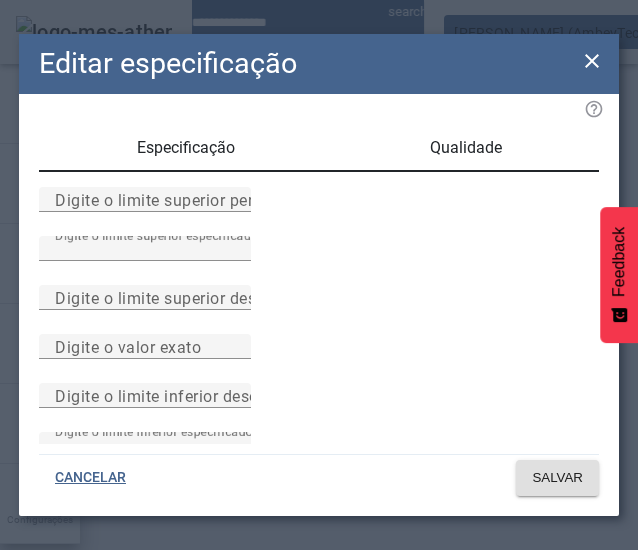 click on "Especificação" at bounding box center [186, 148] 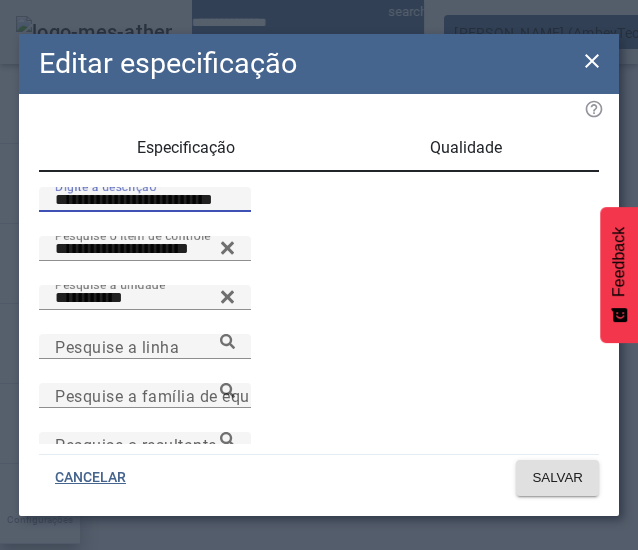 click on "**********" at bounding box center [145, 200] 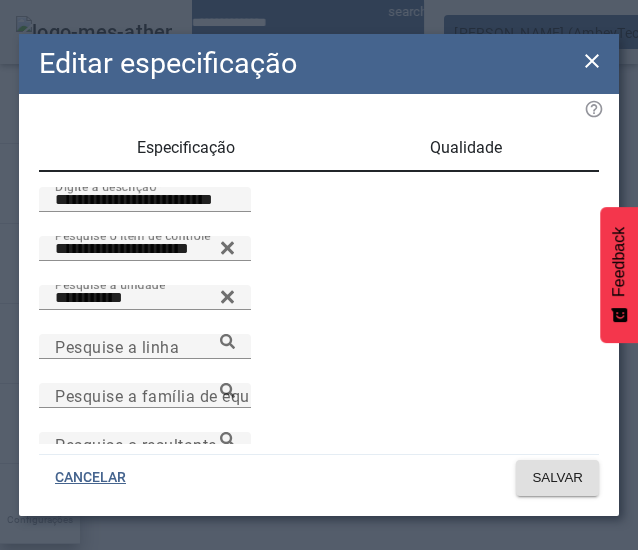 click on "Qualidade" at bounding box center [465, 148] 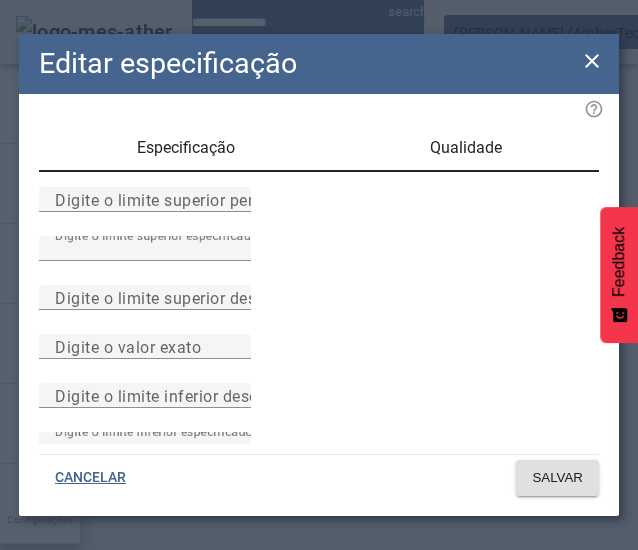 click on "Especificação Qualidade Digite o limite superior permitido Digite o limite superior especificado **** Digite o limite superior desejado Digite o valor exato Digite o limite inferior desejado Digite o limite inferior especificado **** Digite o limite inferior permitido" 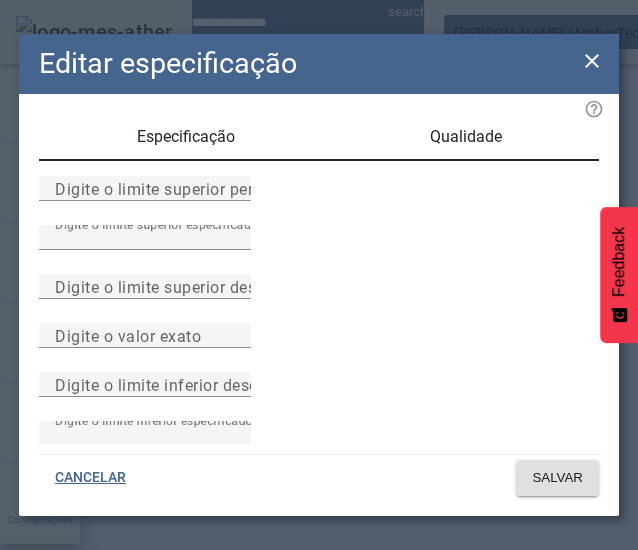 scroll, scrollTop: 0, scrollLeft: 0, axis: both 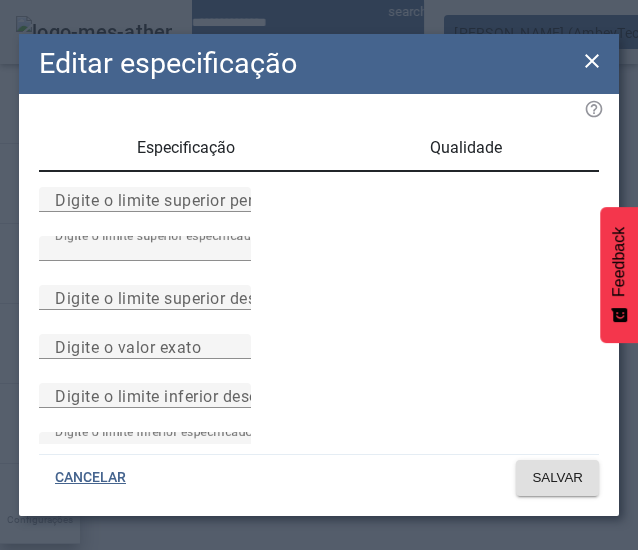 click on "Especificação" at bounding box center [186, 148] 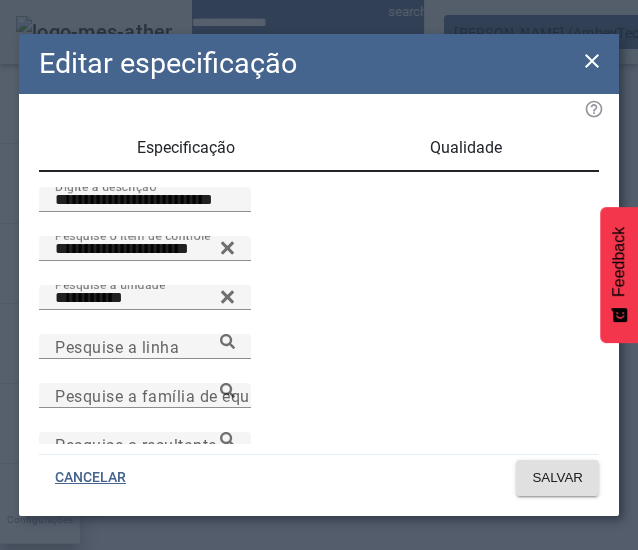 click on "**********" 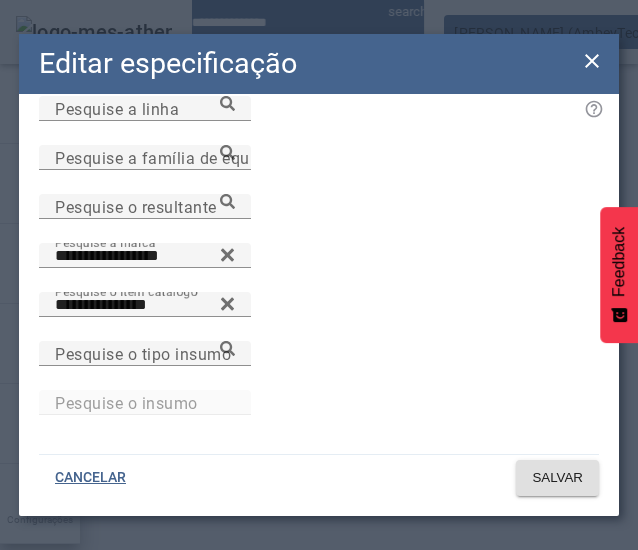 scroll, scrollTop: 528, scrollLeft: 0, axis: vertical 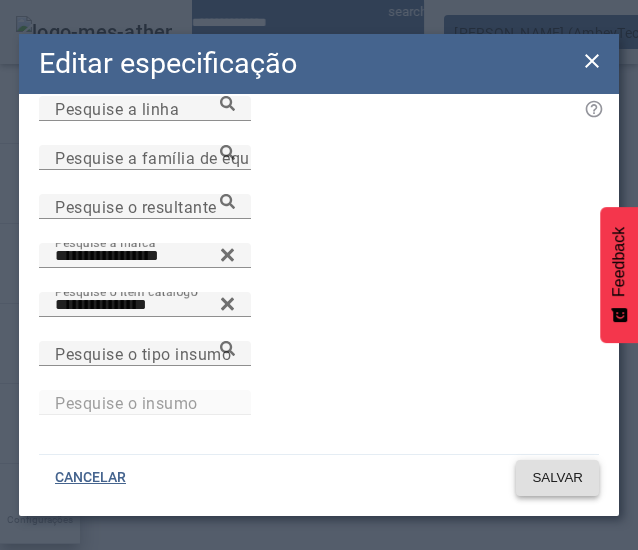 click 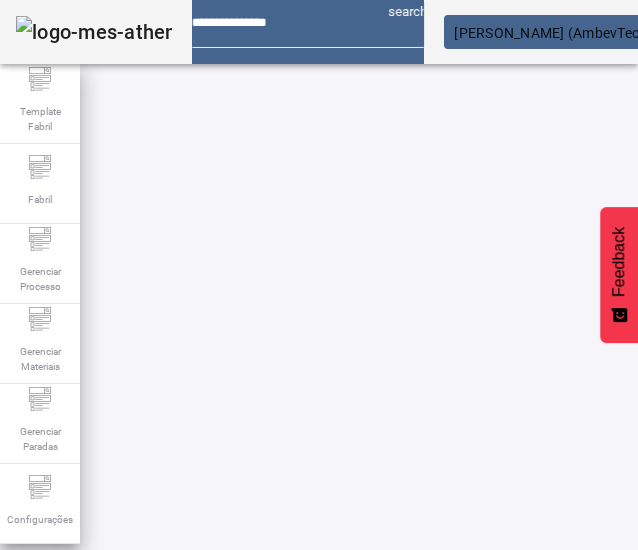 scroll, scrollTop: 423, scrollLeft: 346, axis: both 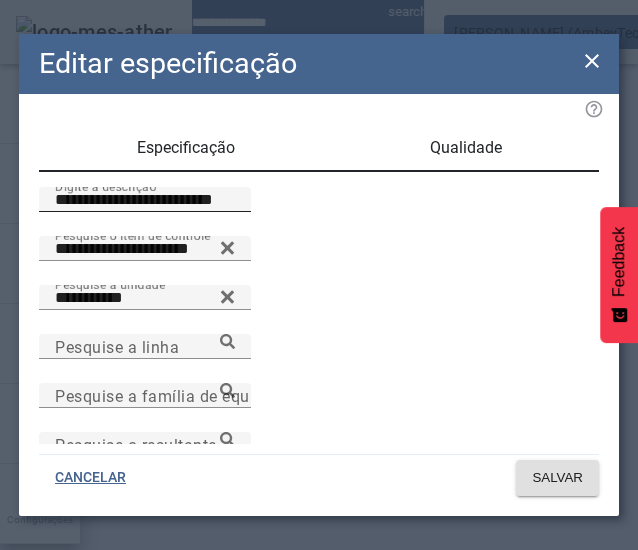 click on "**********" at bounding box center [145, 199] 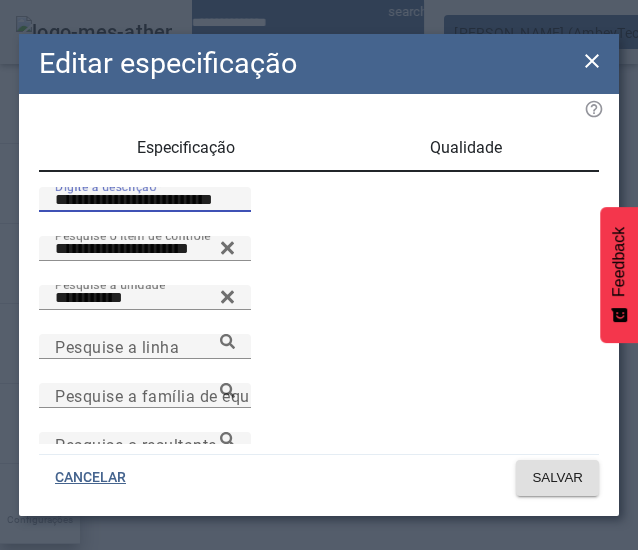 paste 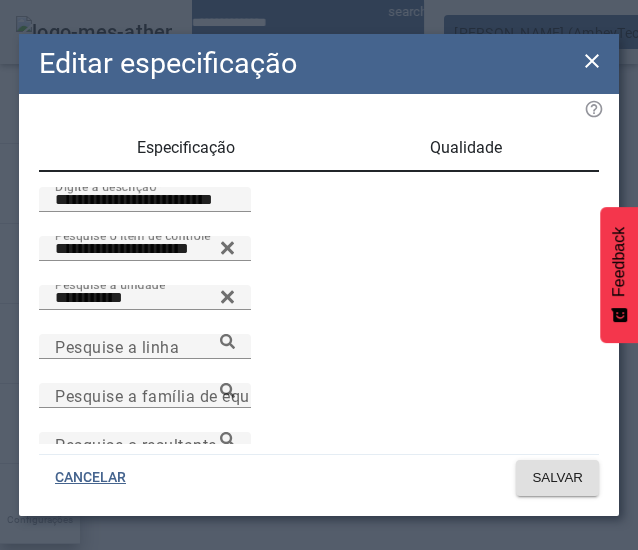 click on "Qualidade" at bounding box center [466, 148] 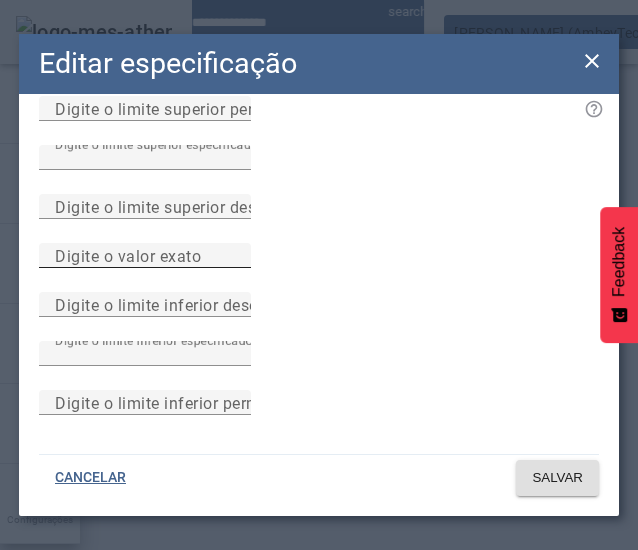 scroll, scrollTop: 294, scrollLeft: 0, axis: vertical 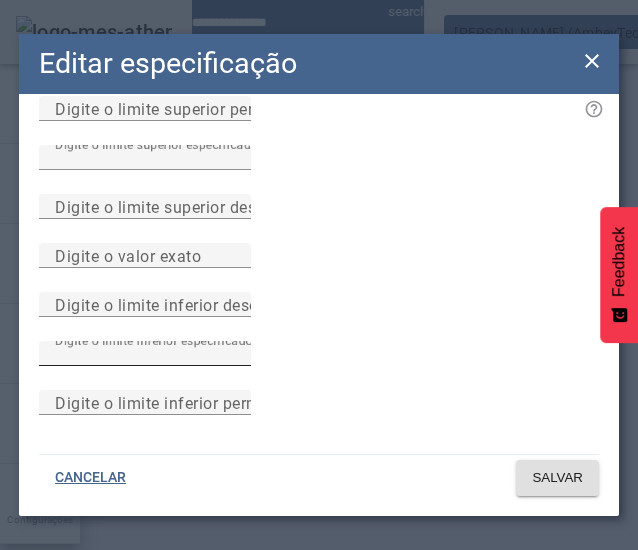 click on "****" at bounding box center (145, 354) 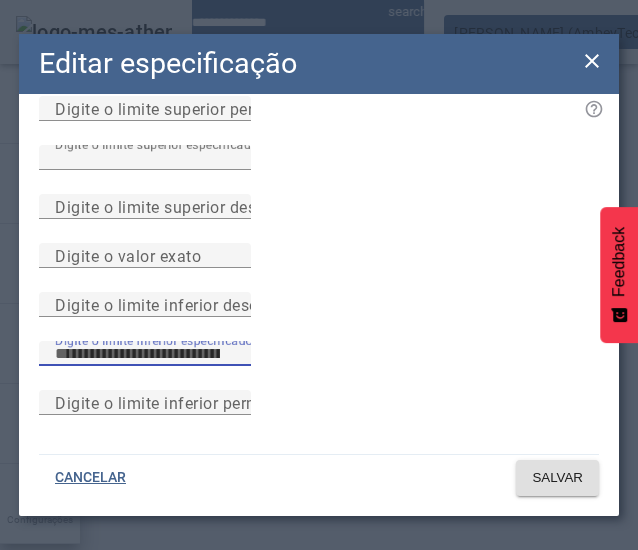 scroll, scrollTop: 0, scrollLeft: 0, axis: both 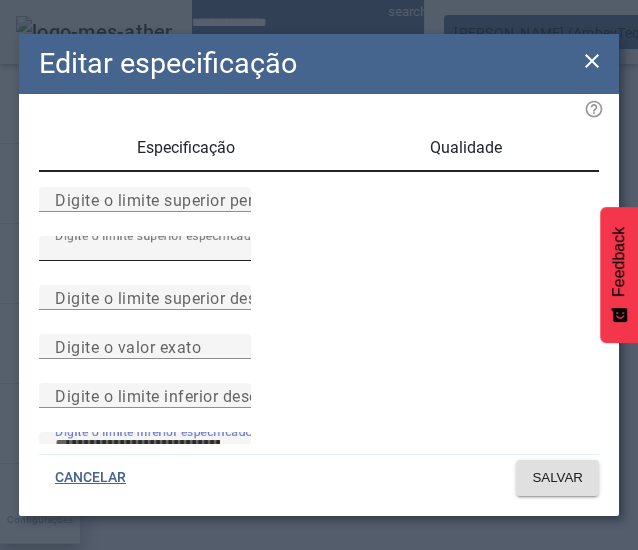 type on "****" 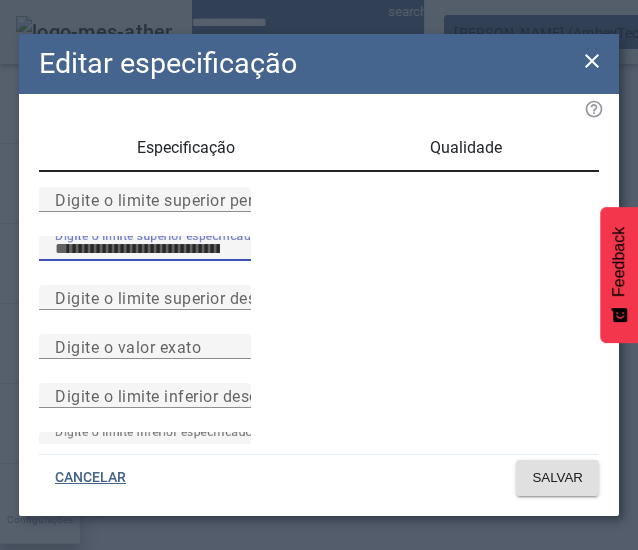 type on "****" 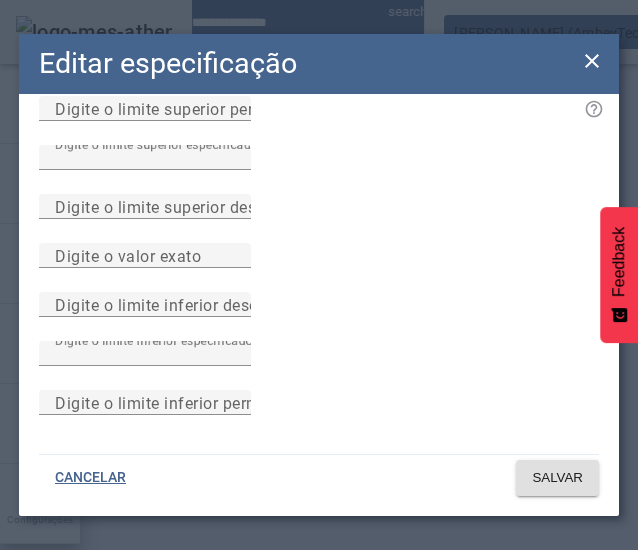 scroll, scrollTop: 0, scrollLeft: 0, axis: both 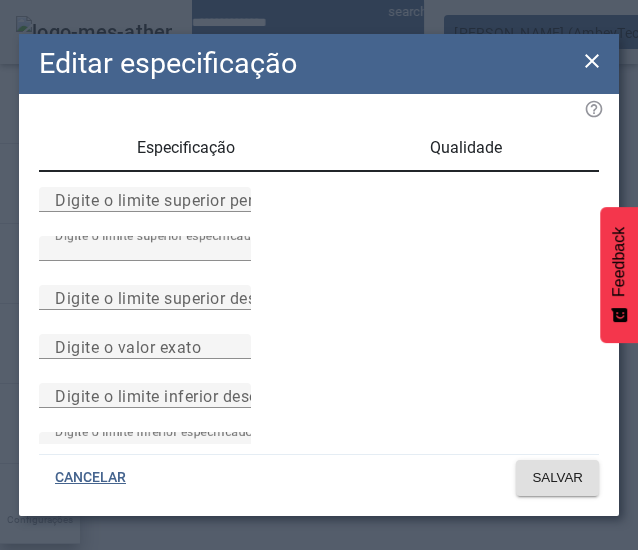 click on "Digite o limite superior permitido Digite o limite superior especificado **** Digite o limite superior desejado Digite o valor exato Digite o limite inferior desejado Digite o limite inferior especificado **** Digite o limite inferior permitido" at bounding box center [319, 351] 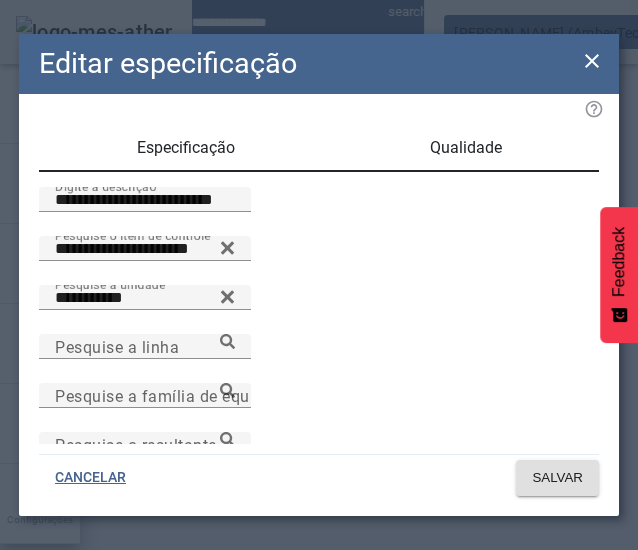 click on "**********" 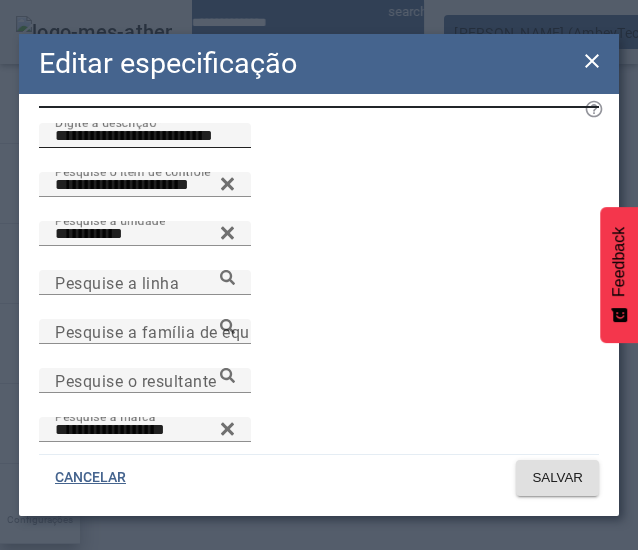 scroll, scrollTop: 0, scrollLeft: 0, axis: both 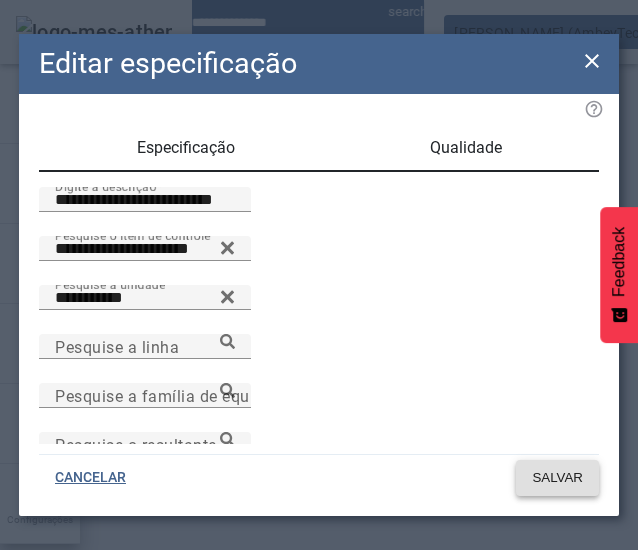 click on "SALVAR" 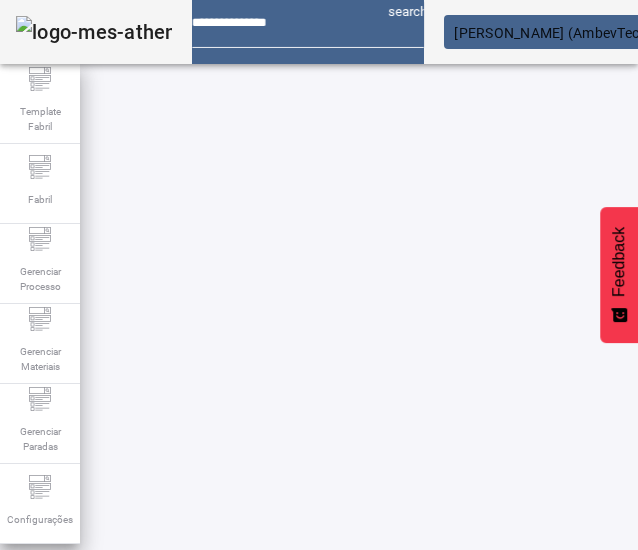 scroll, scrollTop: 423, scrollLeft: 324, axis: both 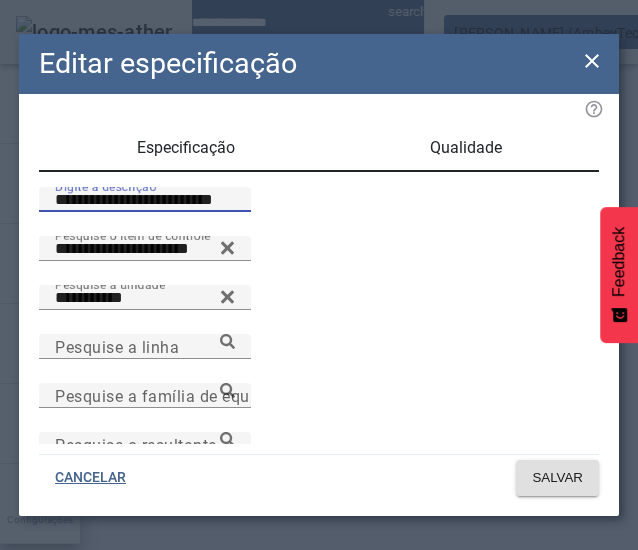 click on "**********" at bounding box center (145, 200) 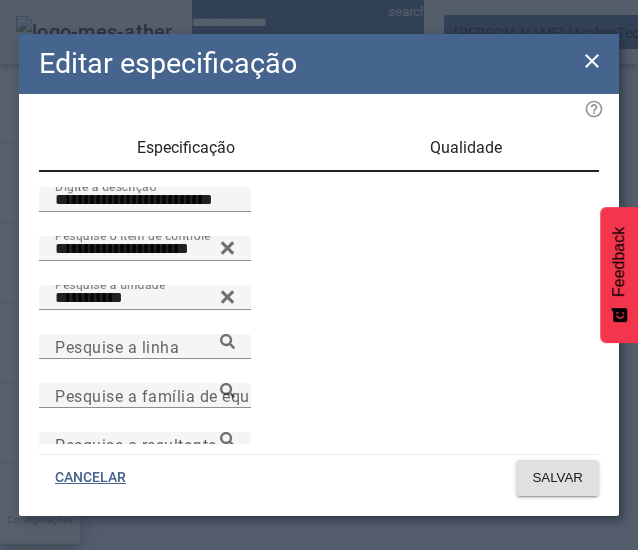 click on "Dado copiado para área de transferência" at bounding box center (319, 970) 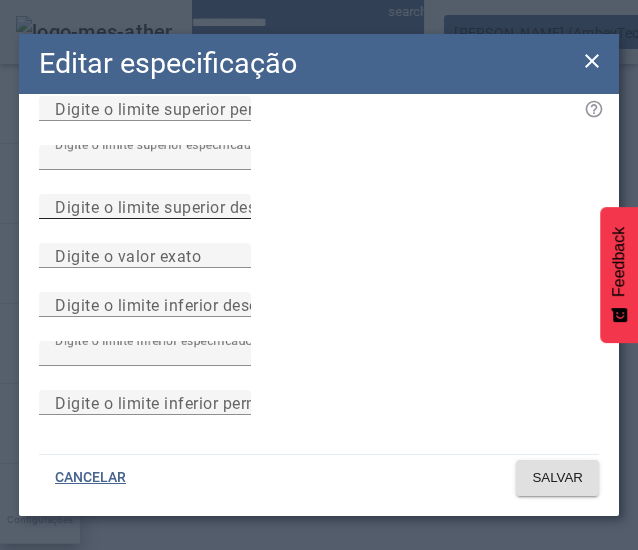 scroll, scrollTop: 294, scrollLeft: 0, axis: vertical 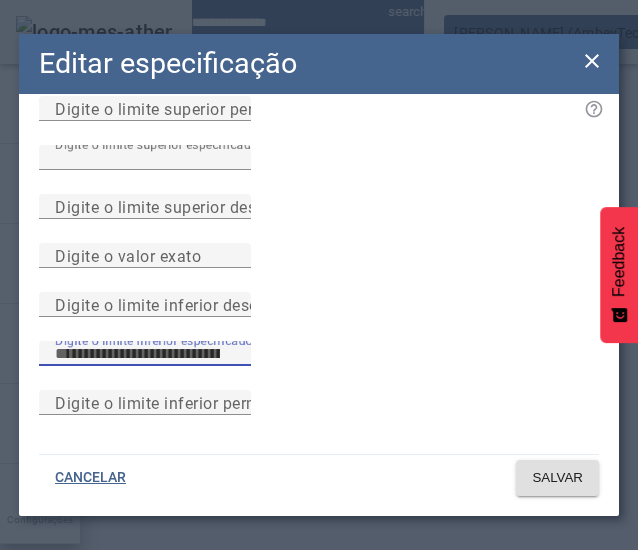 click on "****" at bounding box center (145, 354) 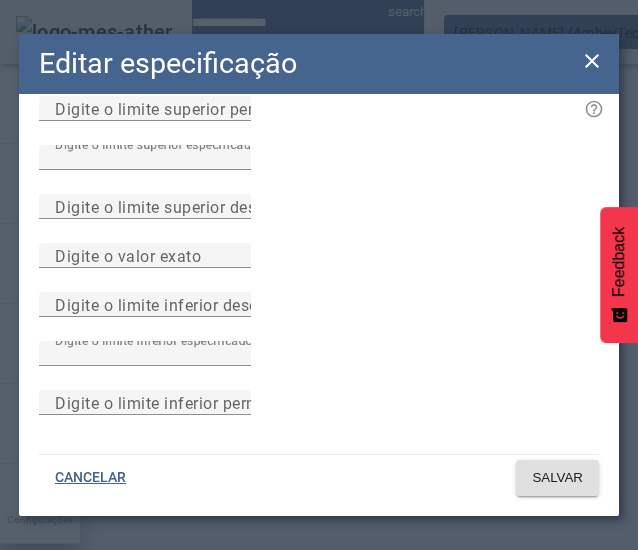 scroll, scrollTop: 0, scrollLeft: 0, axis: both 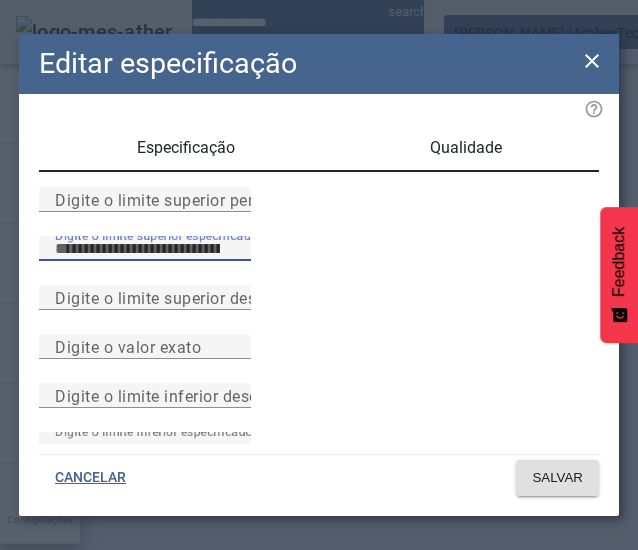 click on "****" at bounding box center (145, 249) 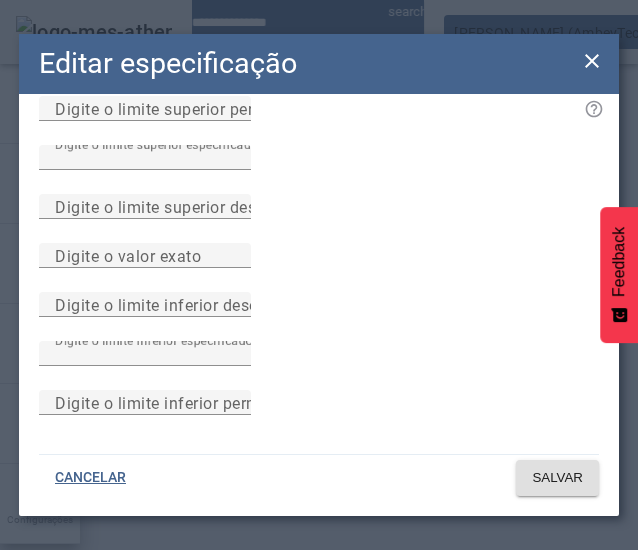scroll, scrollTop: 0, scrollLeft: 0, axis: both 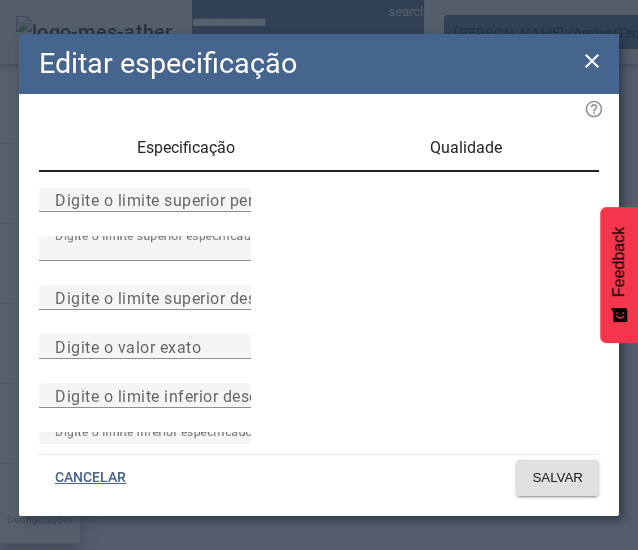 click on "Especificação" at bounding box center [186, 148] 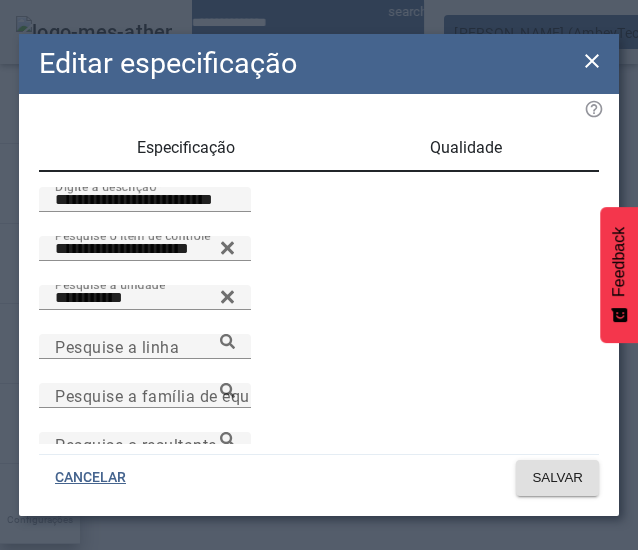 click on "Qualidade" at bounding box center [466, 148] 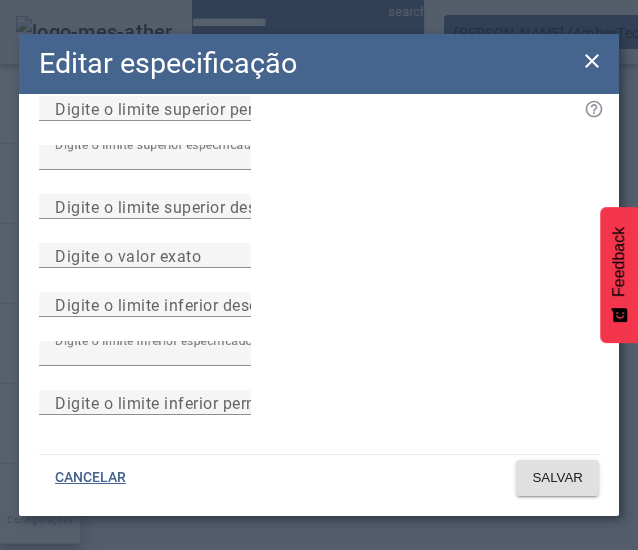 scroll, scrollTop: 0, scrollLeft: 0, axis: both 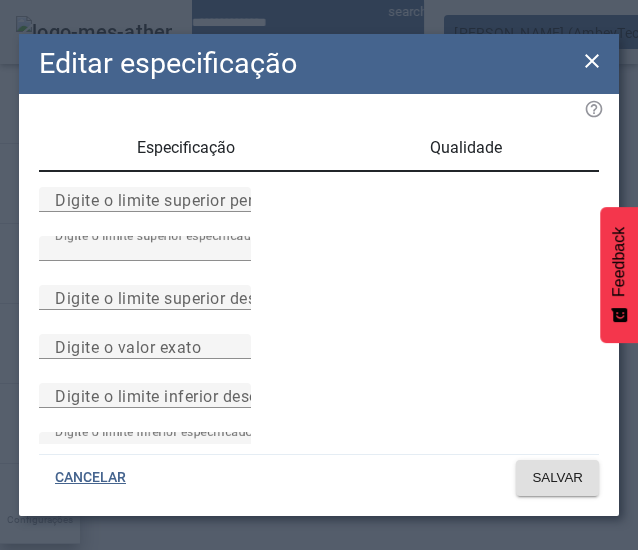 click on "Especificação" at bounding box center [186, 148] 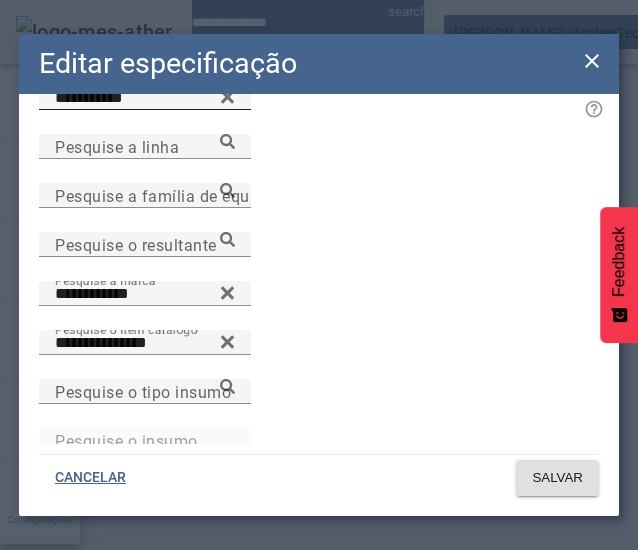 scroll, scrollTop: 500, scrollLeft: 0, axis: vertical 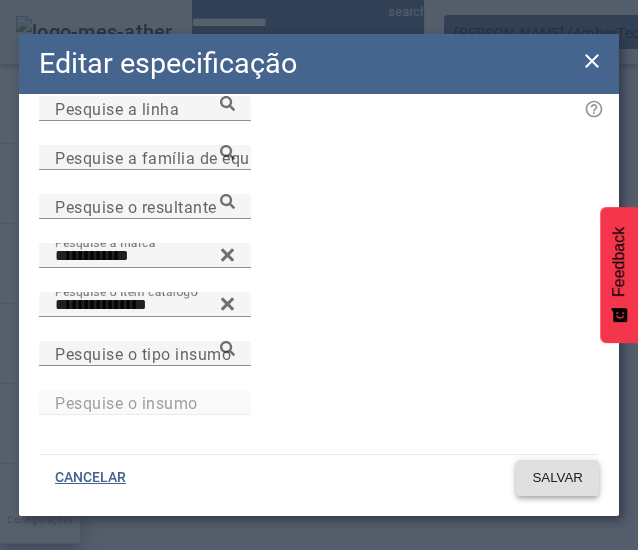 click on "SALVAR" 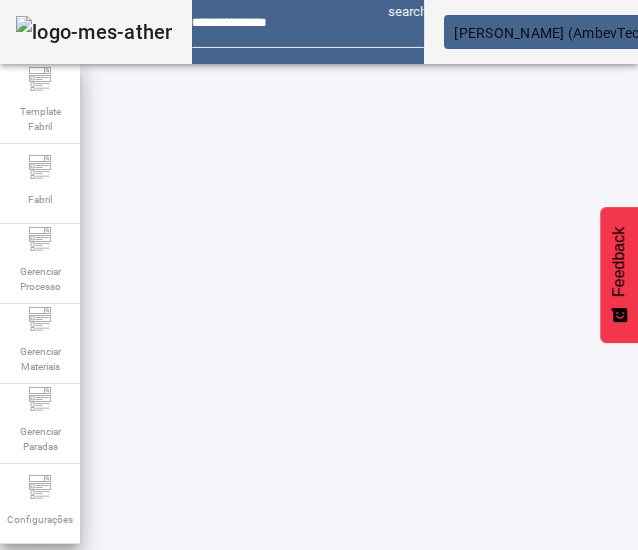 scroll, scrollTop: 423, scrollLeft: 346, axis: both 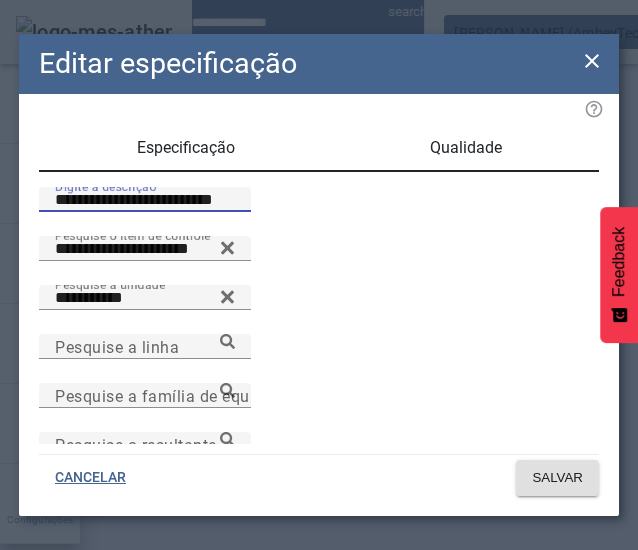 click on "**********" at bounding box center [145, 200] 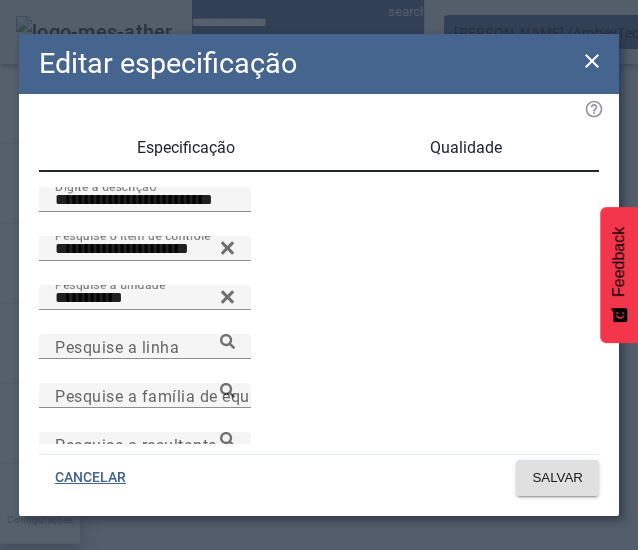 click on "Qualidade" at bounding box center [466, 148] 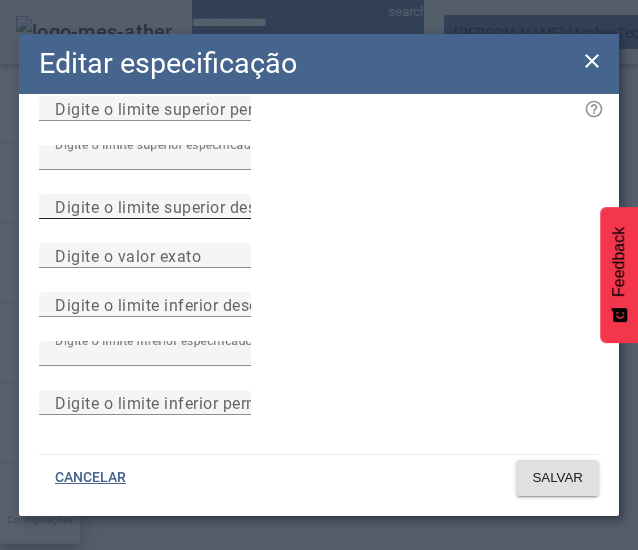 scroll, scrollTop: 294, scrollLeft: 0, axis: vertical 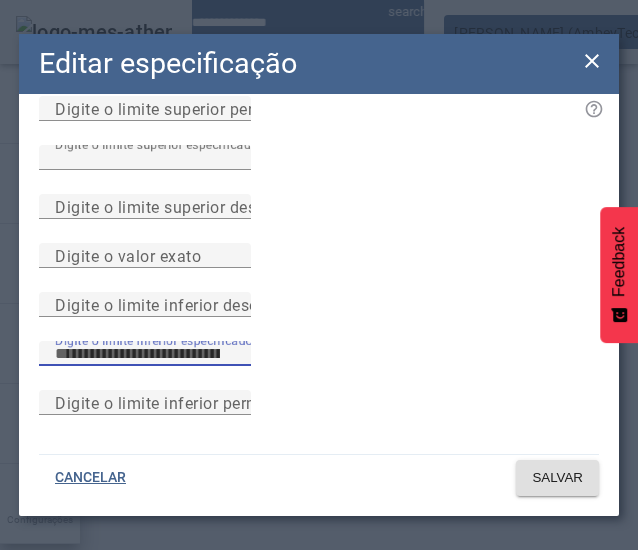 drag, startPoint x: -5, startPoint y: 323, endPoint x: -68, endPoint y: 321, distance: 63.03174 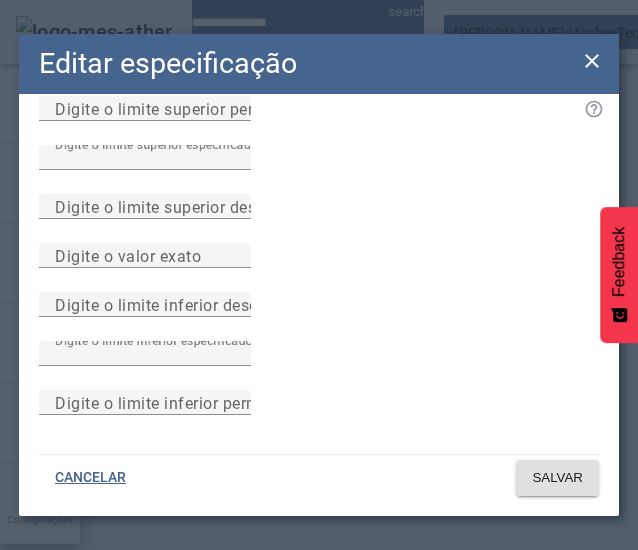 scroll, scrollTop: 0, scrollLeft: 0, axis: both 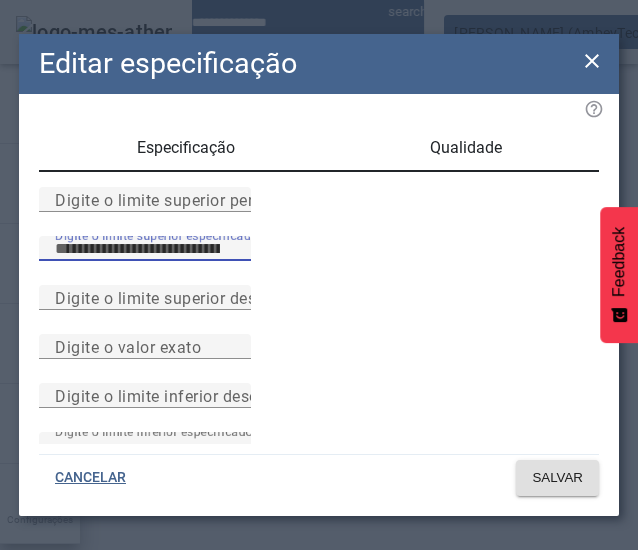 drag, startPoint x: 100, startPoint y: 309, endPoint x: -71, endPoint y: 287, distance: 172.4094 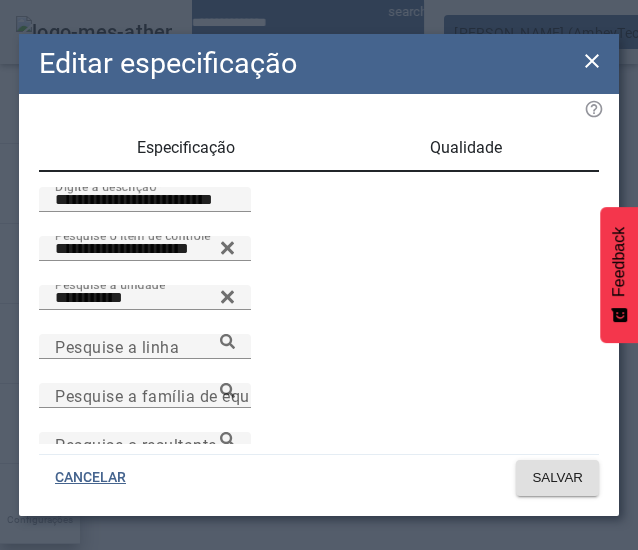 click on "**********" 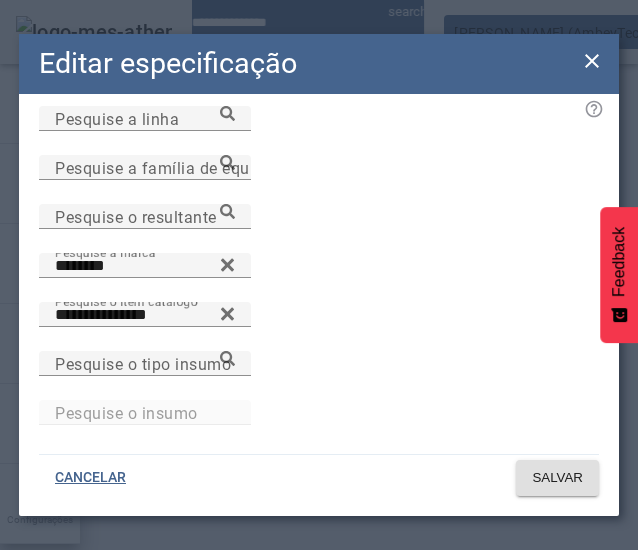 scroll, scrollTop: 0, scrollLeft: 0, axis: both 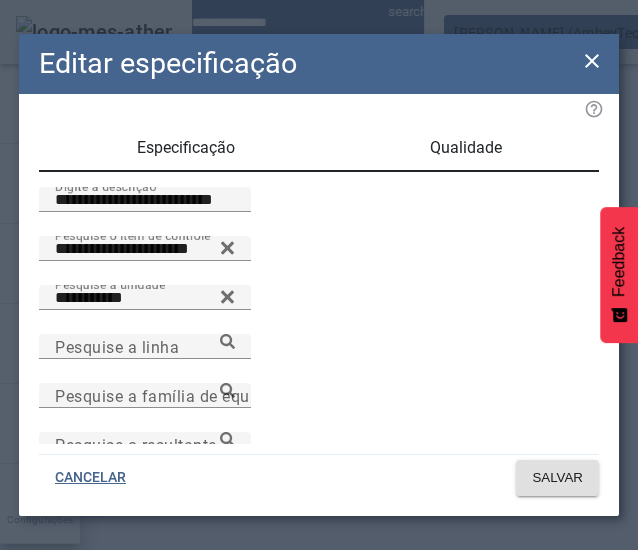 click on "Qualidade" at bounding box center (466, 148) 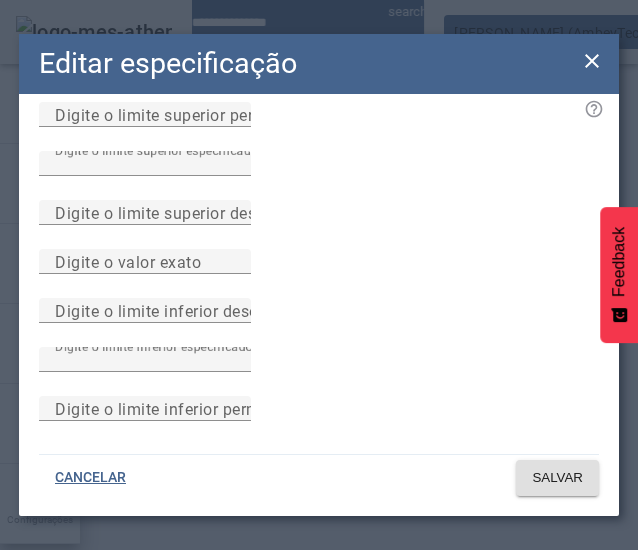 scroll, scrollTop: 0, scrollLeft: 0, axis: both 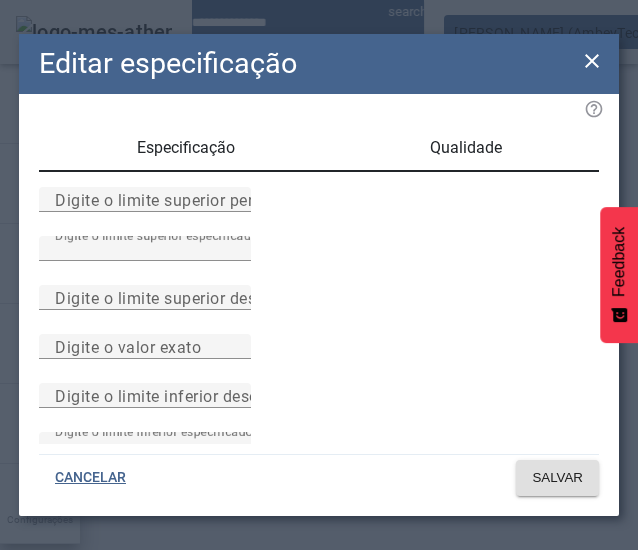 click on "Especificação" at bounding box center (186, 148) 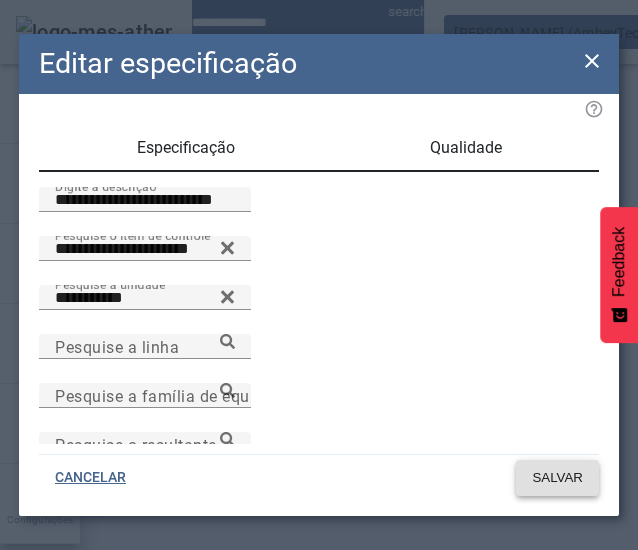 click on "SALVAR" 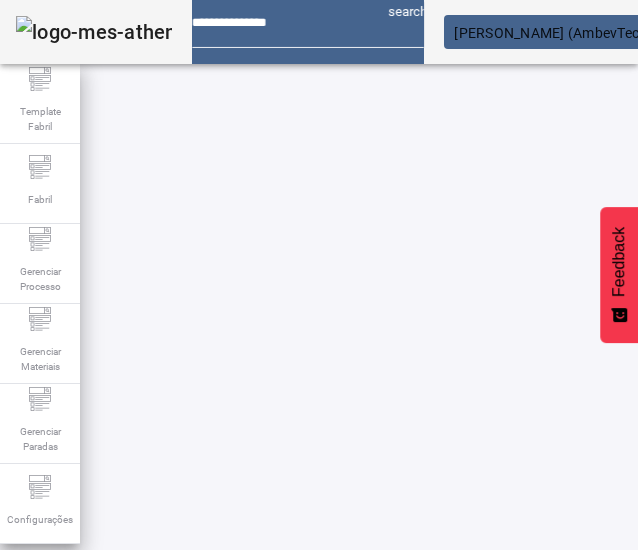 scroll, scrollTop: 423, scrollLeft: 0, axis: vertical 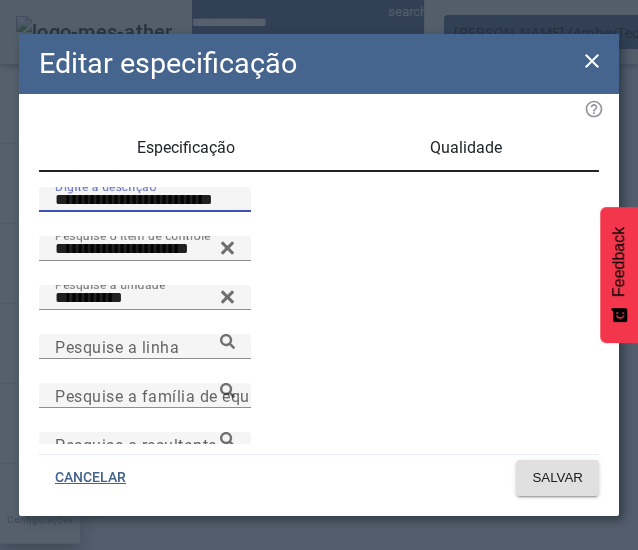 click on "**********" at bounding box center (145, 200) 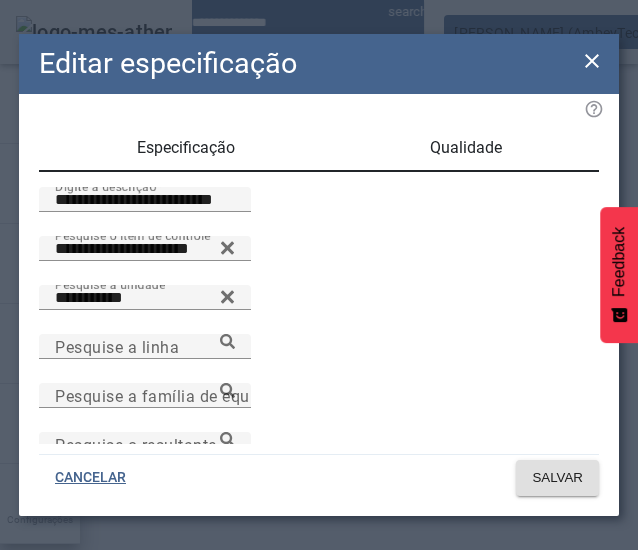 click on "Dado copiado para área de transferência" at bounding box center (319, 970) 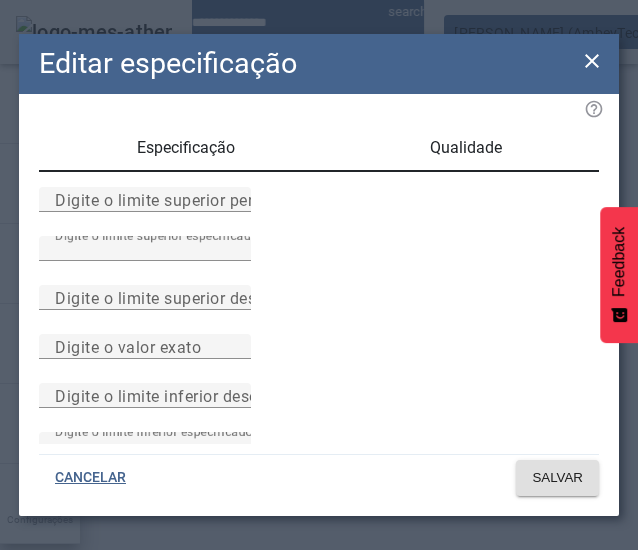 scroll, scrollTop: 294, scrollLeft: 0, axis: vertical 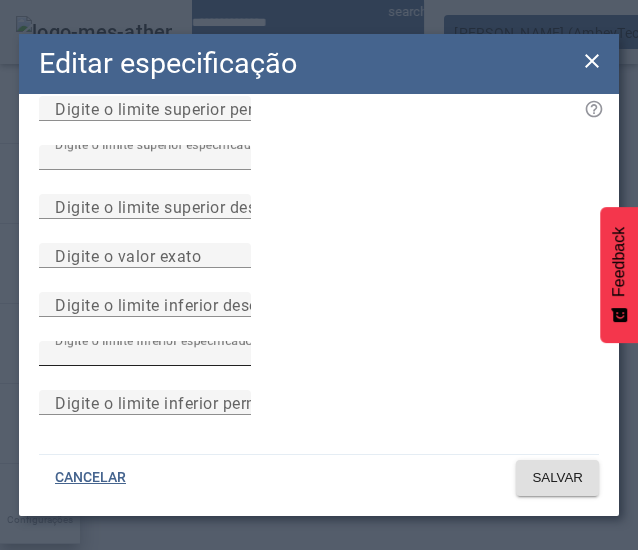 click on "****" at bounding box center (145, 354) 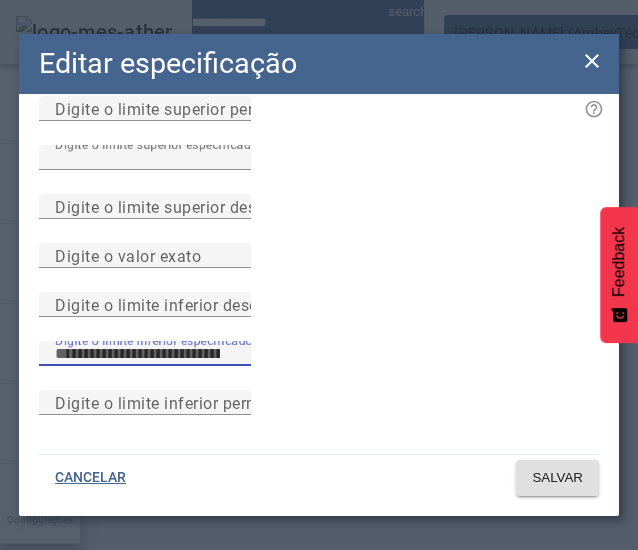 type on "****" 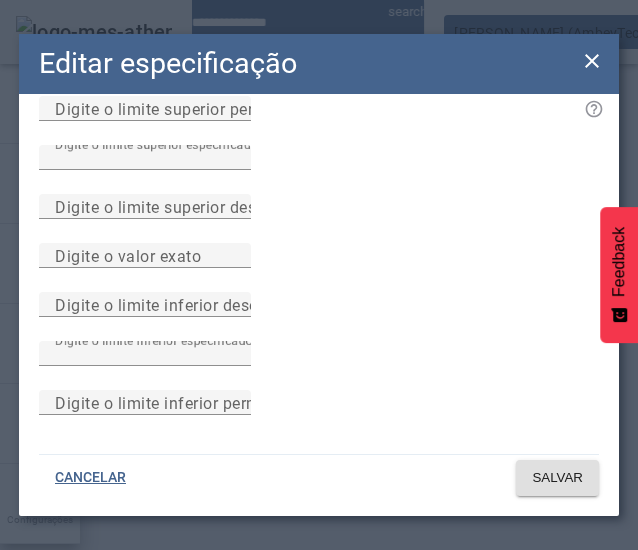 scroll, scrollTop: 0, scrollLeft: 0, axis: both 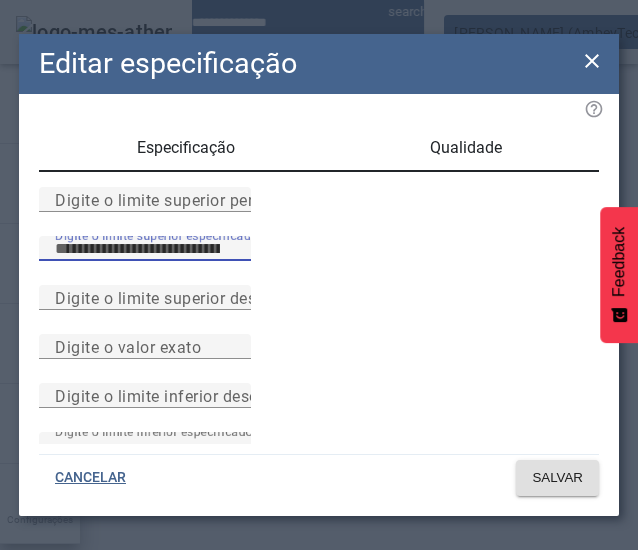 click on "****" at bounding box center (145, 249) 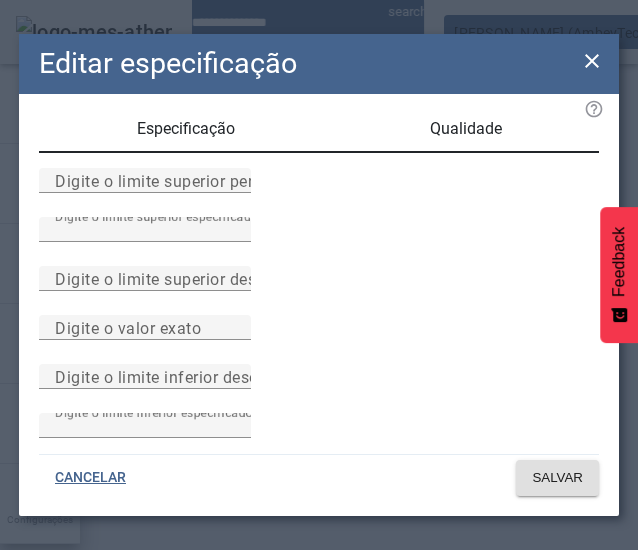 scroll, scrollTop: 0, scrollLeft: 0, axis: both 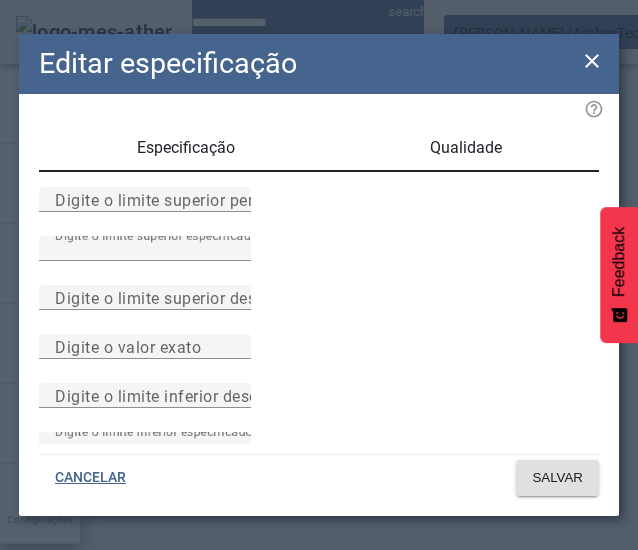 click on "Especificação" at bounding box center [186, 148] 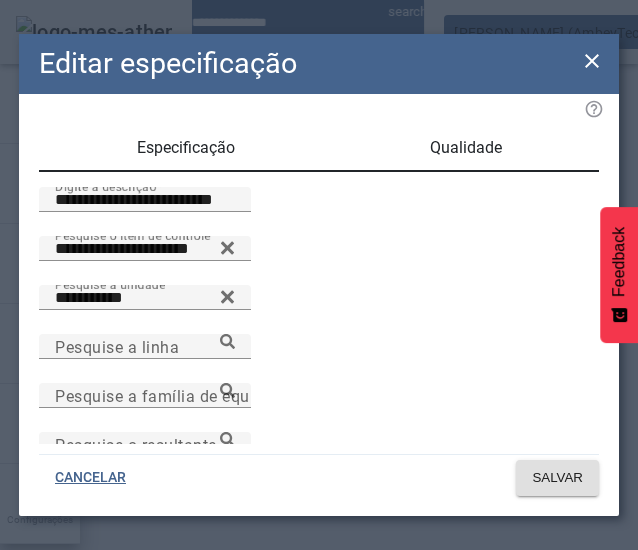 click on "**********" 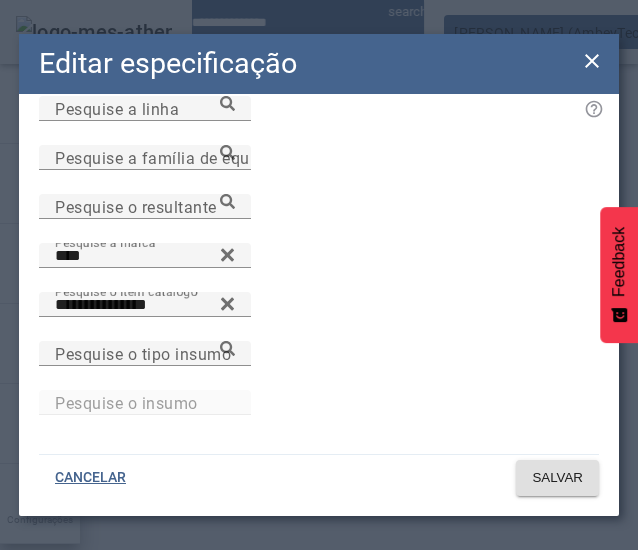 scroll, scrollTop: 528, scrollLeft: 0, axis: vertical 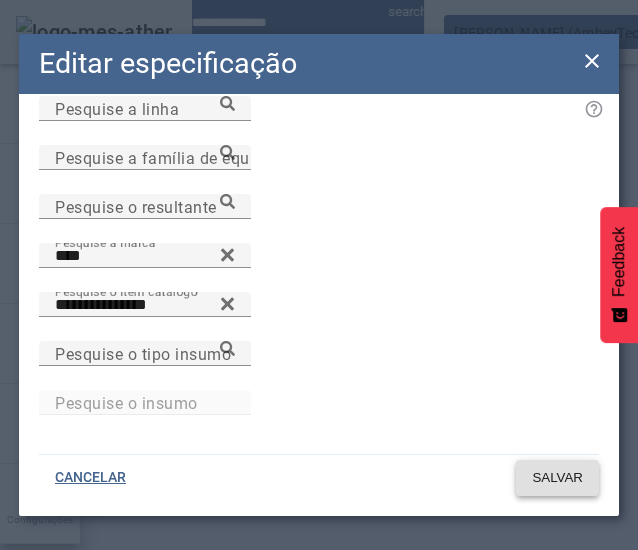 click 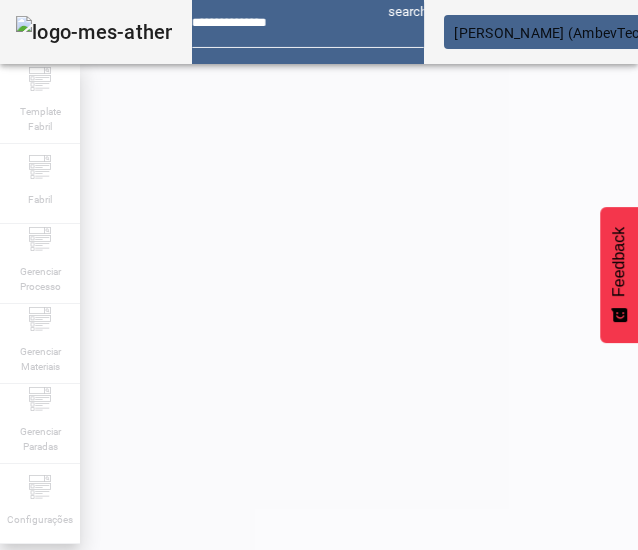 scroll, scrollTop: 423, scrollLeft: 0, axis: vertical 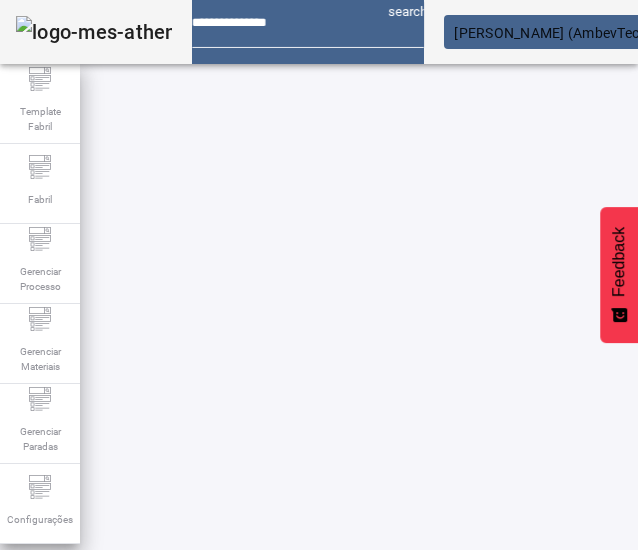 click 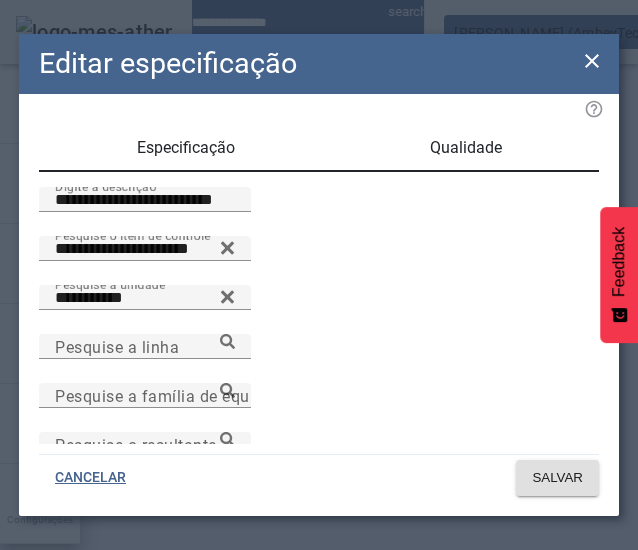 click on "Qualidade" at bounding box center (466, 148) 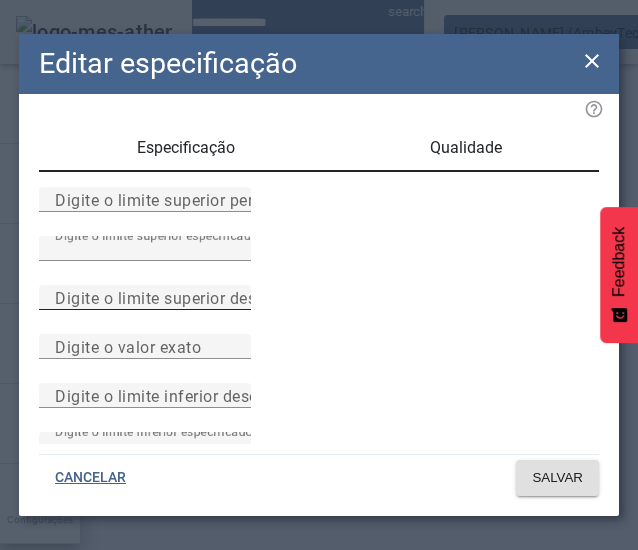 scroll, scrollTop: 294, scrollLeft: 0, axis: vertical 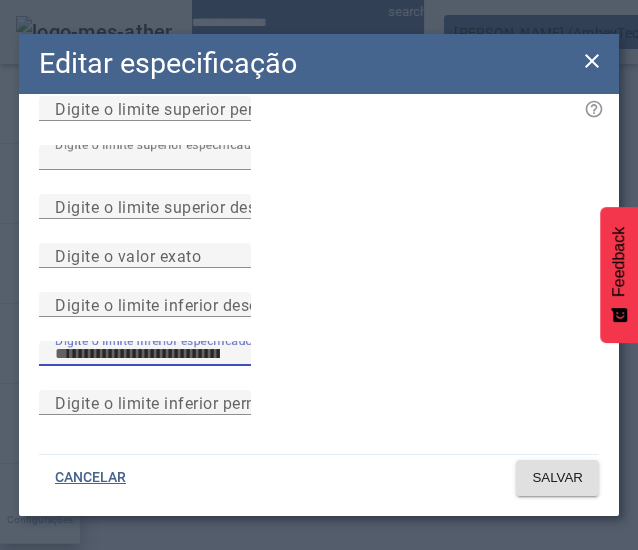 drag, startPoint x: -22, startPoint y: 318, endPoint x: -118, endPoint y: 318, distance: 96 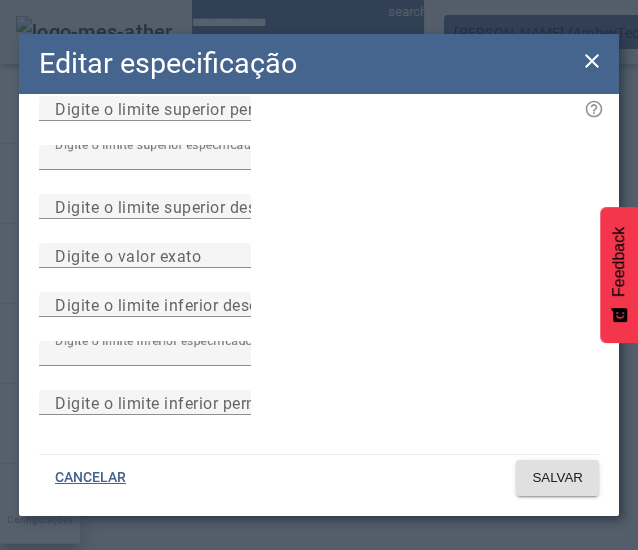scroll, scrollTop: 94, scrollLeft: 0, axis: vertical 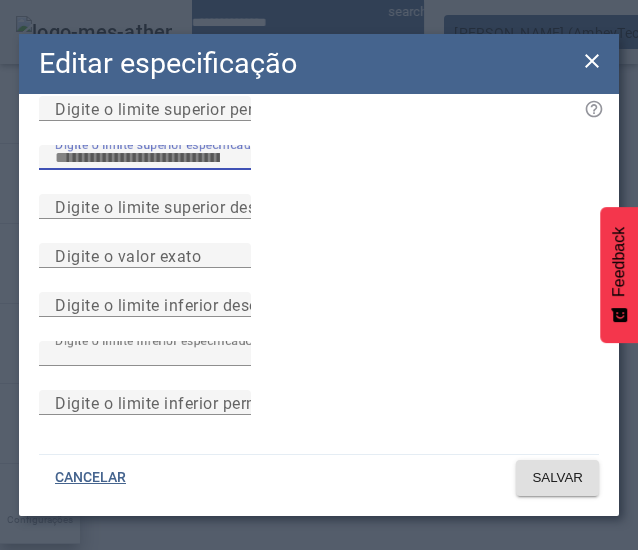 drag, startPoint x: 12, startPoint y: 209, endPoint x: -42, endPoint y: 201, distance: 54.589375 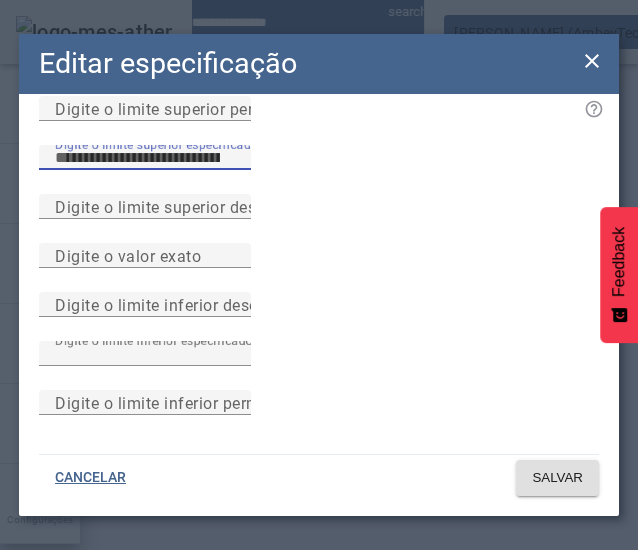 click on "**********" at bounding box center [319, 275] 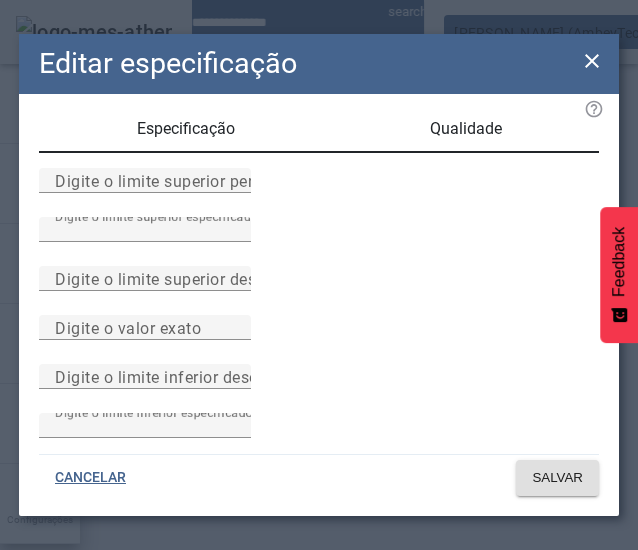 scroll, scrollTop: 0, scrollLeft: 0, axis: both 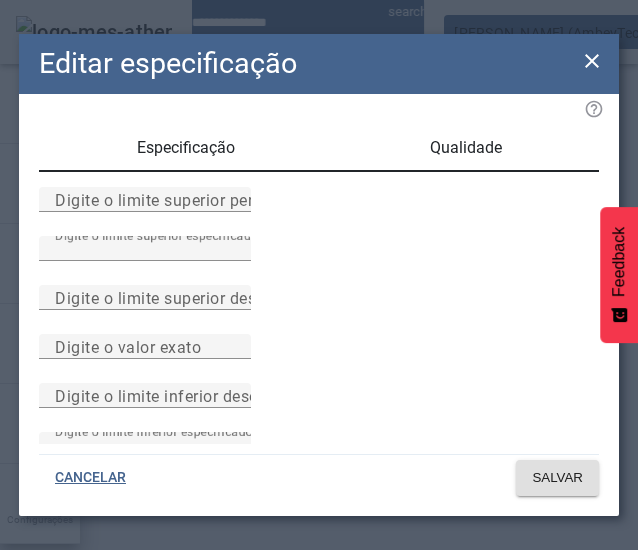 click on "Especificação" at bounding box center (186, 148) 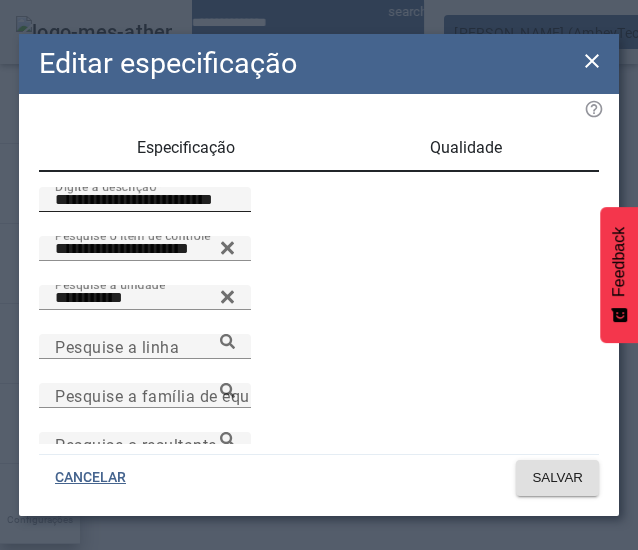 click on "**********" at bounding box center (145, 200) 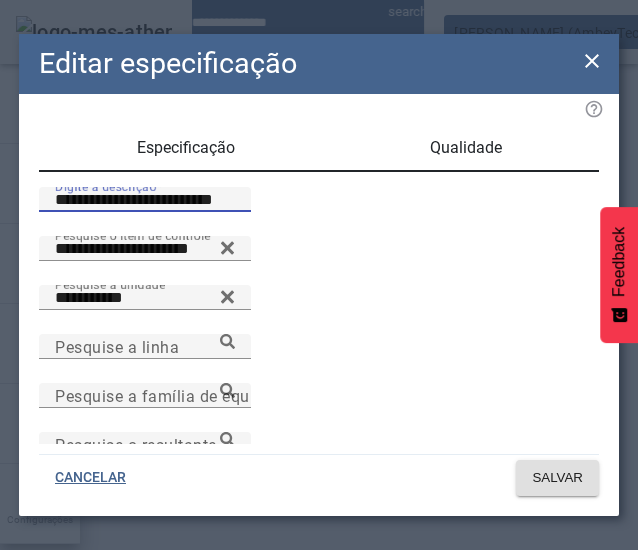click on "**********" at bounding box center [145, 200] 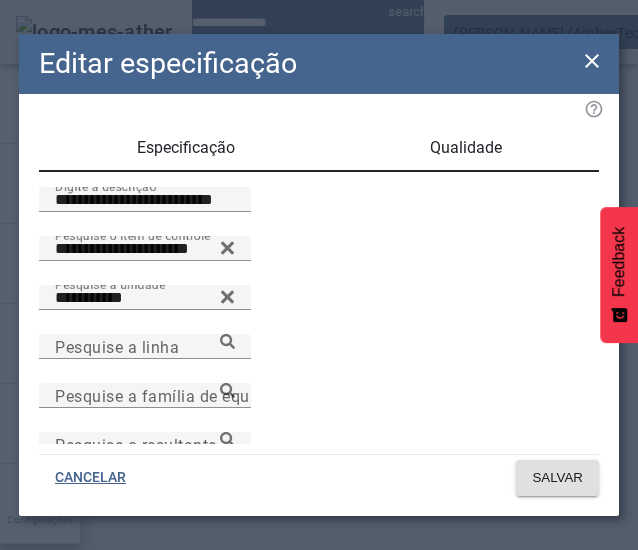 click on "Qualidade" at bounding box center (466, 148) 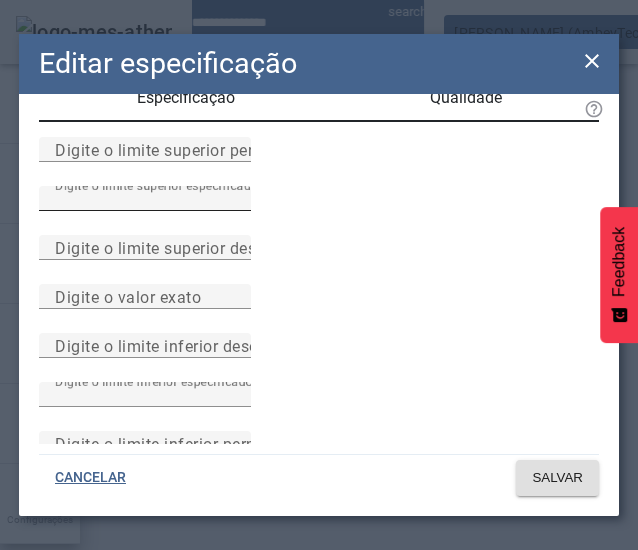 scroll, scrollTop: 0, scrollLeft: 0, axis: both 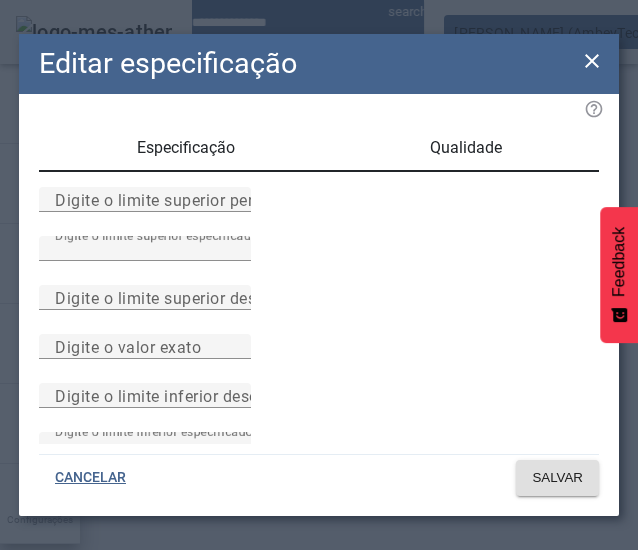 click on "Especificação" at bounding box center [186, 148] 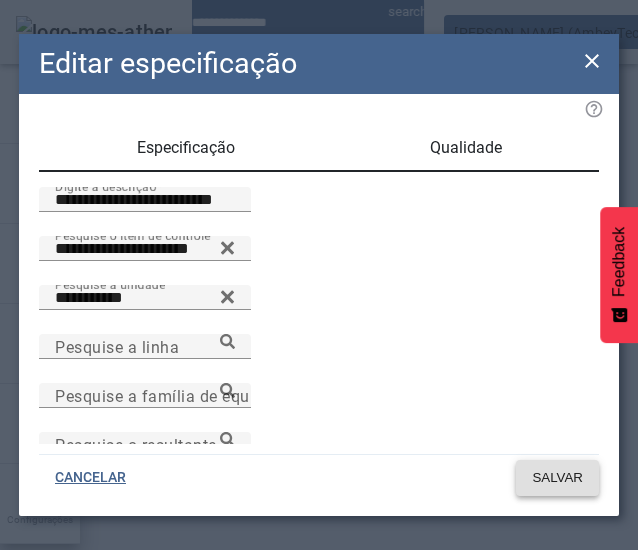 click on "SALVAR" 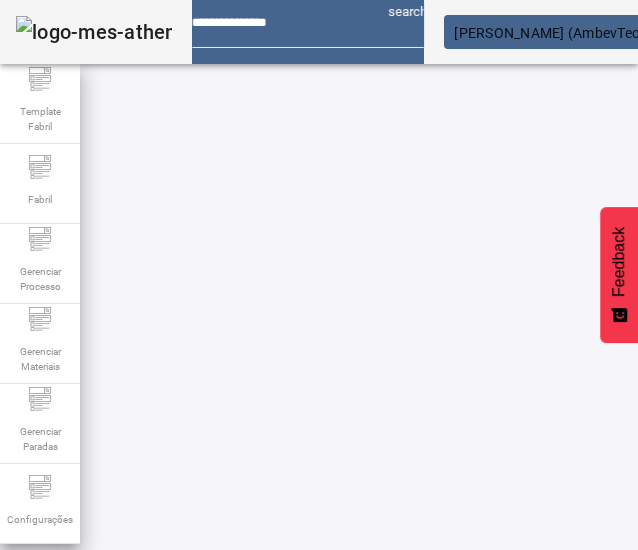 scroll, scrollTop: 423, scrollLeft: 346, axis: both 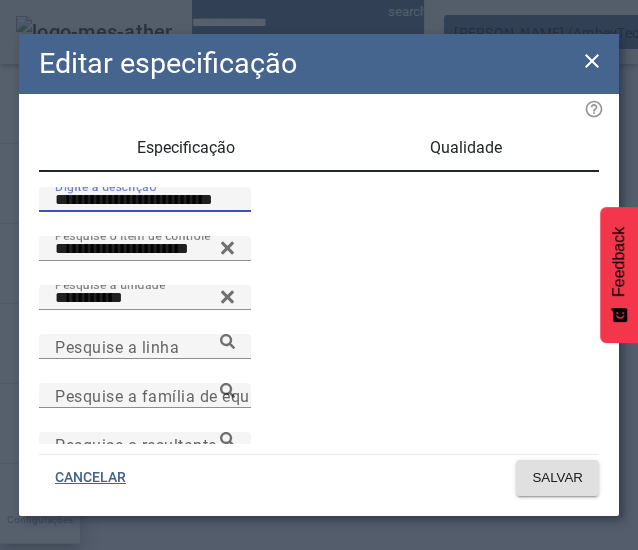 click on "**********" at bounding box center (145, 200) 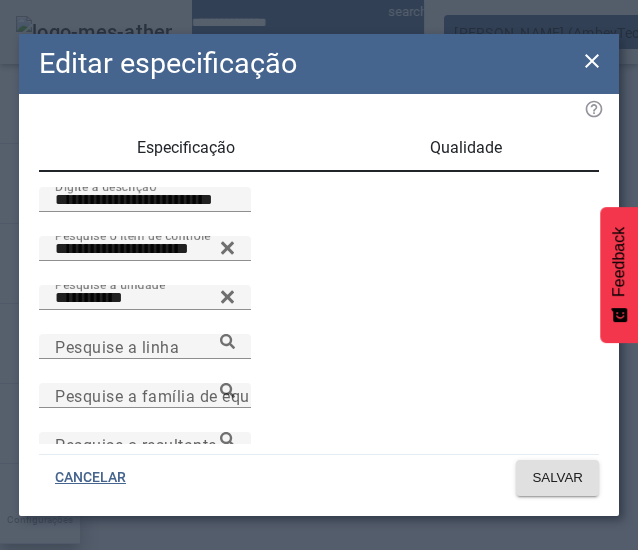 click on "Dado copiado para área de transferência" at bounding box center (319, 970) 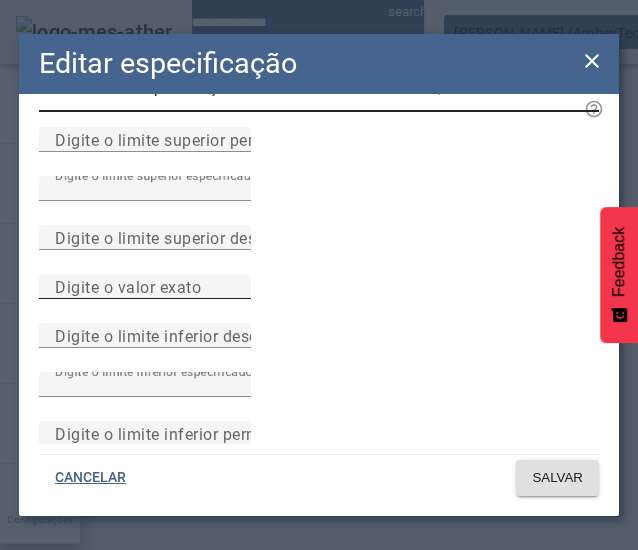 scroll, scrollTop: 294, scrollLeft: 0, axis: vertical 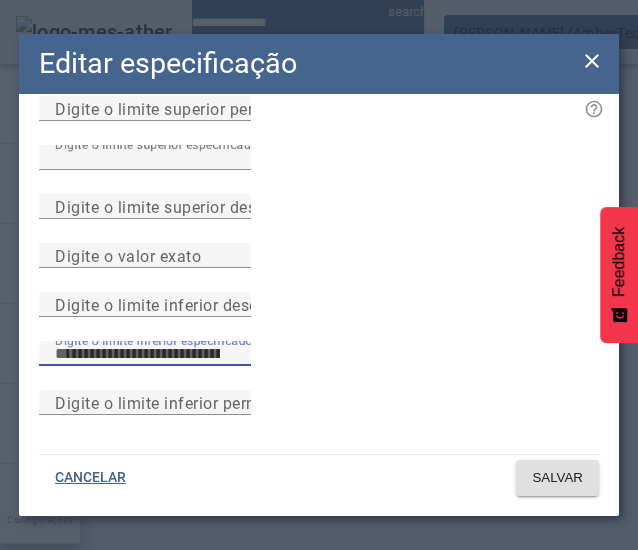 drag, startPoint x: 88, startPoint y: 321, endPoint x: -38, endPoint y: 313, distance: 126.253716 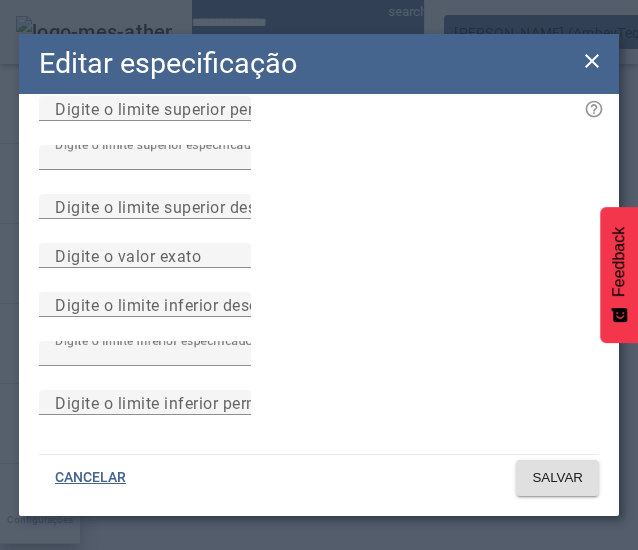 scroll, scrollTop: 0, scrollLeft: 0, axis: both 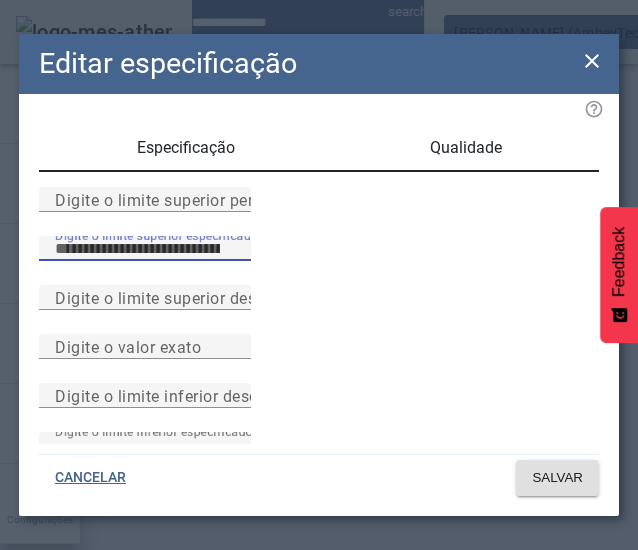 drag, startPoint x: 88, startPoint y: 306, endPoint x: -26, endPoint y: 294, distance: 114.62984 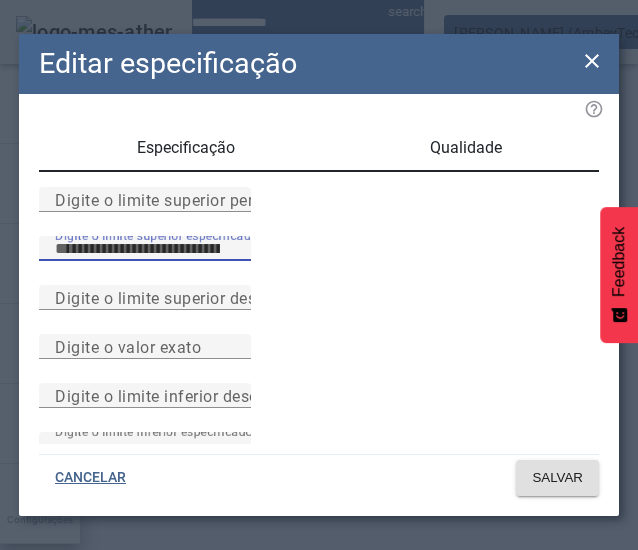 click on "**********" at bounding box center (319, 275) 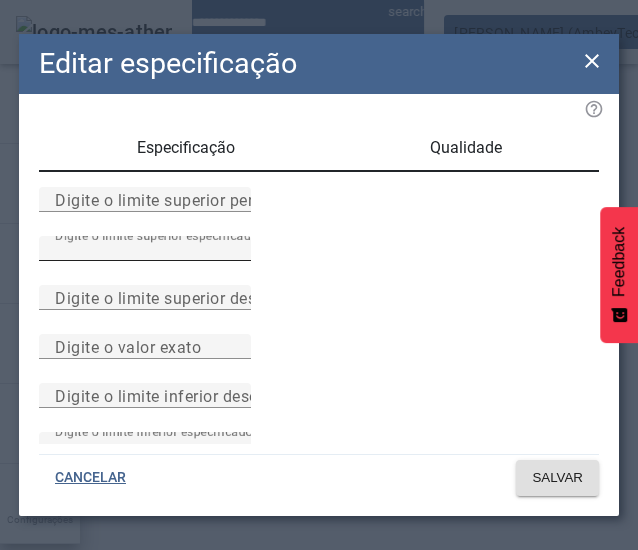 click on "****" at bounding box center [145, 249] 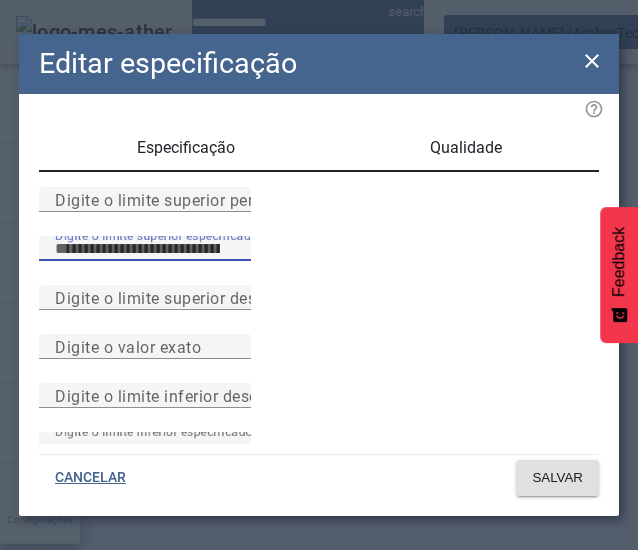 drag, startPoint x: 104, startPoint y: 301, endPoint x: -43, endPoint y: 301, distance: 147 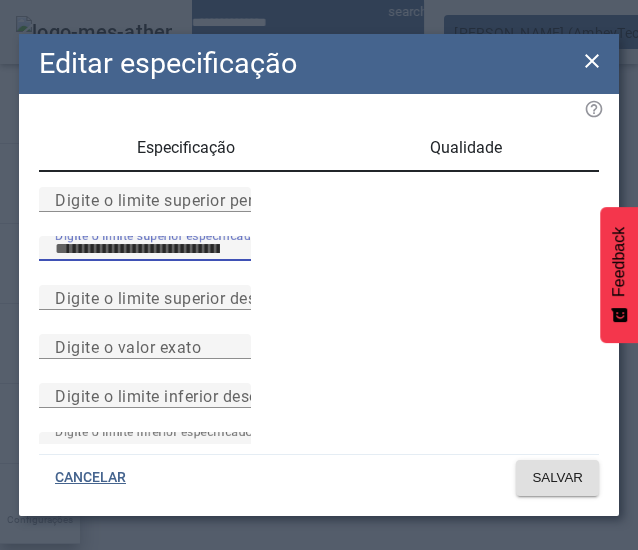 click on "**********" at bounding box center [319, 275] 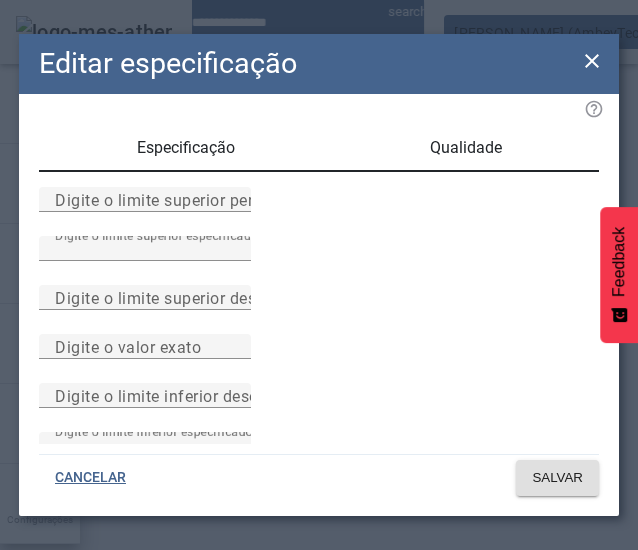 click on "Especificação Qualidade Digite o limite superior permitido Digite o limite superior especificado **** Digite o limite superior desejado Digite o valor exato Digite o limite inferior desejado Digite o limite inferior especificado **** Digite o limite inferior permitido" 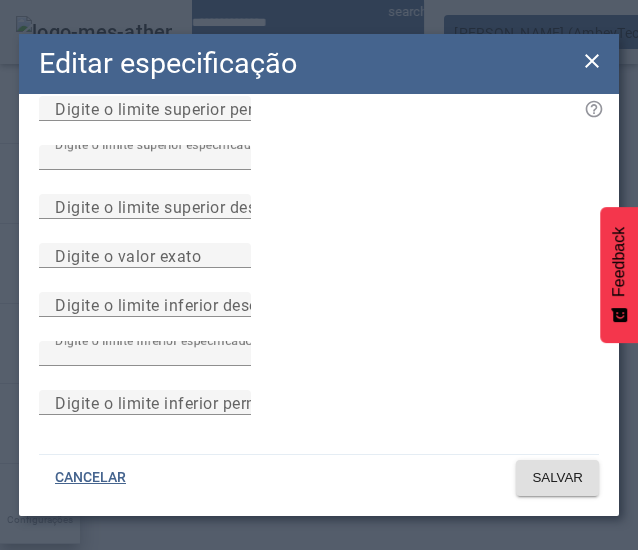 scroll, scrollTop: 0, scrollLeft: 0, axis: both 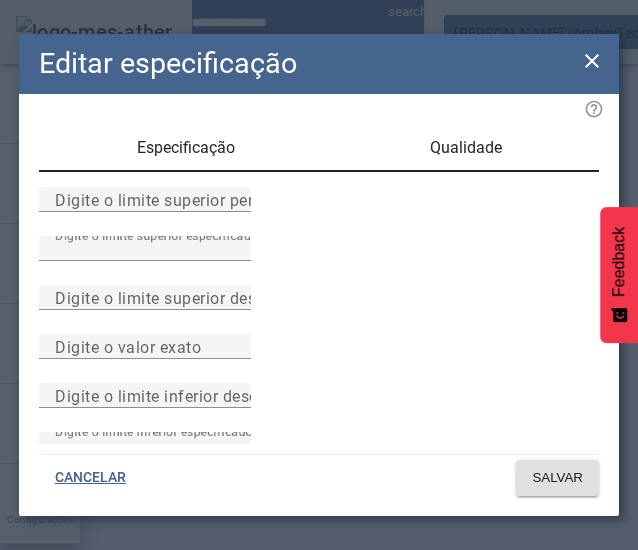 click on "Especificação" at bounding box center [186, 148] 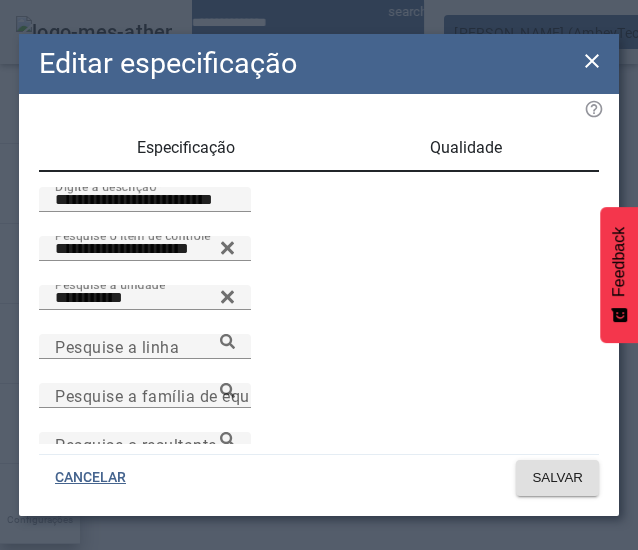 click on "**********" 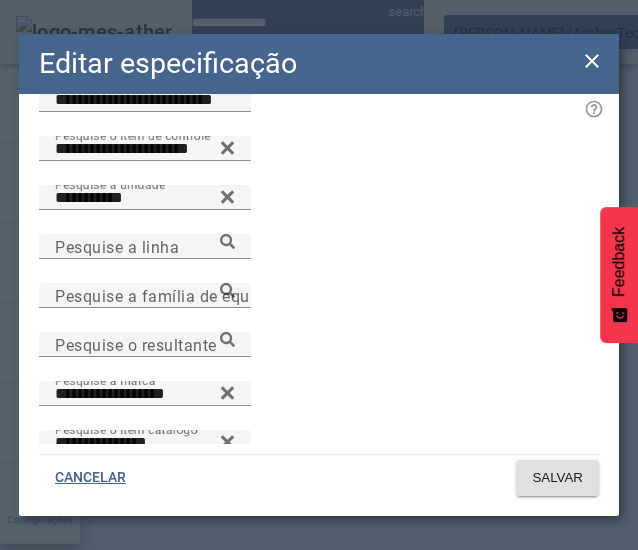 scroll, scrollTop: 0, scrollLeft: 0, axis: both 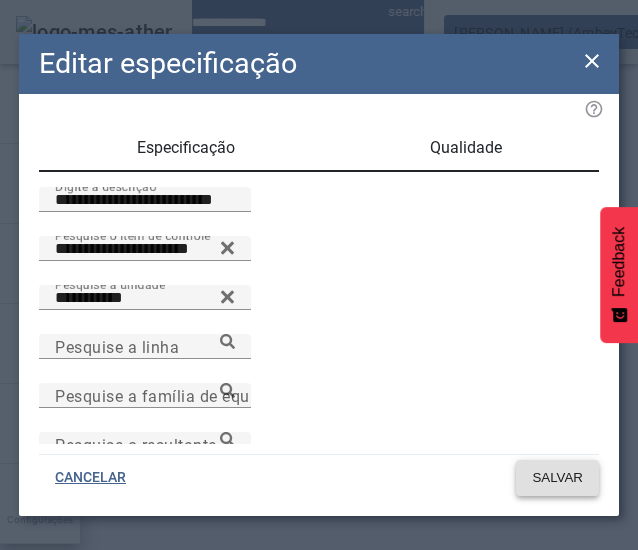 click on "SALVAR" 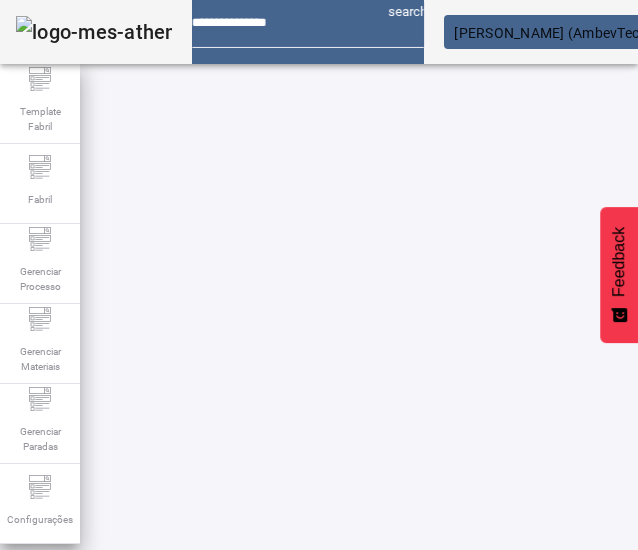 scroll, scrollTop: 0, scrollLeft: 58, axis: horizontal 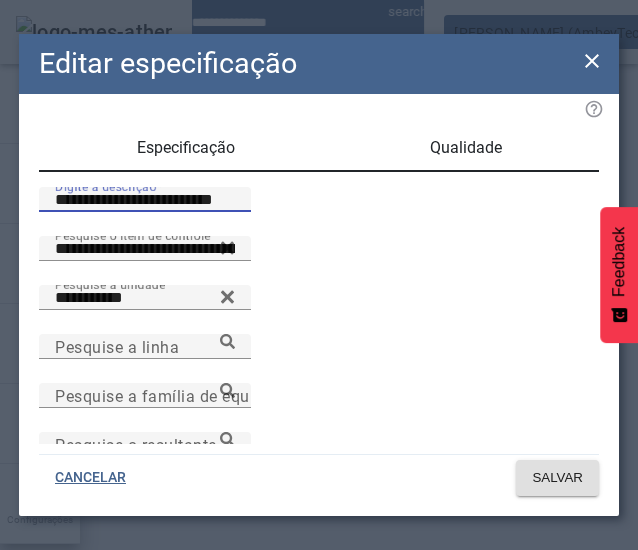 click on "**********" at bounding box center (145, 200) 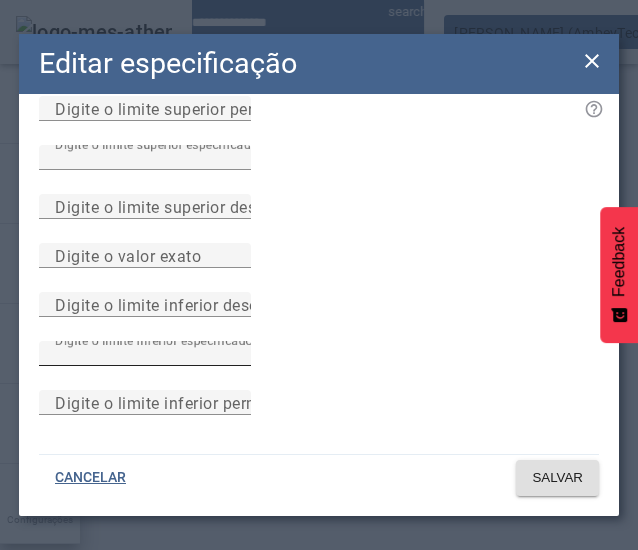 scroll, scrollTop: 294, scrollLeft: 0, axis: vertical 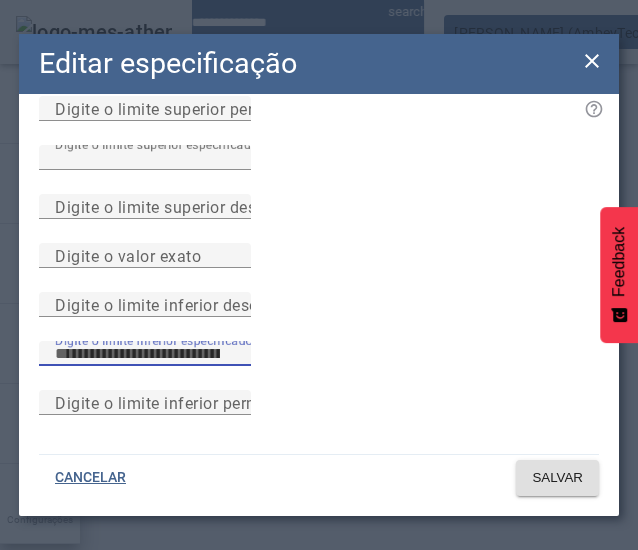 click on "****" at bounding box center [145, 354] 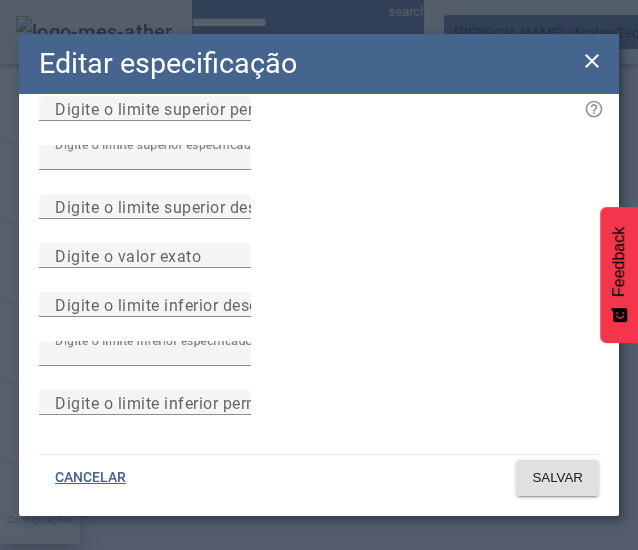 scroll, scrollTop: 94, scrollLeft: 0, axis: vertical 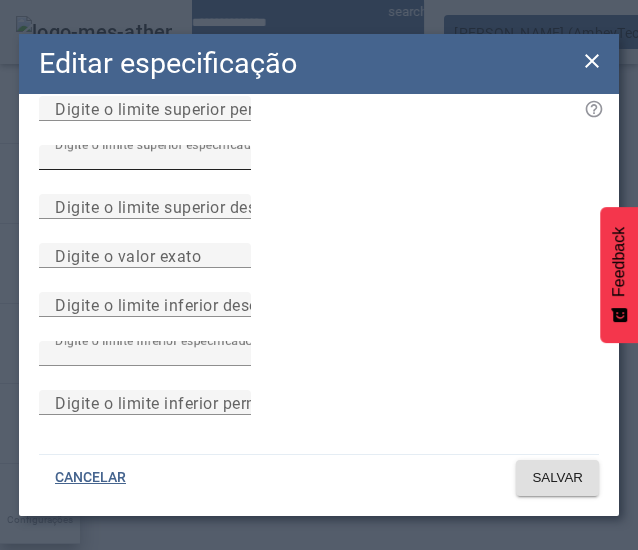 click on "****" at bounding box center (145, 158) 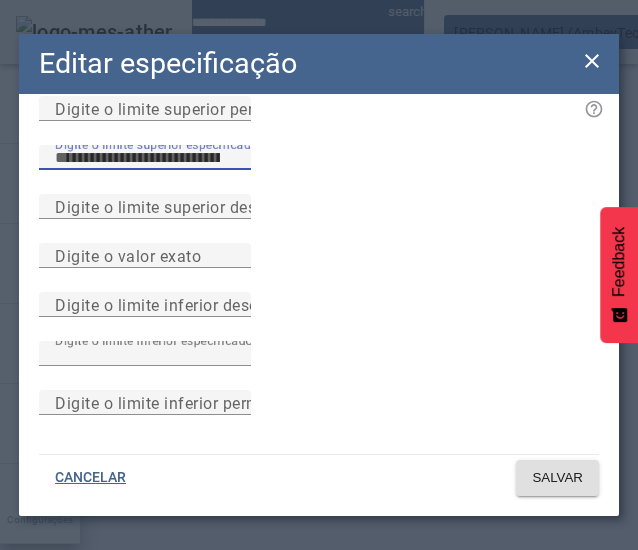 type on "****" 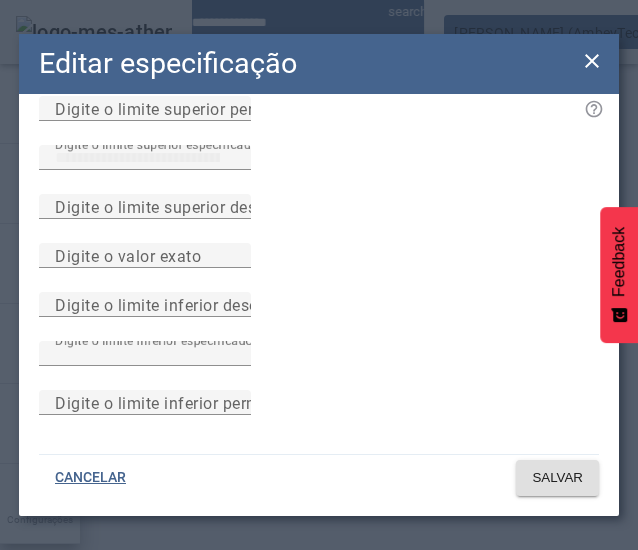 scroll, scrollTop: 0, scrollLeft: 0, axis: both 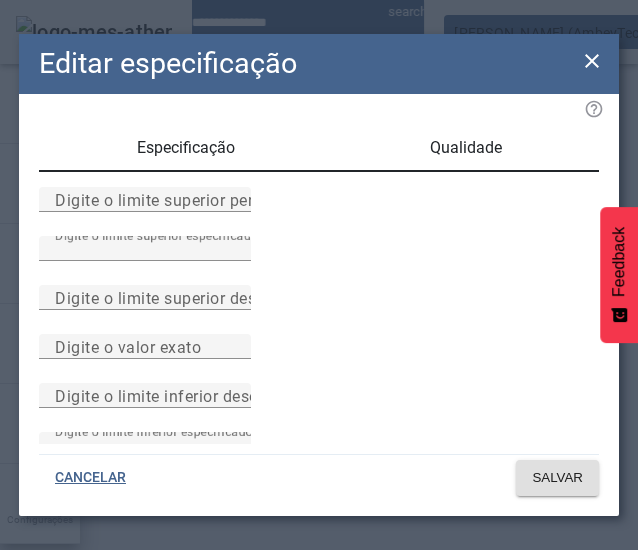 click on "Especificação" at bounding box center [186, 148] 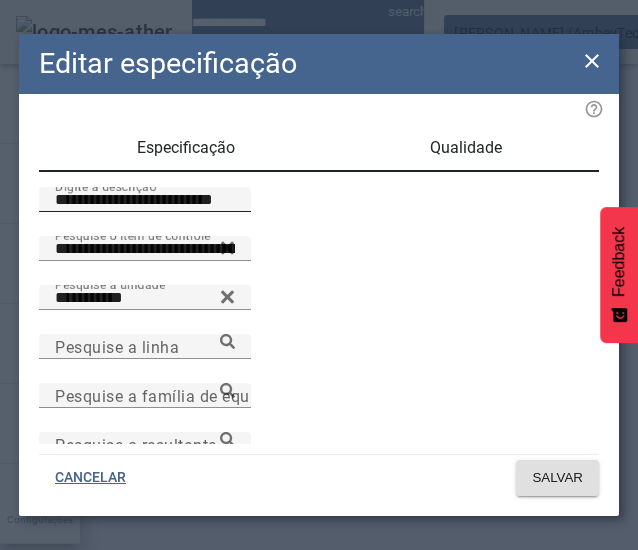 click on "**********" at bounding box center [145, 200] 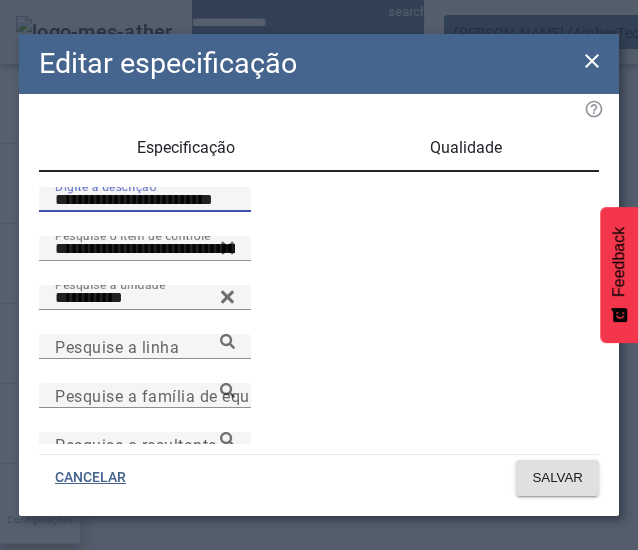 click on "**********" at bounding box center (145, 200) 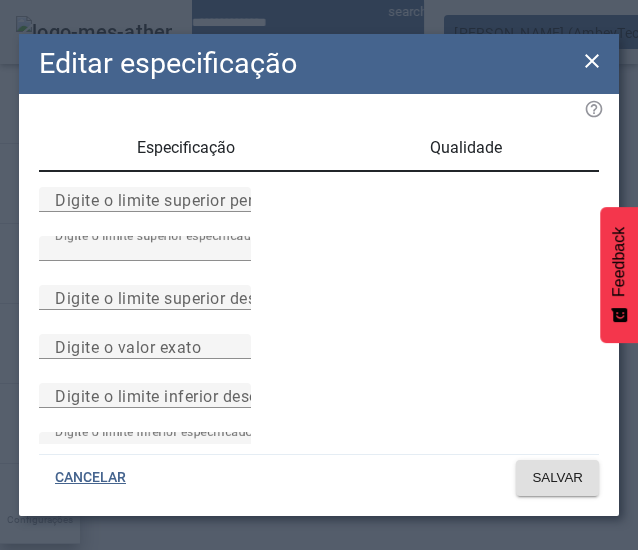 click on "Especificação Qualidade Digite o limite superior permitido Digite o limite superior especificado **** Digite o limite superior desejado Digite o valor exato Digite o limite inferior desejado Digite o limite inferior especificado **** Digite o limite inferior permitido" 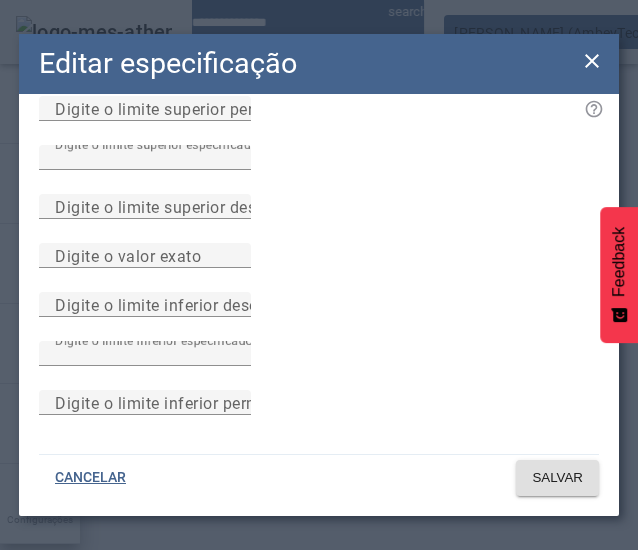 scroll, scrollTop: 0, scrollLeft: 0, axis: both 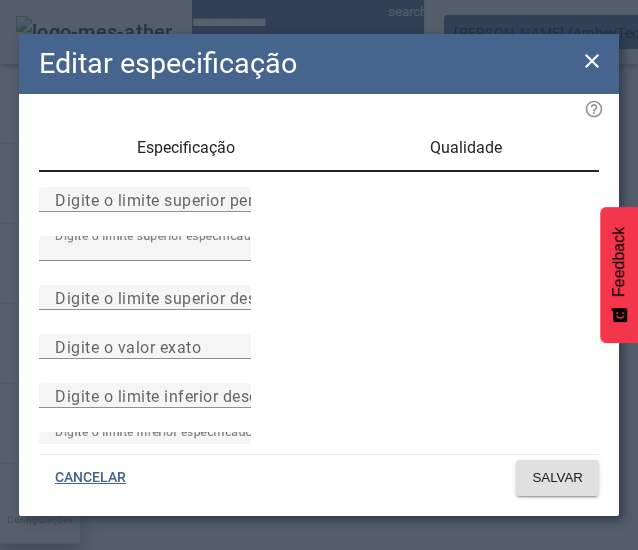 click on "Especificação" at bounding box center (186, 148) 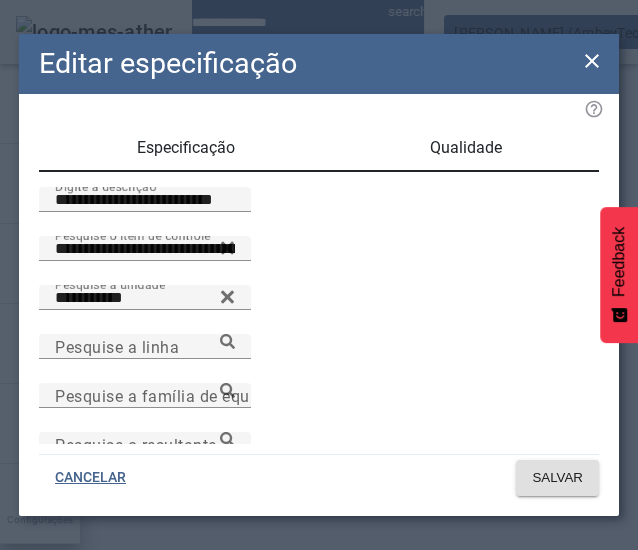 click on "**********" 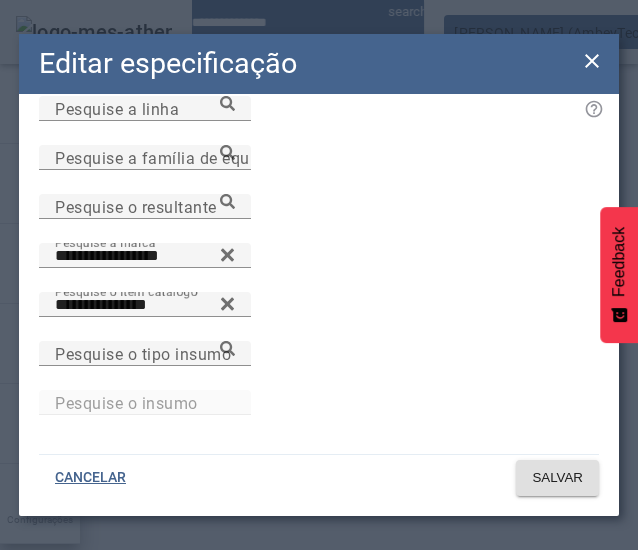 scroll, scrollTop: 528, scrollLeft: 0, axis: vertical 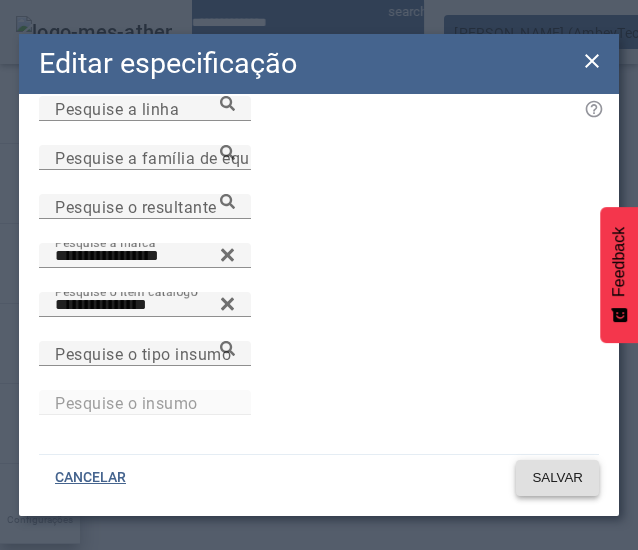 click on "SALVAR" 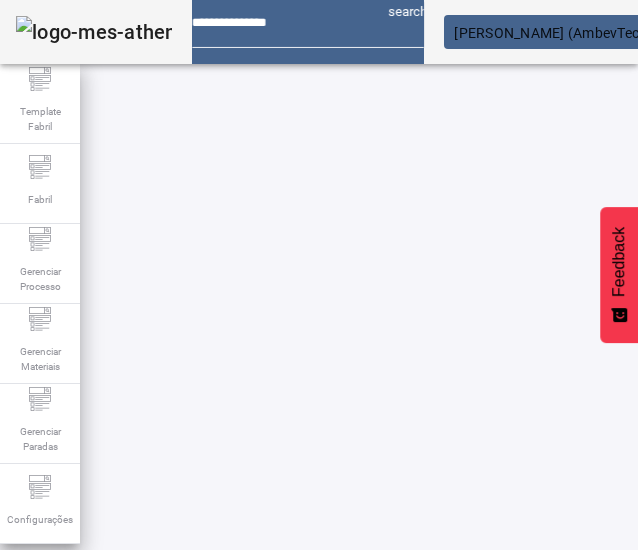 scroll, scrollTop: 323, scrollLeft: 367, axis: both 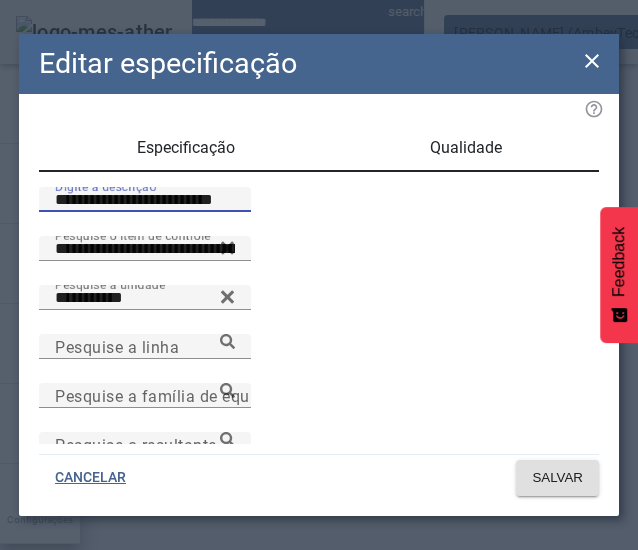 click on "**********" at bounding box center (145, 200) 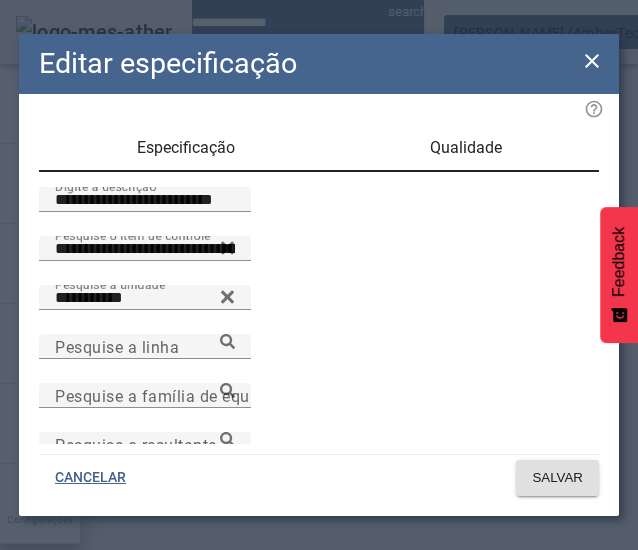 click on "Dado copiado para área de transferência" at bounding box center [319, 970] 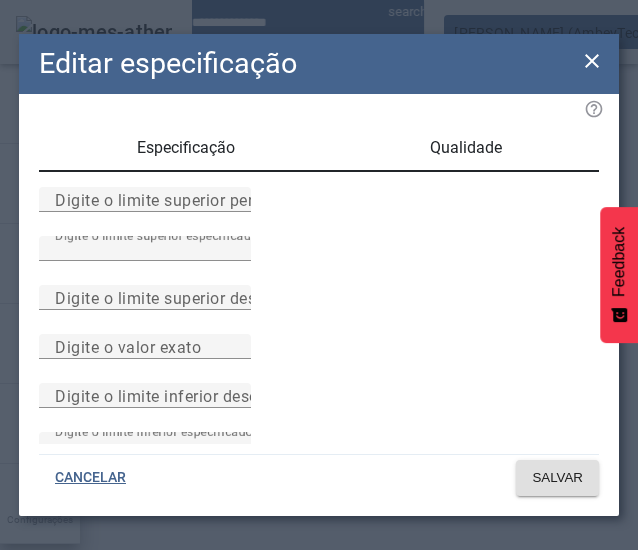 scroll, scrollTop: 294, scrollLeft: 0, axis: vertical 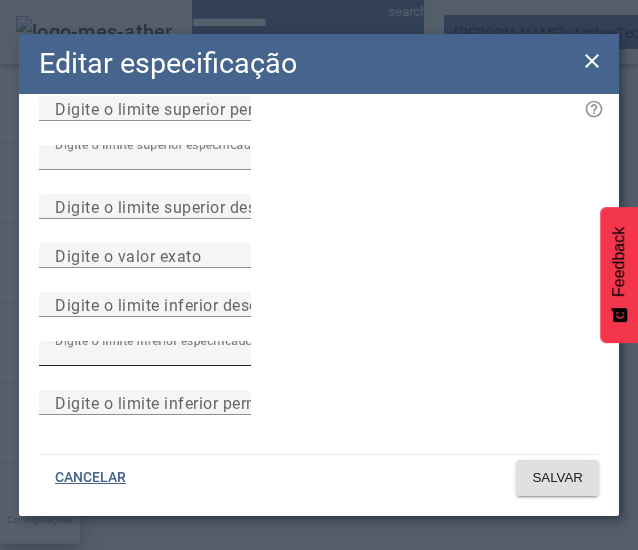 click on "****" at bounding box center (145, 354) 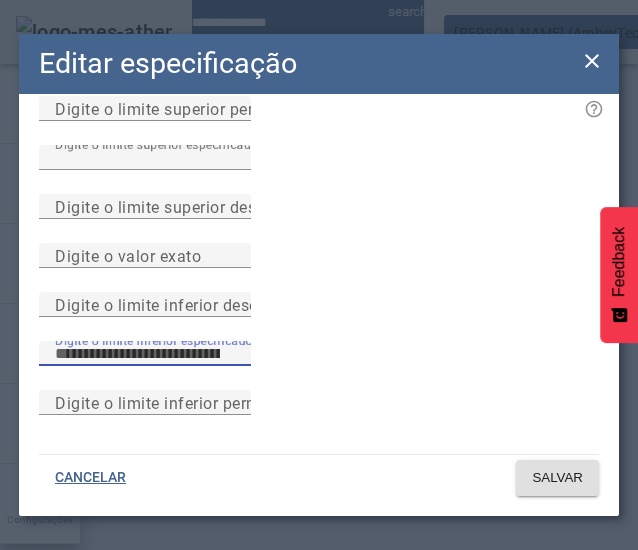 type on "****" 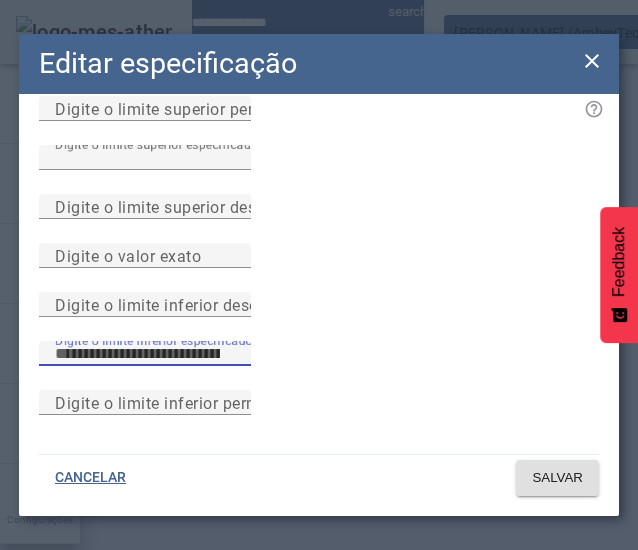 click on "Especificação Qualidade Digite o limite superior permitido Digite o limite superior especificado **** Digite o limite superior desejado Digite o valor exato Digite o limite inferior desejado Digite o limite inferior especificado **** Digite o limite inferior permitido" 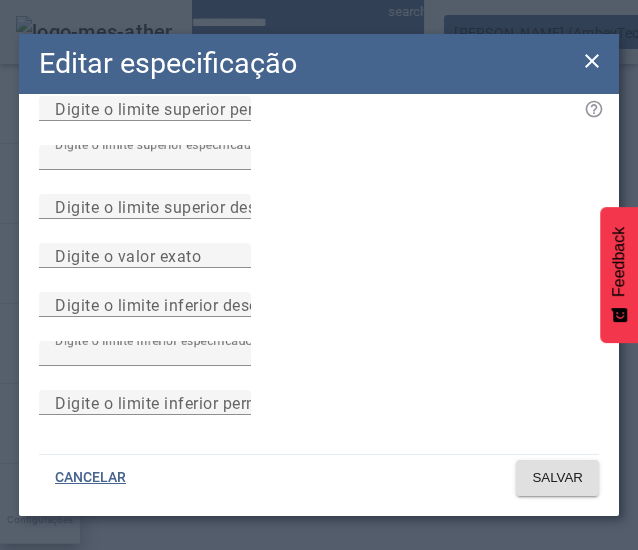 scroll, scrollTop: 94, scrollLeft: 0, axis: vertical 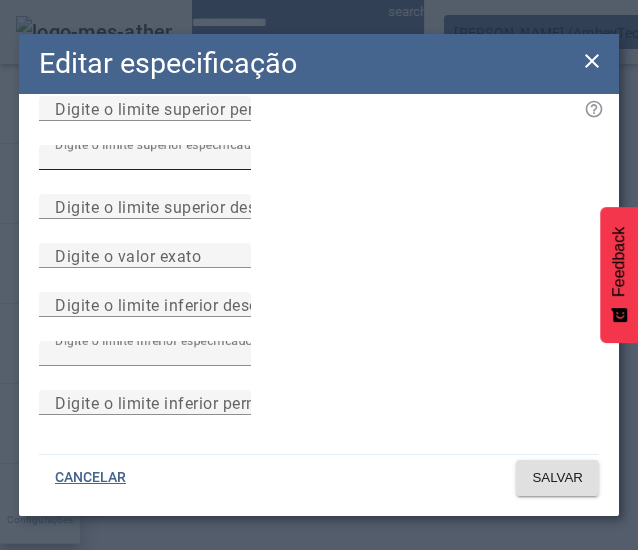 click on "****" at bounding box center (145, 158) 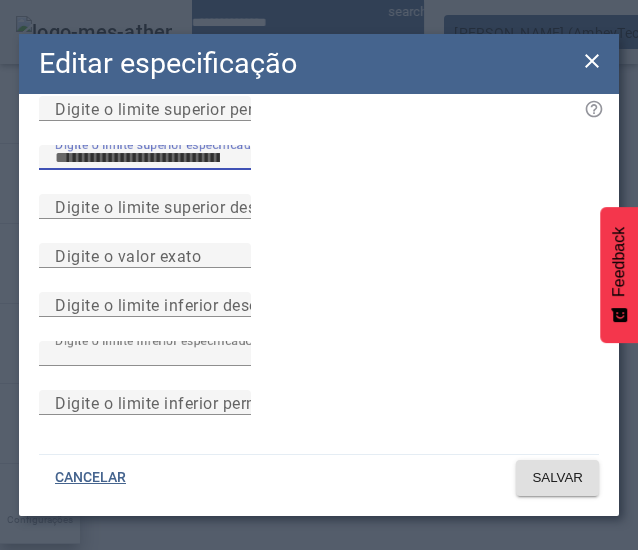 type on "****" 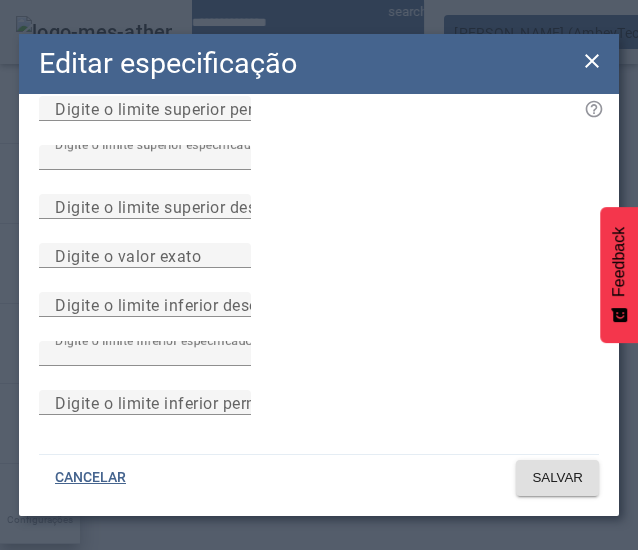 click on "Especificação Qualidade Digite o limite superior permitido Digite o limite superior especificado **** Digite o limite superior desejado Digite o valor exato Digite o limite inferior desejado Digite o limite inferior especificado **** Digite o limite inferior permitido" 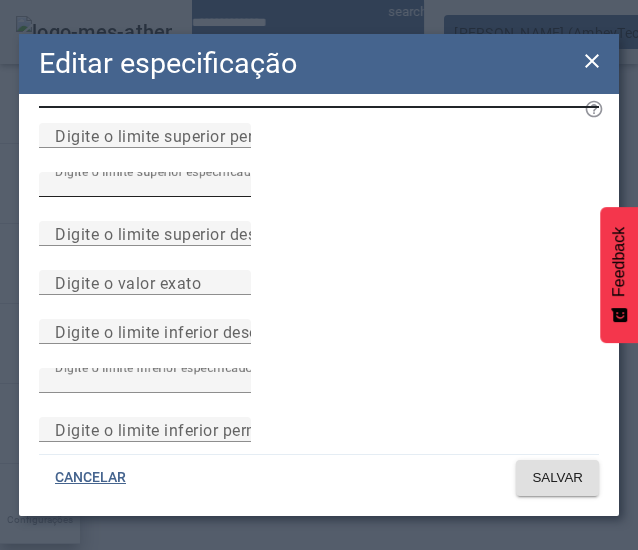 scroll, scrollTop: 0, scrollLeft: 0, axis: both 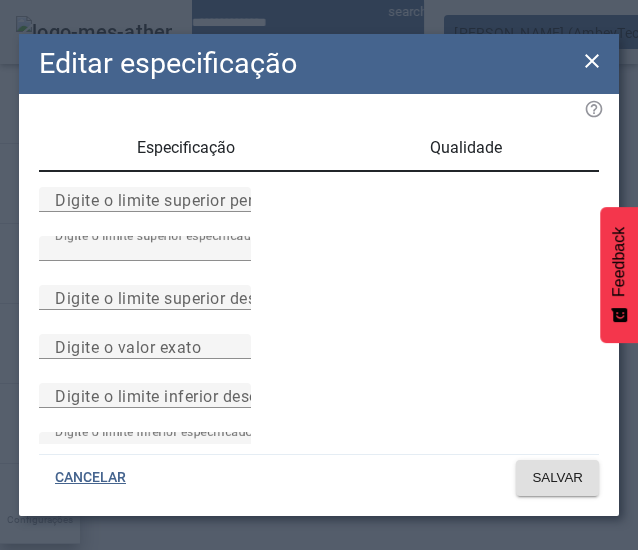 click on "Especificação" at bounding box center [186, 148] 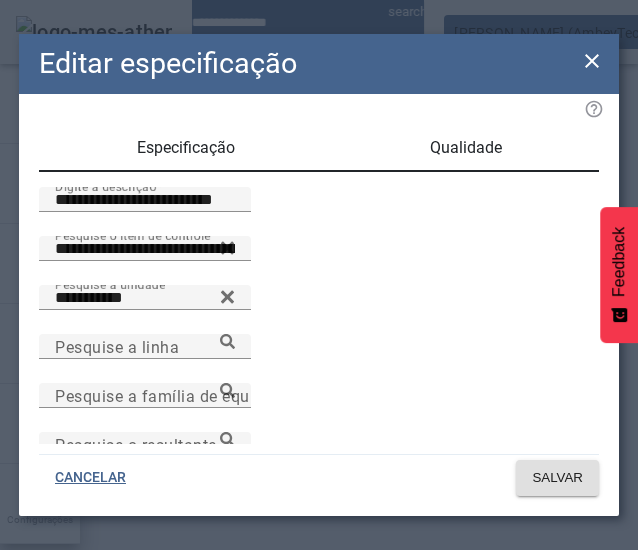 click on "Qualidade" at bounding box center (465, 148) 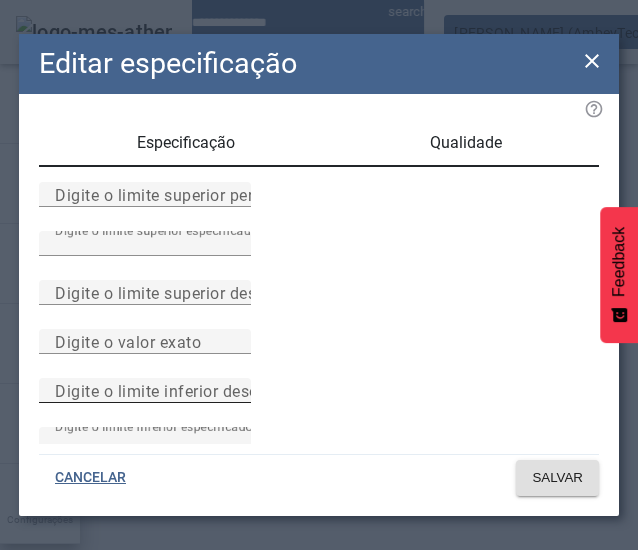 scroll, scrollTop: 0, scrollLeft: 0, axis: both 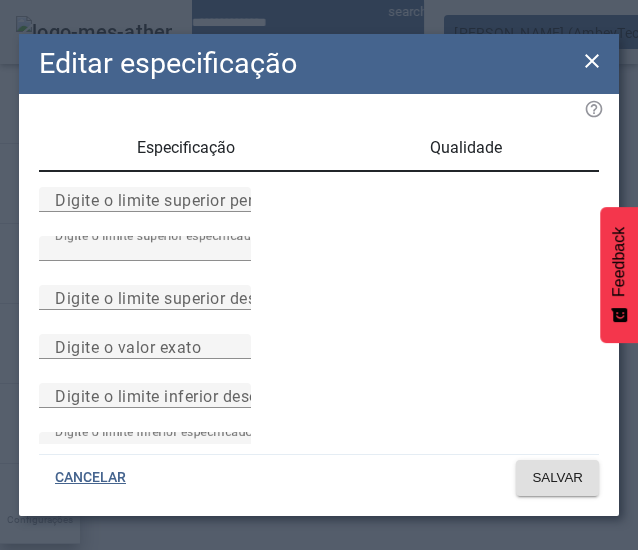 click on "Especificação" at bounding box center [186, 148] 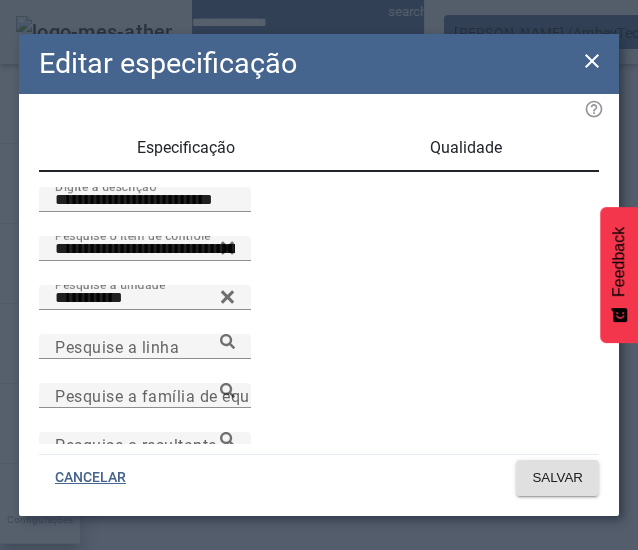 click on "**********" 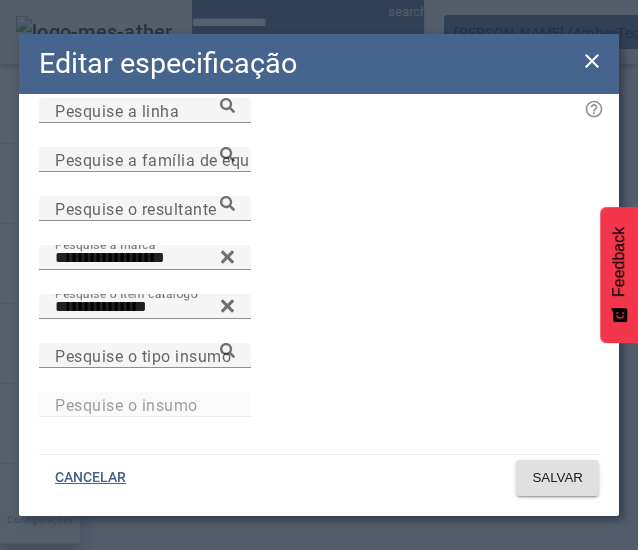scroll, scrollTop: 0, scrollLeft: 0, axis: both 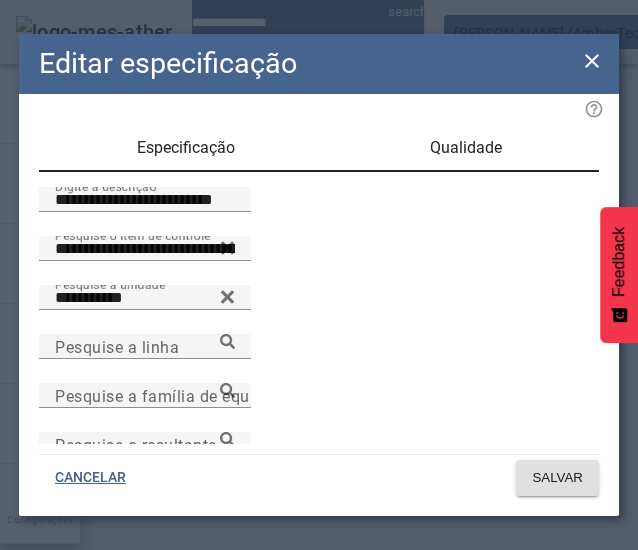 click on "Qualidade" at bounding box center [465, 148] 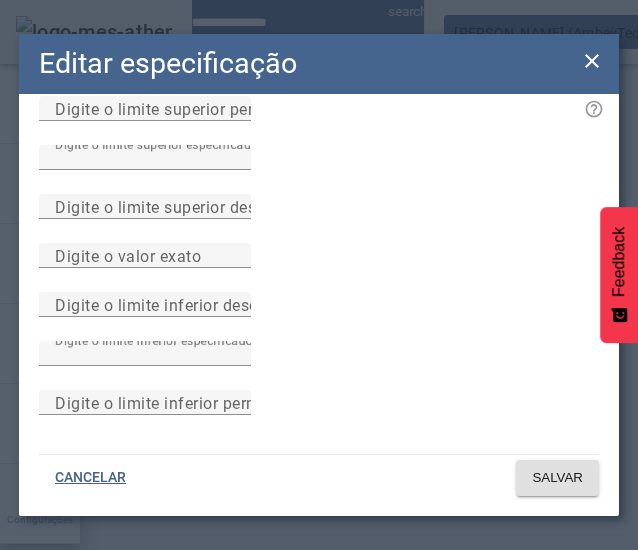 scroll, scrollTop: 0, scrollLeft: 0, axis: both 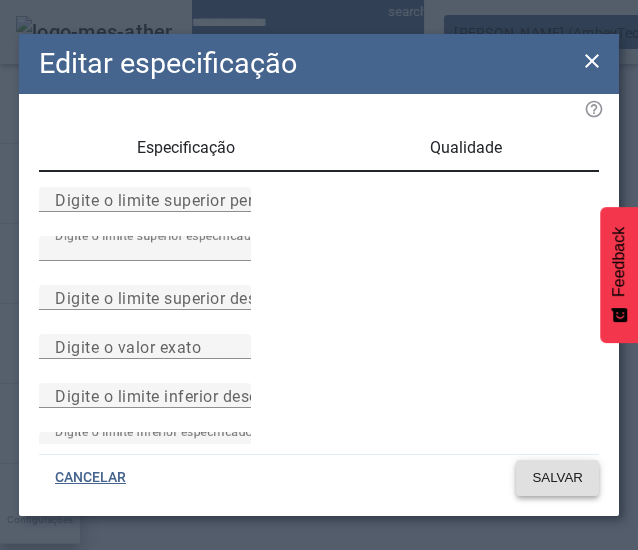click 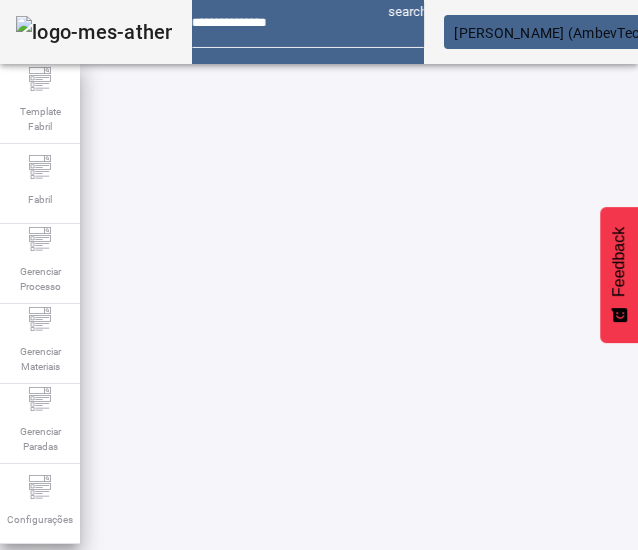 scroll, scrollTop: 423, scrollLeft: 0, axis: vertical 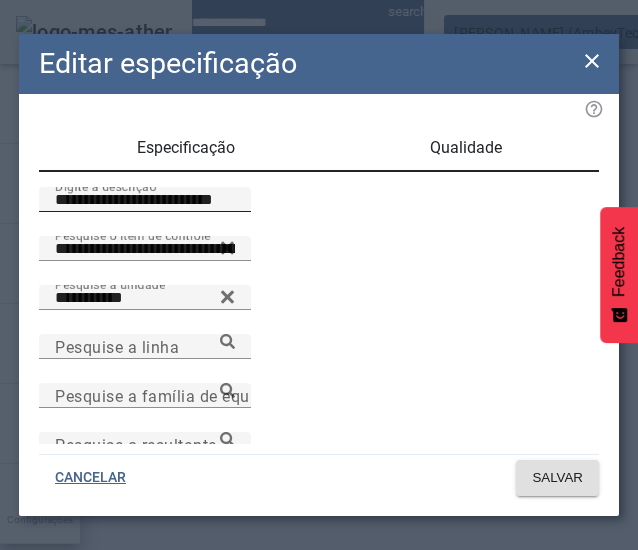 click on "**********" at bounding box center (145, 200) 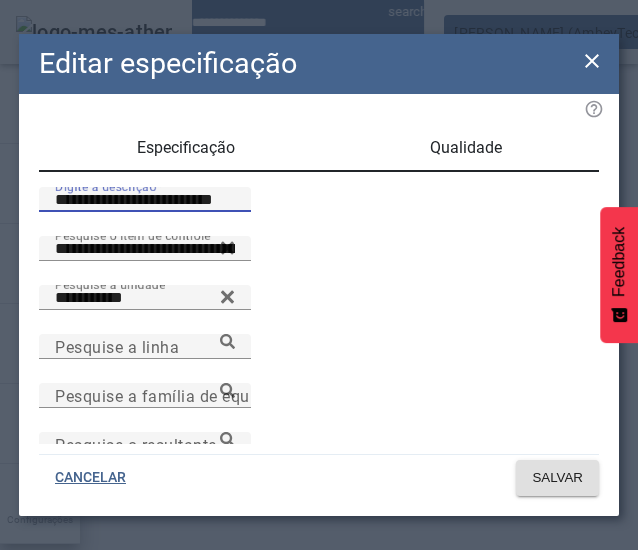 paste 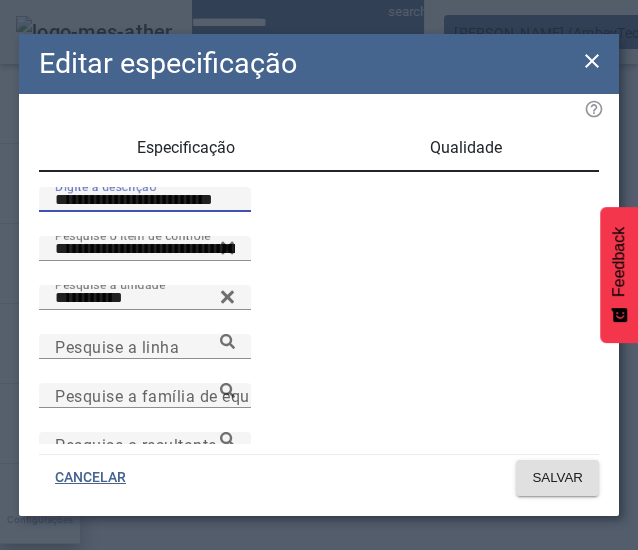 type on "**********" 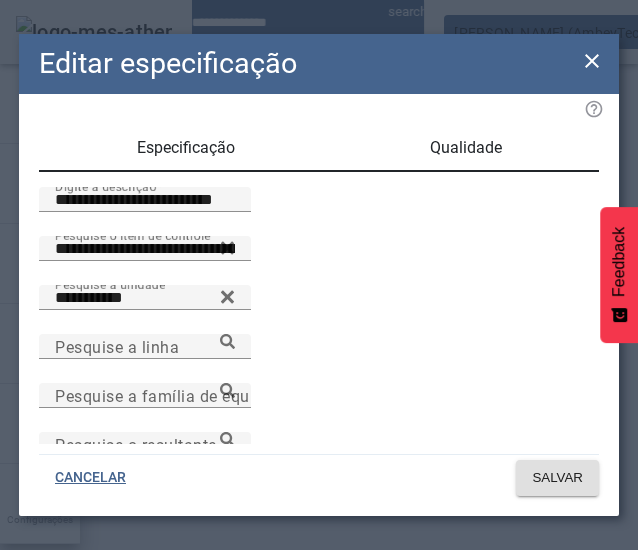 click on "Qualidade" at bounding box center (466, 148) 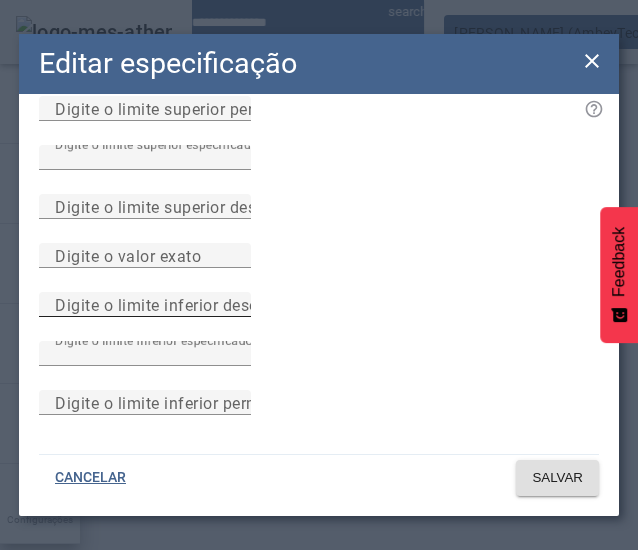 scroll, scrollTop: 200, scrollLeft: 0, axis: vertical 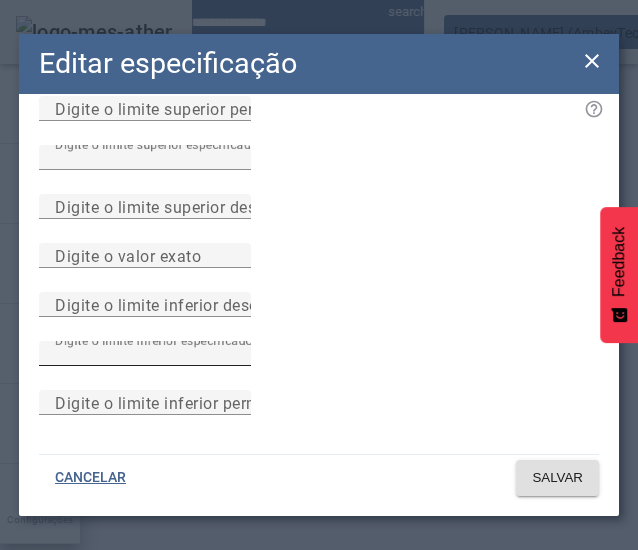click on "****" at bounding box center (145, 354) 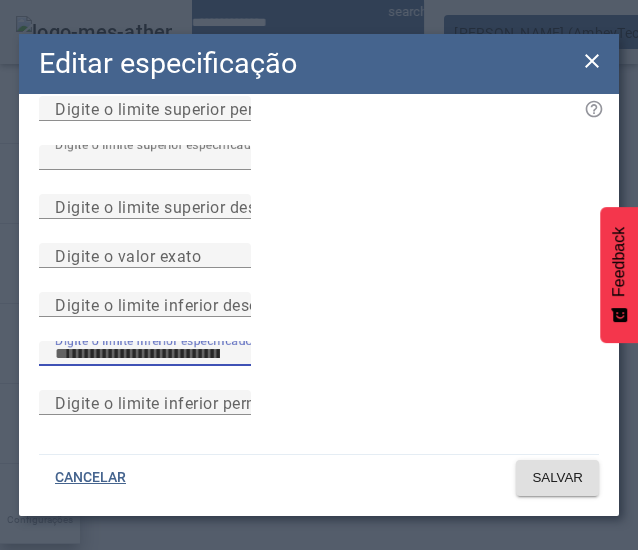 scroll, scrollTop: 100, scrollLeft: 0, axis: vertical 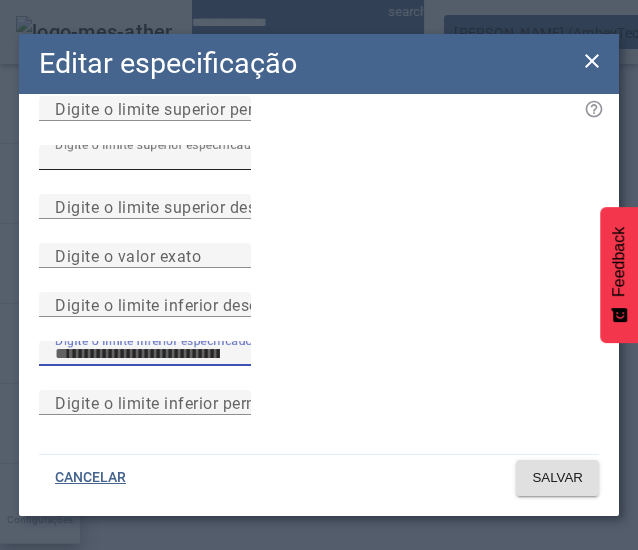 type on "****" 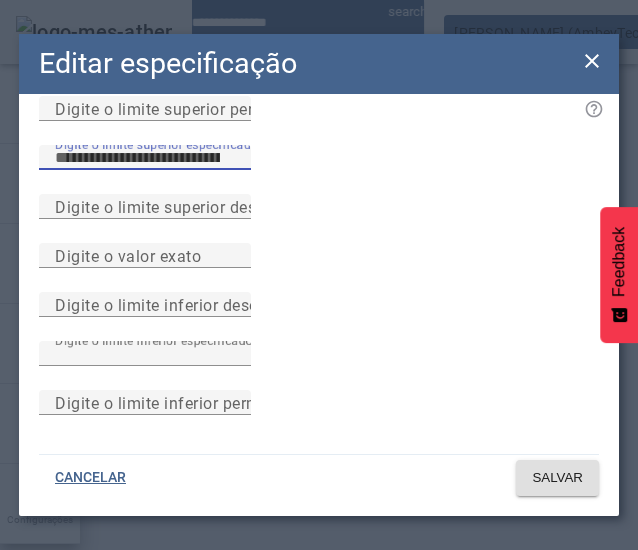 click on "****" at bounding box center [145, 158] 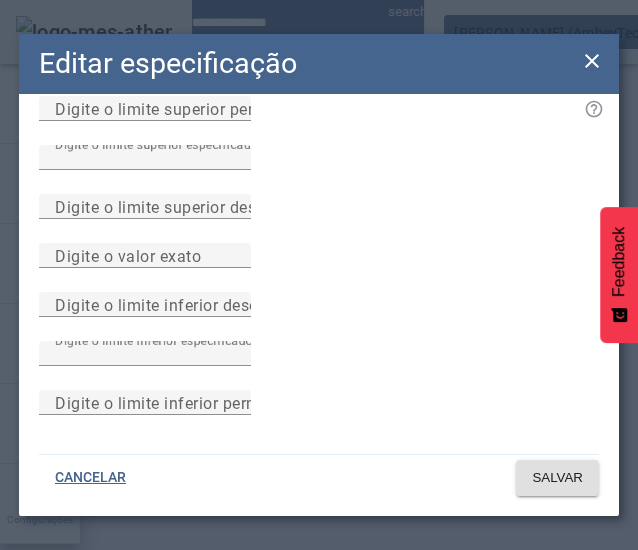 scroll, scrollTop: 0, scrollLeft: 0, axis: both 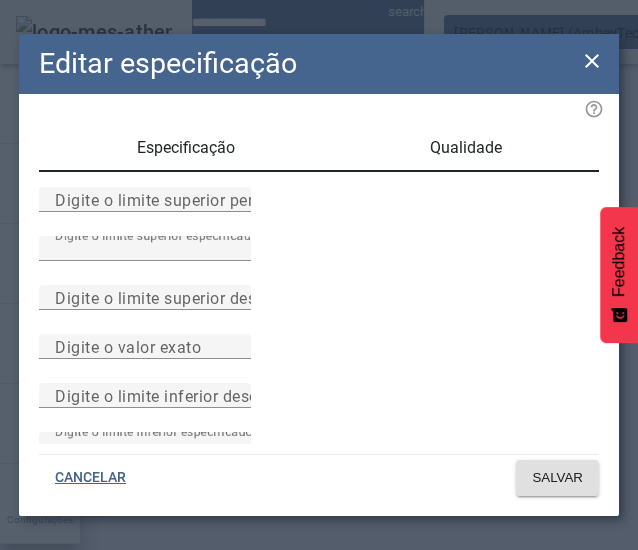 click on "Especificação" at bounding box center [186, 148] 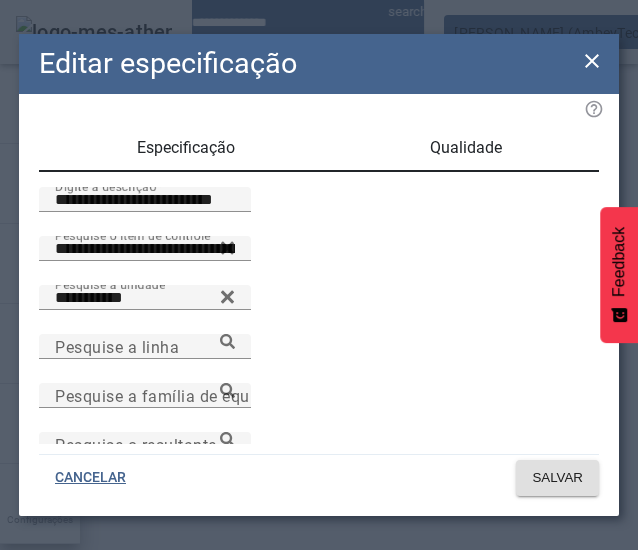 click on "**********" 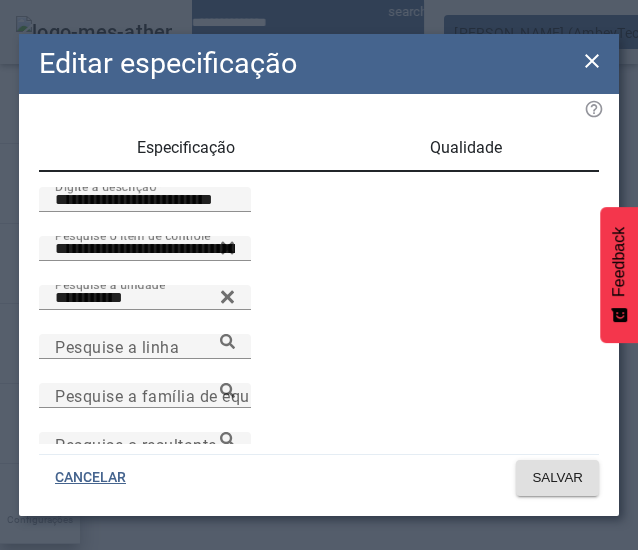 scroll, scrollTop: 400, scrollLeft: 0, axis: vertical 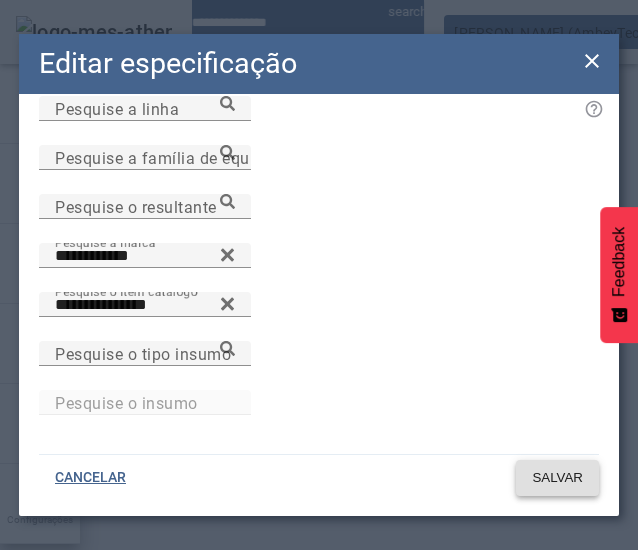 click on "SALVAR" 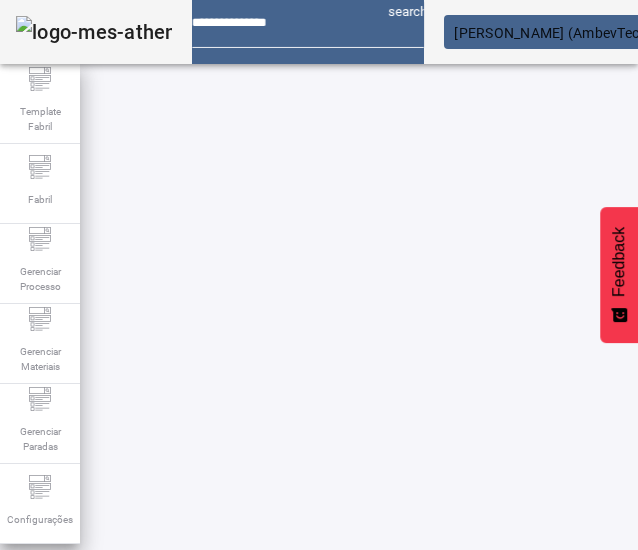 scroll, scrollTop: 423, scrollLeft: 367, axis: both 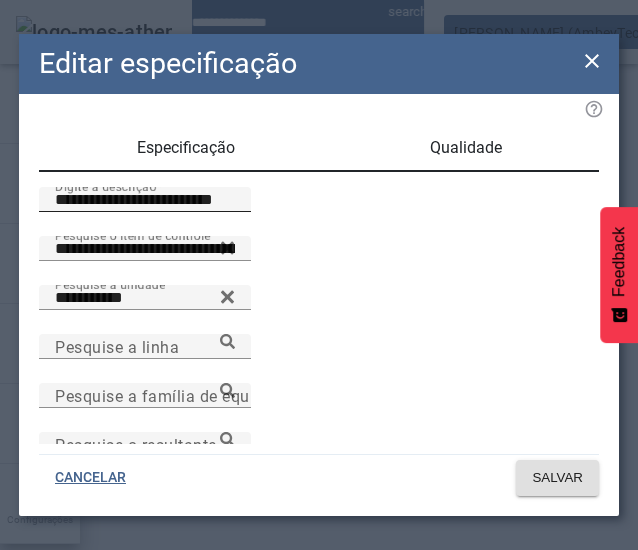 click on "**********" at bounding box center [145, 200] 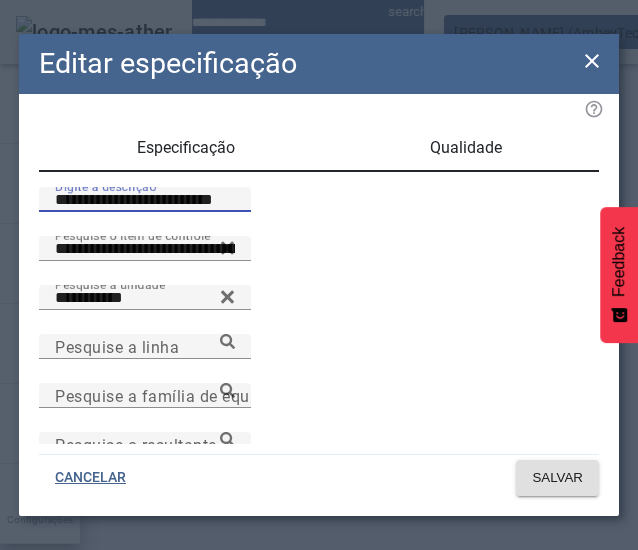 paste 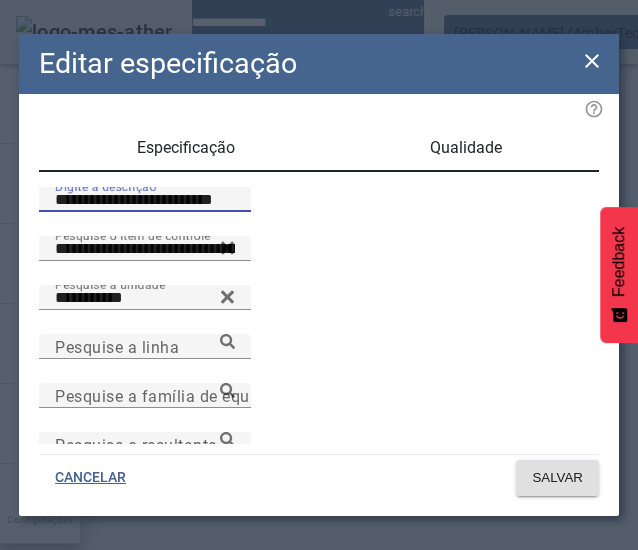 type on "**********" 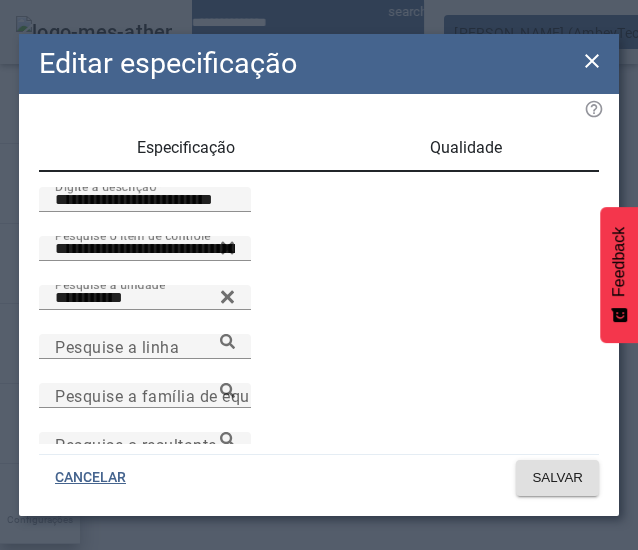 click on "Qualidade" at bounding box center (466, 148) 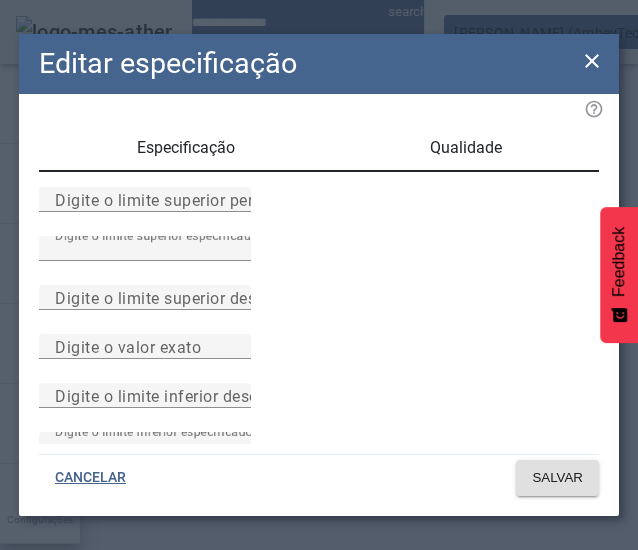 scroll, scrollTop: 294, scrollLeft: 0, axis: vertical 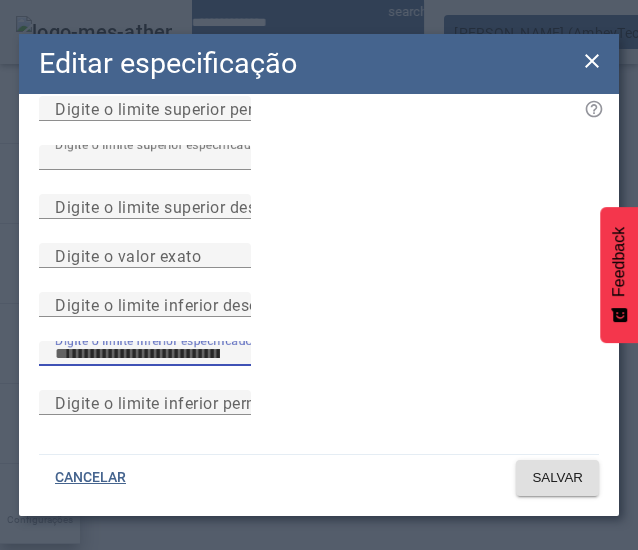 click on "****" at bounding box center [145, 354] 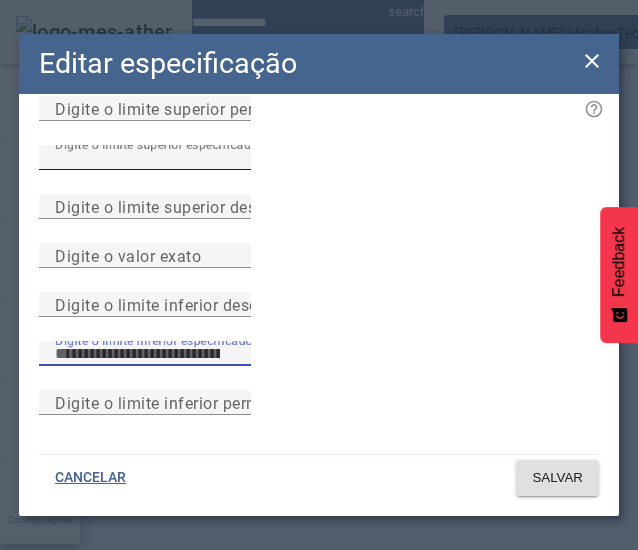 type on "****" 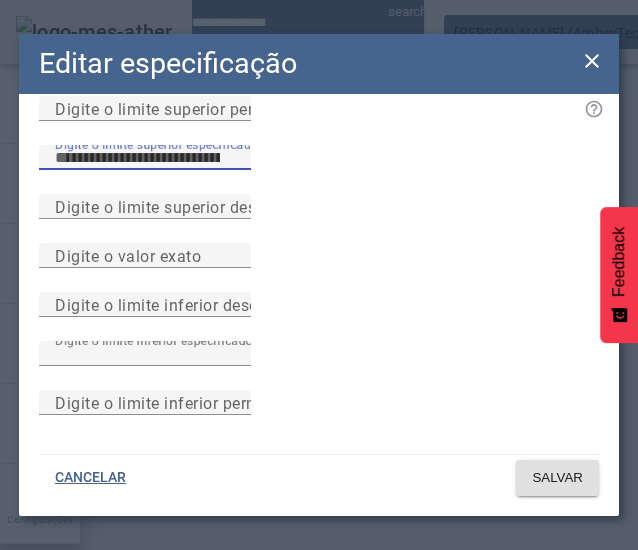 type on "****" 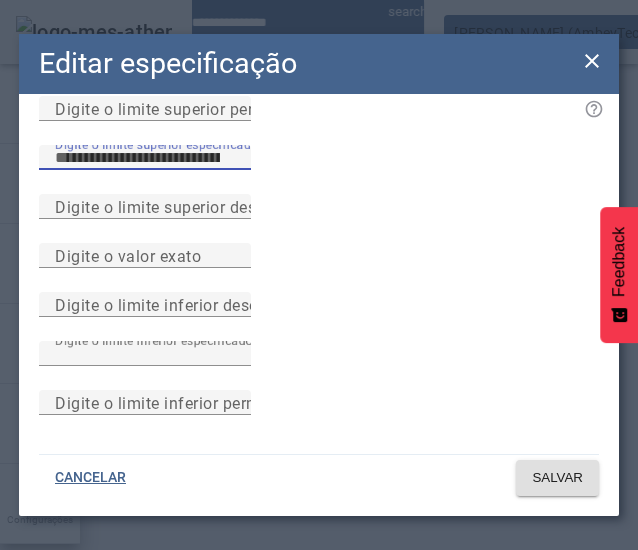 click on "Especificação Qualidade Digite o limite superior permitido Digite o limite superior especificado **** Digite o limite superior desejado Digite o valor exato Digite o limite inferior desejado Digite o limite inferior especificado **** Digite o limite inferior permitido" 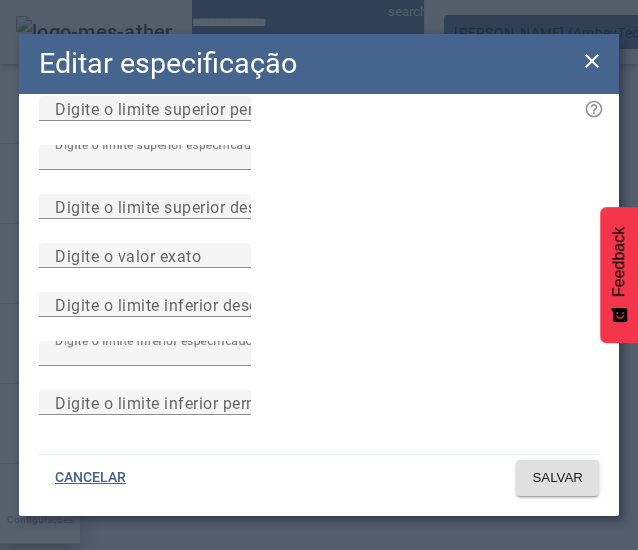 scroll, scrollTop: 0, scrollLeft: 0, axis: both 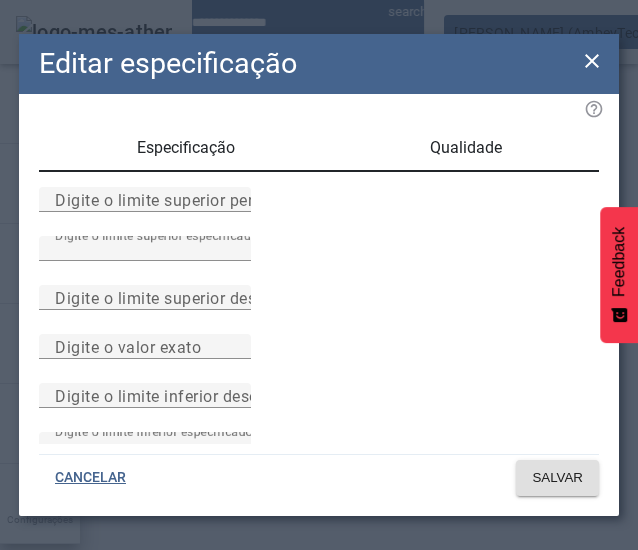 click on "Especificação" at bounding box center (186, 148) 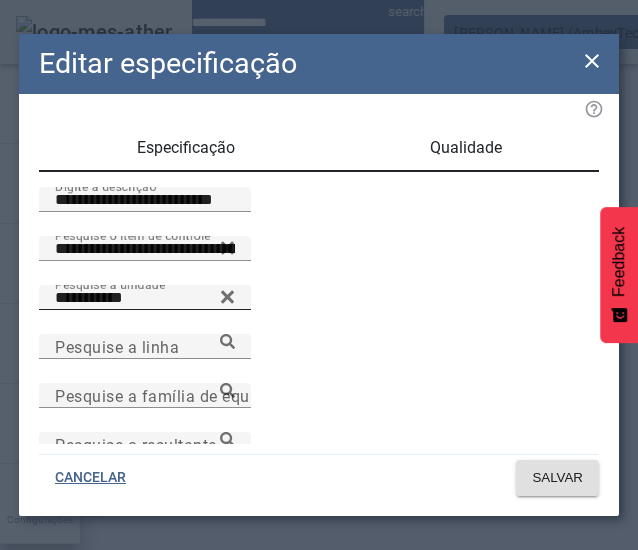 scroll, scrollTop: 200, scrollLeft: 0, axis: vertical 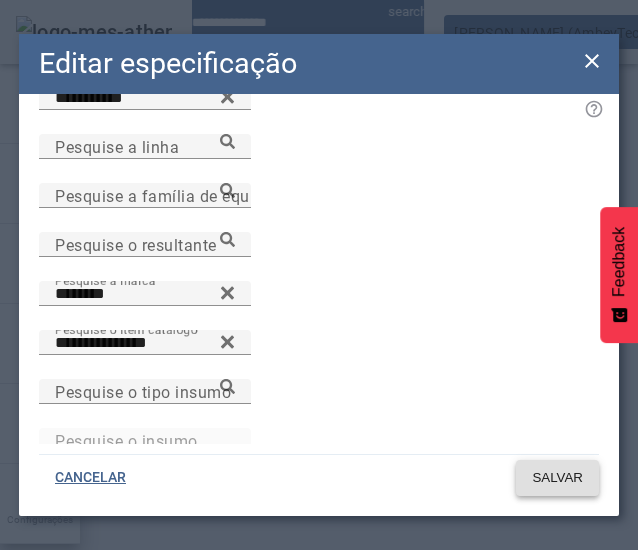 click on "SALVAR" 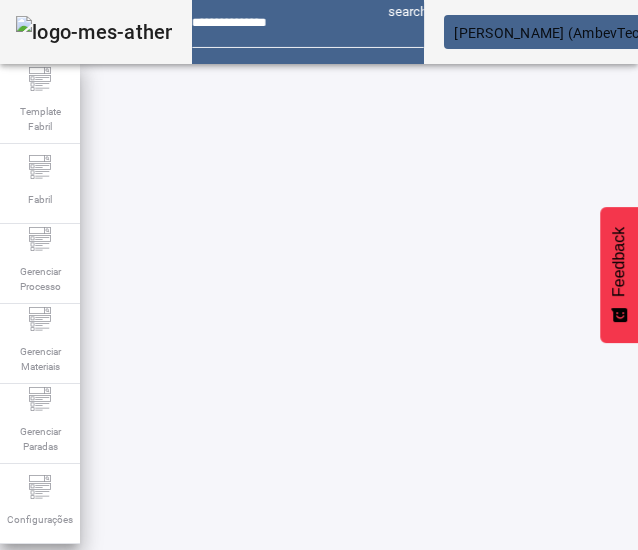 scroll, scrollTop: 423, scrollLeft: 367, axis: both 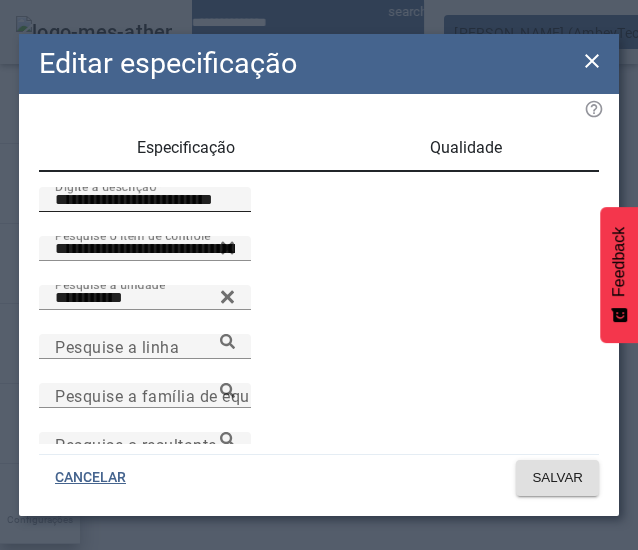 click on "**********" at bounding box center (145, 200) 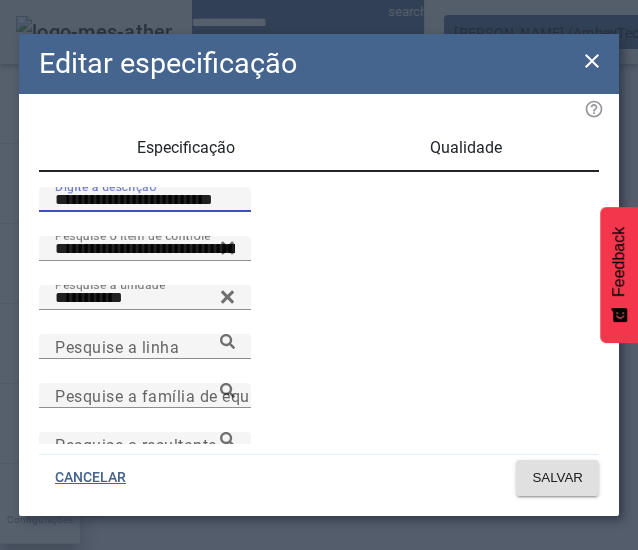 paste 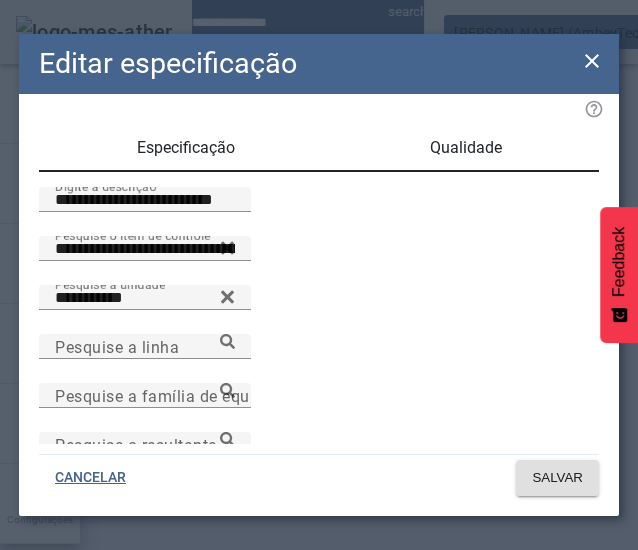 click on "**********" at bounding box center (145, 199) 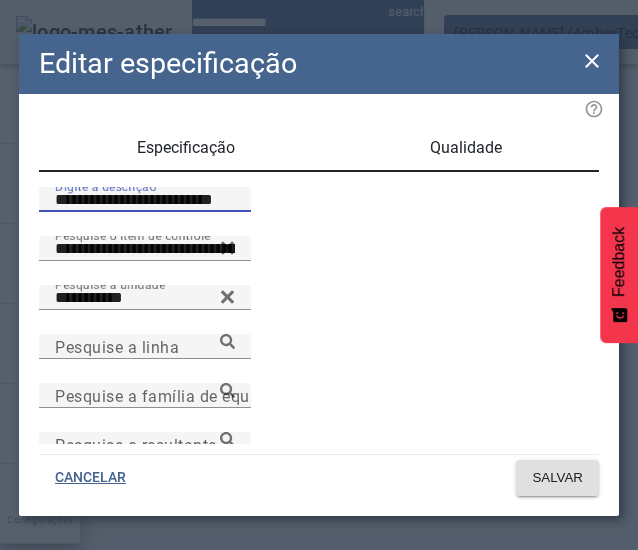 click on "Qualidade" at bounding box center (466, 148) 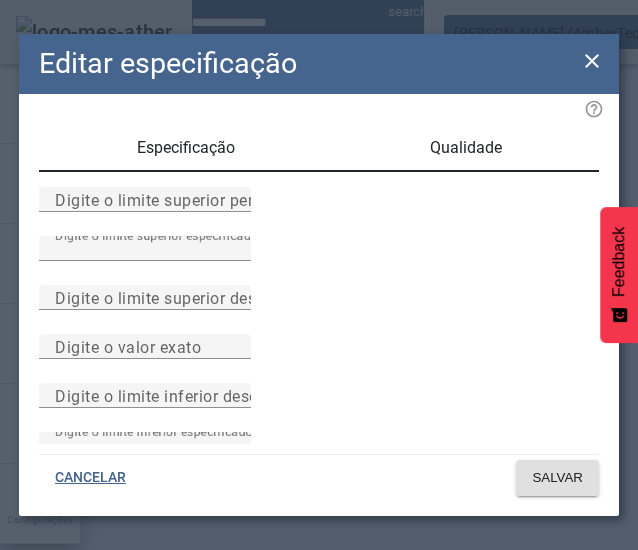 scroll, scrollTop: 294, scrollLeft: 0, axis: vertical 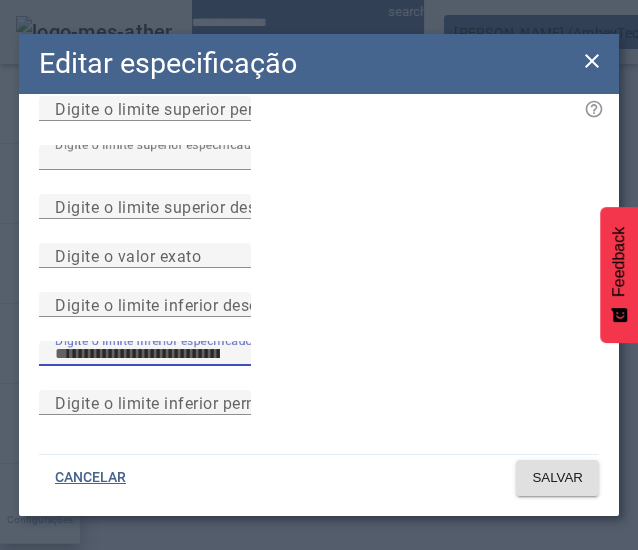 click on "****" at bounding box center [145, 354] 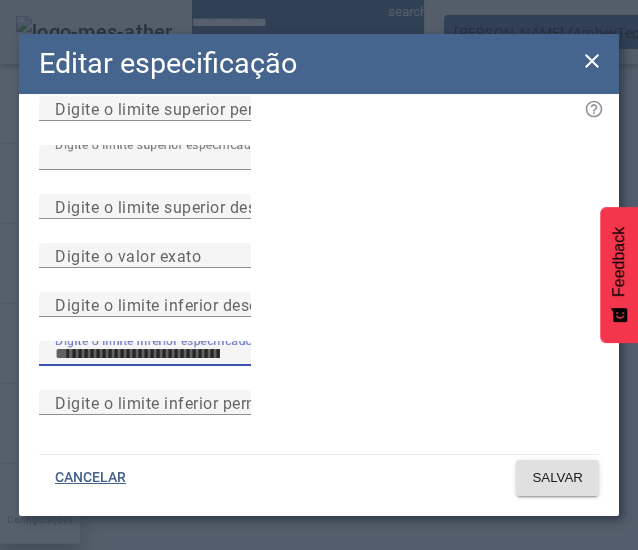 type on "****" 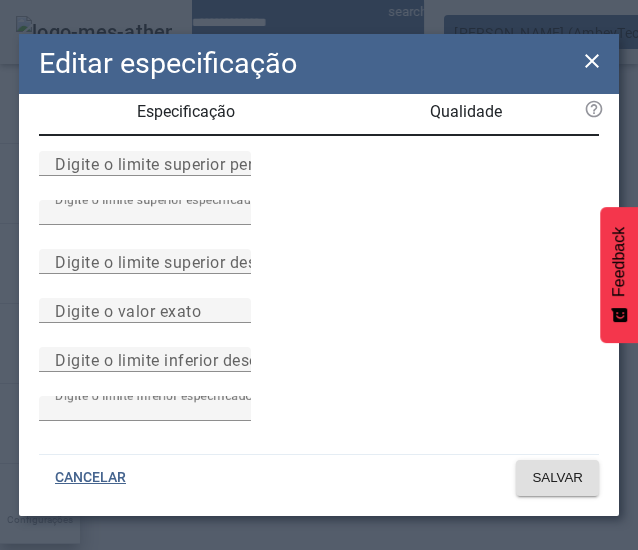 scroll, scrollTop: 0, scrollLeft: 0, axis: both 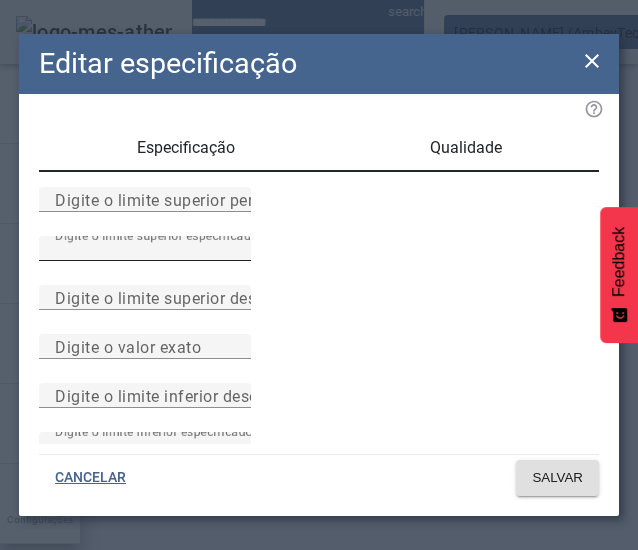 click on "****" at bounding box center (145, 249) 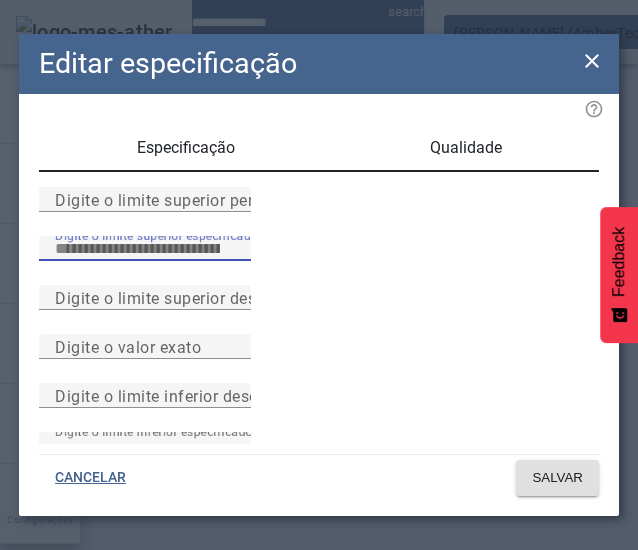 type on "****" 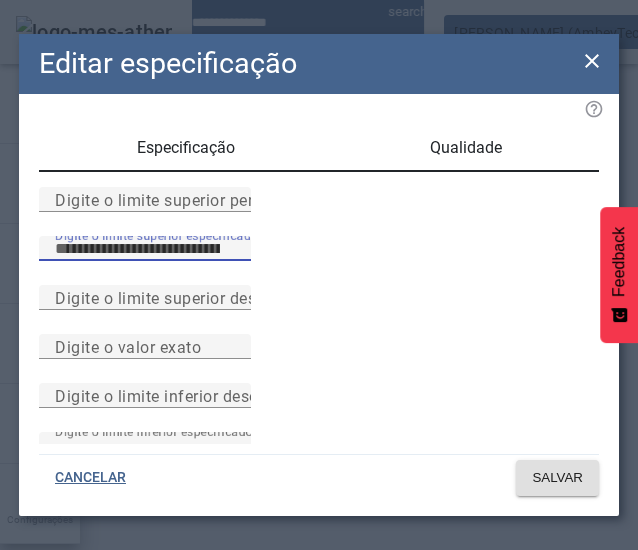 click on "Especificação Qualidade Digite o limite superior permitido Digite o limite superior especificado **** Digite o limite superior desejado Digite o valor exato Digite o limite inferior desejado Digite o limite inferior especificado **** Digite o limite inferior permitido" 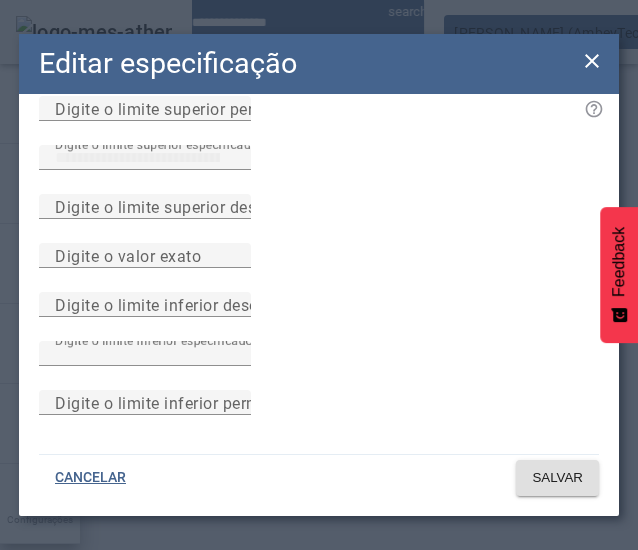 scroll, scrollTop: 0, scrollLeft: 0, axis: both 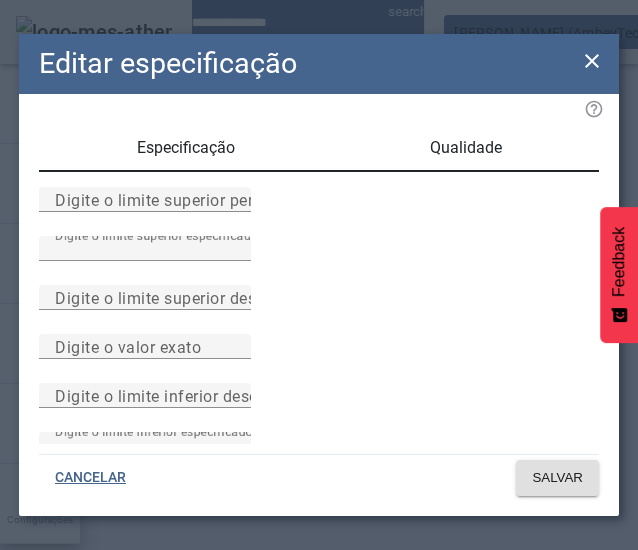 click on "Especificação" at bounding box center (186, 148) 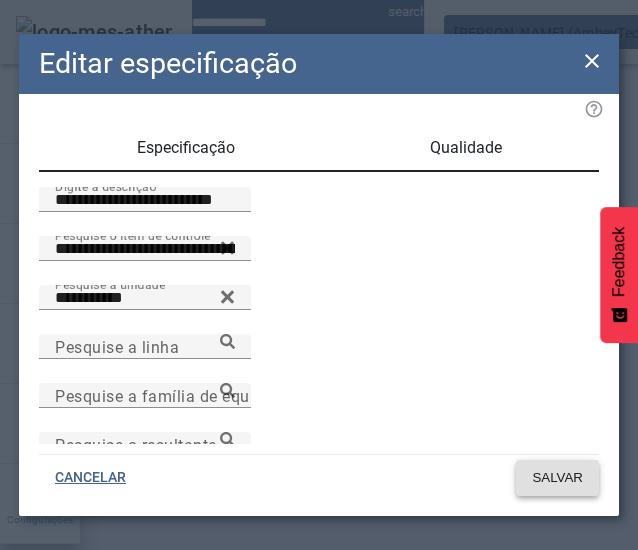 click on "SALVAR" 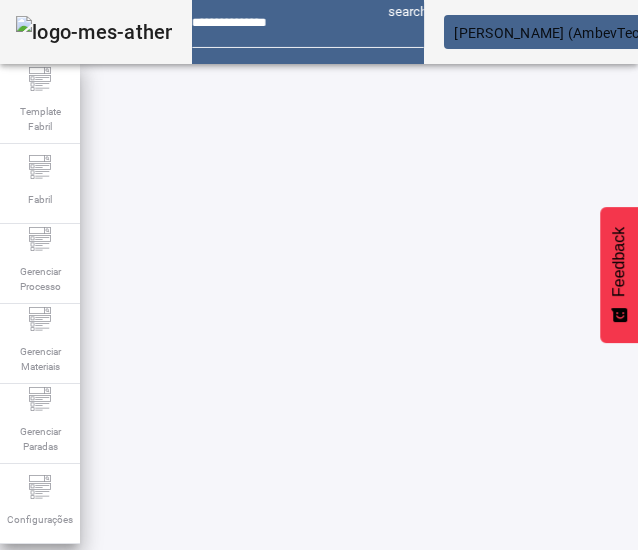 scroll, scrollTop: 423, scrollLeft: 367, axis: both 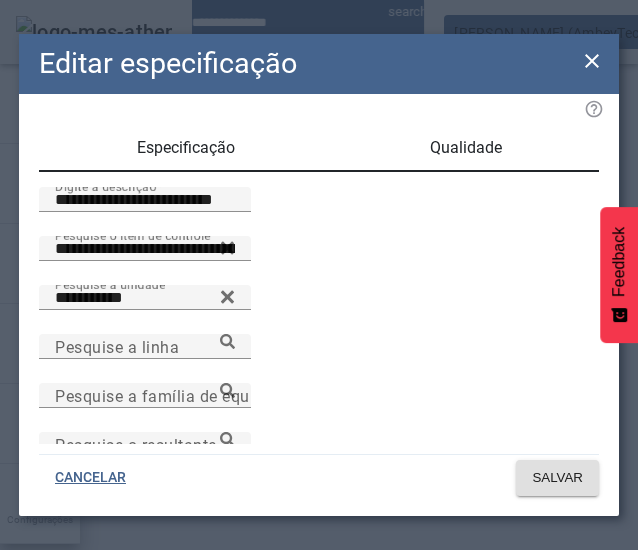 click on "Operação realizada com sucesso!" at bounding box center [319, 946] 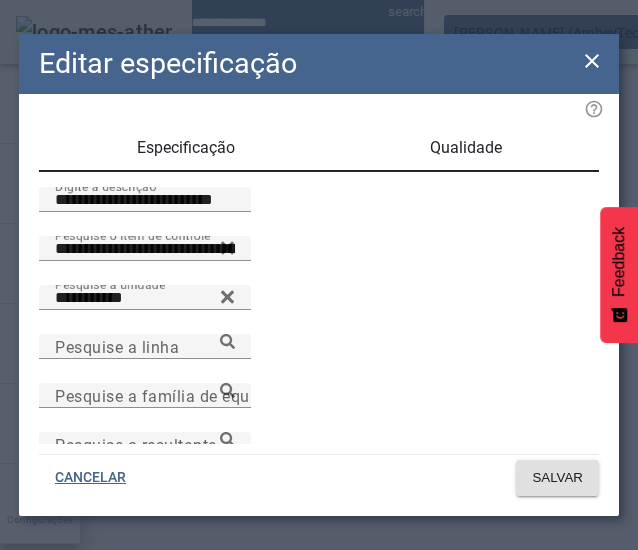 click on "Qualidade" at bounding box center [466, 148] 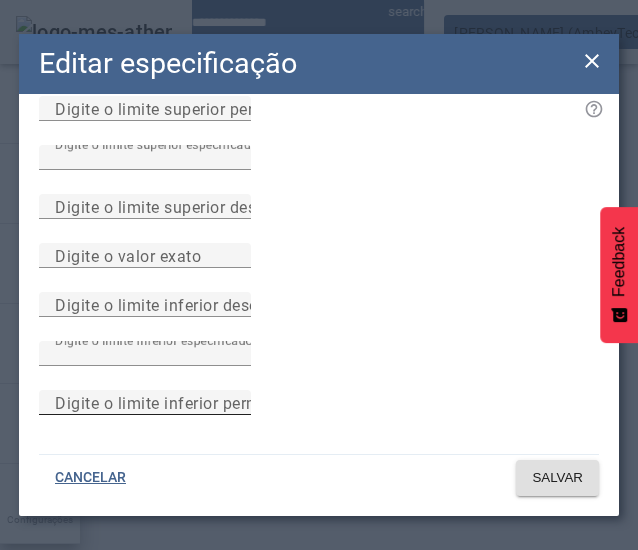 scroll, scrollTop: 294, scrollLeft: 0, axis: vertical 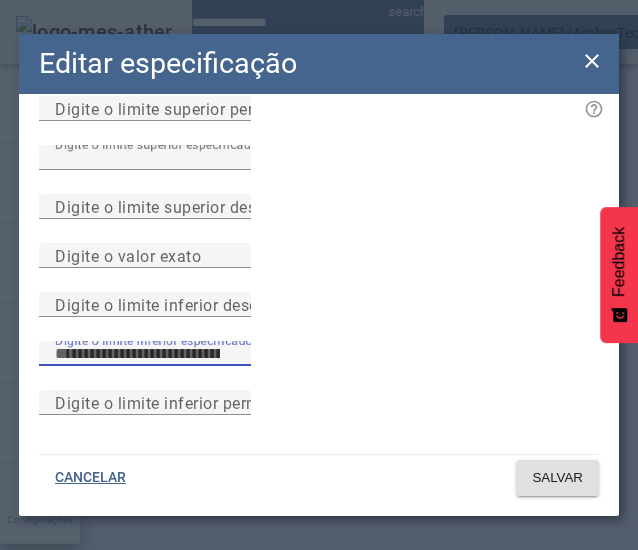 drag, startPoint x: 107, startPoint y: 325, endPoint x: -42, endPoint y: 314, distance: 149.40549 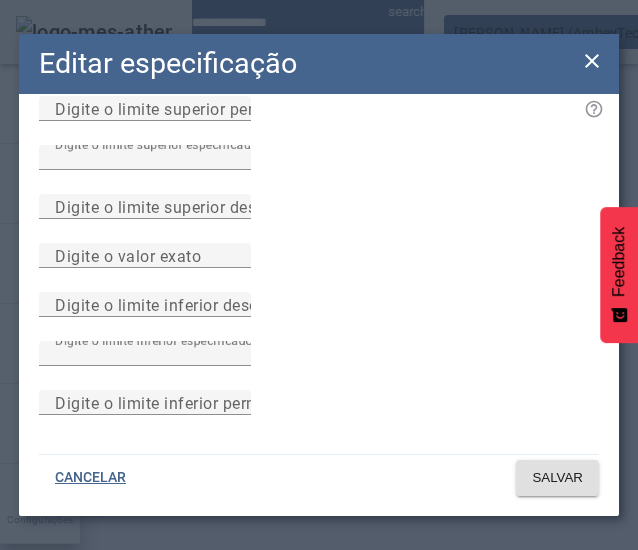 scroll, scrollTop: 94, scrollLeft: 0, axis: vertical 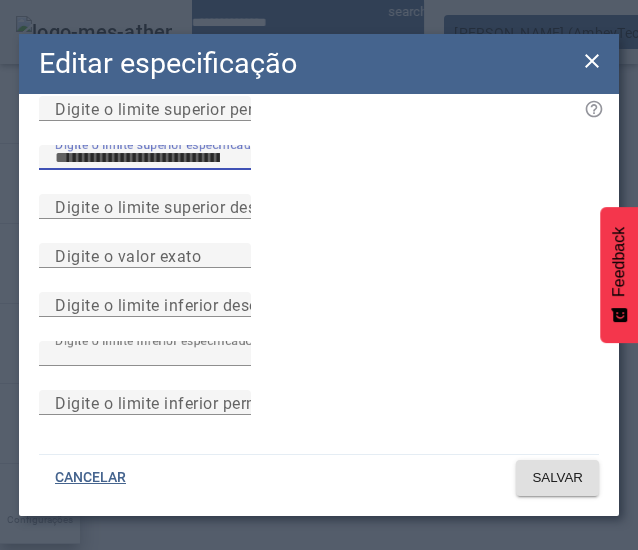 drag, startPoint x: 106, startPoint y: 213, endPoint x: -10, endPoint y: 213, distance: 116 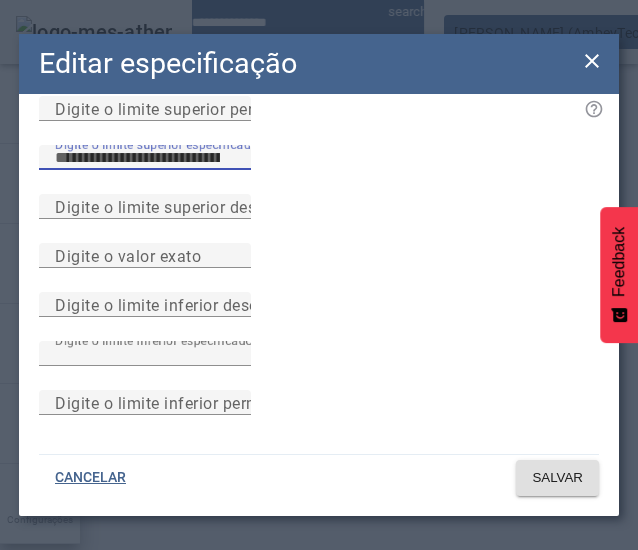 click on "**********" at bounding box center [319, 275] 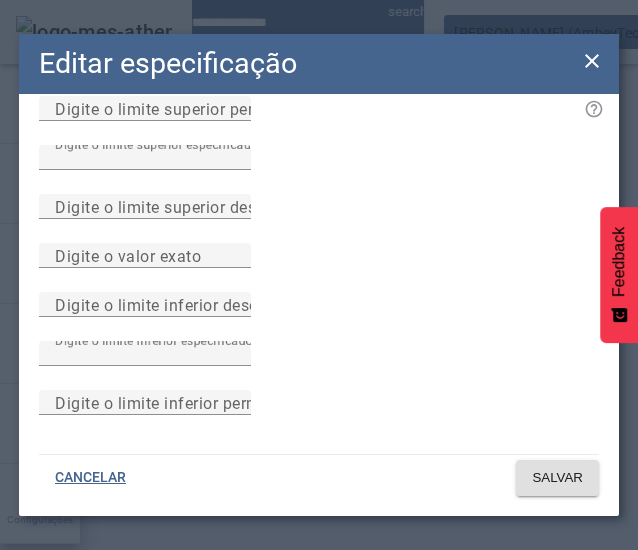 click on "Especificação Qualidade Digite o limite superior permitido Digite o limite superior especificado **** Digite o limite superior desejado Digite o valor exato Digite o limite inferior desejado Digite o limite inferior especificado **** Digite o limite inferior permitido" 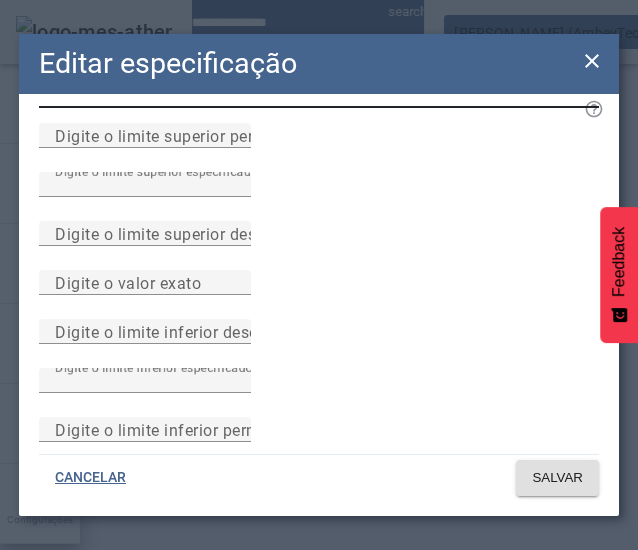 scroll, scrollTop: 0, scrollLeft: 0, axis: both 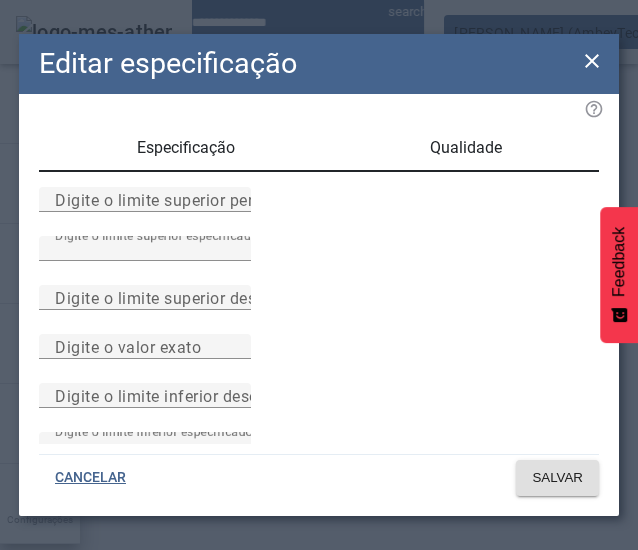 click on "Especificação" at bounding box center (186, 148) 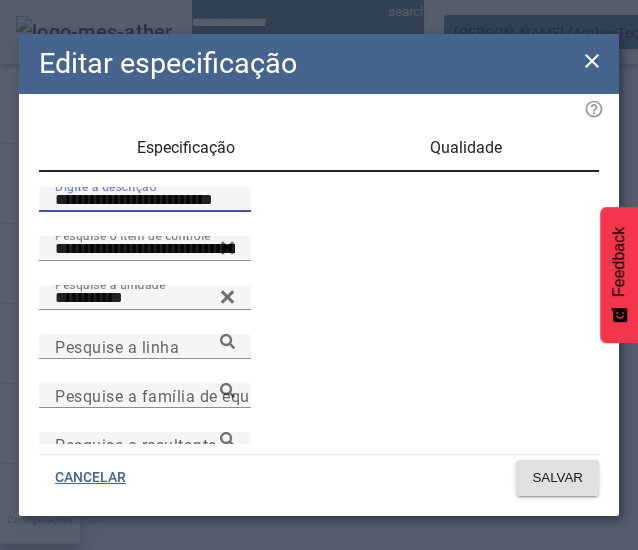 drag, startPoint x: 77, startPoint y: 224, endPoint x: 14, endPoint y: 211, distance: 64.327286 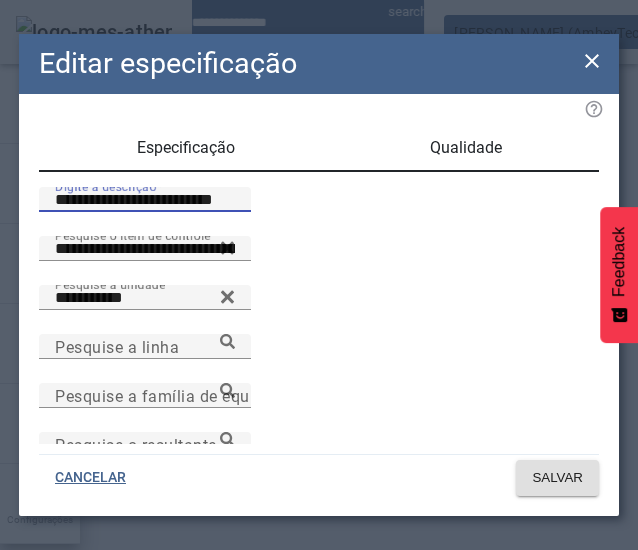 paste 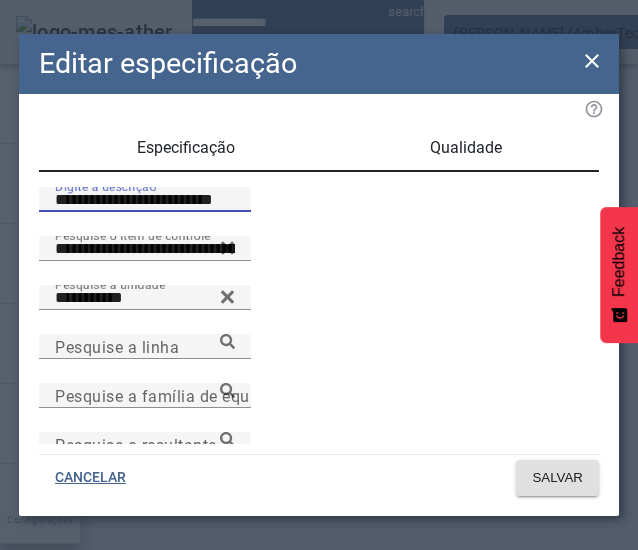 click on "Qualidade" at bounding box center [466, 148] 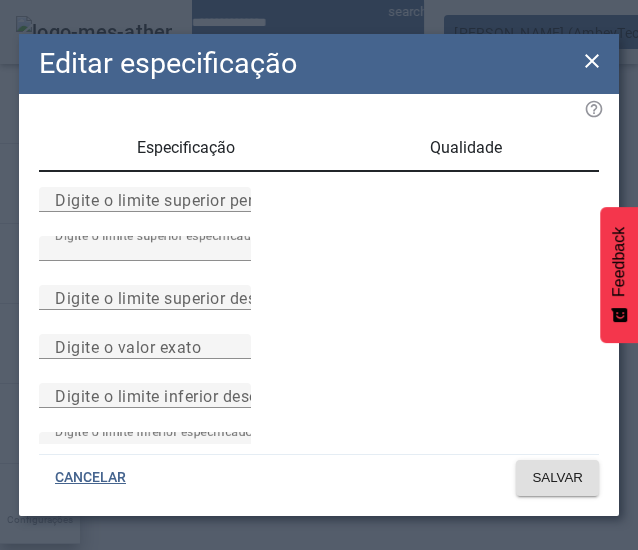 click on "Especificação Qualidade Digite o limite superior permitido Digite o limite superior especificado **** Digite o limite superior desejado Digite o valor exato Digite o limite inferior desejado Digite o limite inferior especificado **** Digite o limite inferior permitido" 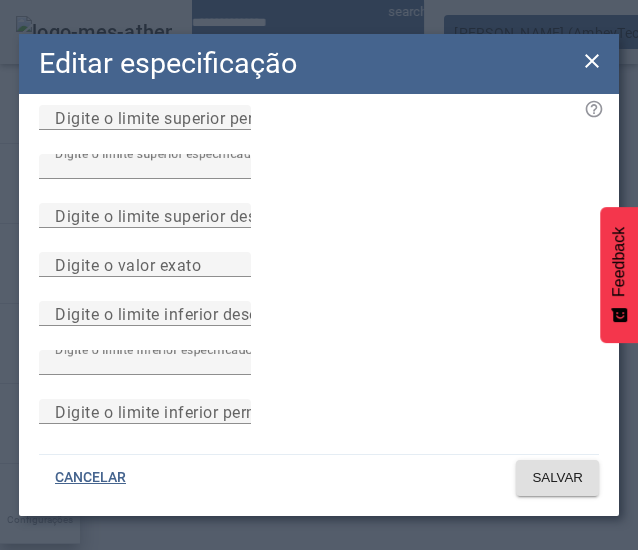 scroll, scrollTop: 0, scrollLeft: 0, axis: both 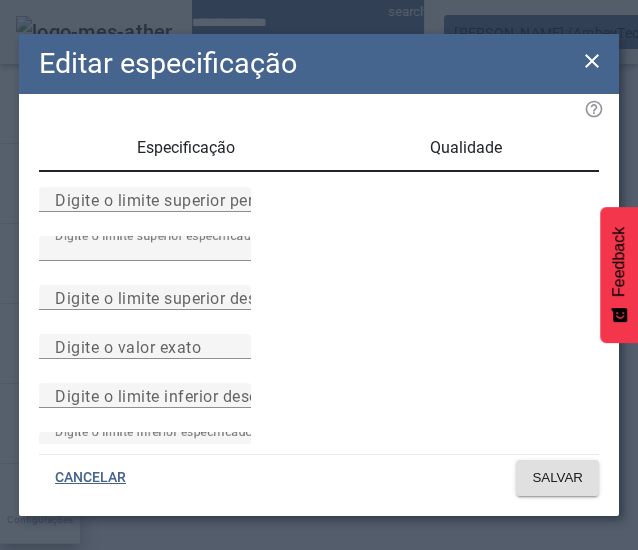 click on "Especificação Qualidade Digite o limite superior permitido Digite o limite superior especificado **** Digite o limite superior desejado Digite o valor exato Digite o limite inferior desejado Digite o limite inferior especificado **** Digite o limite inferior permitido" 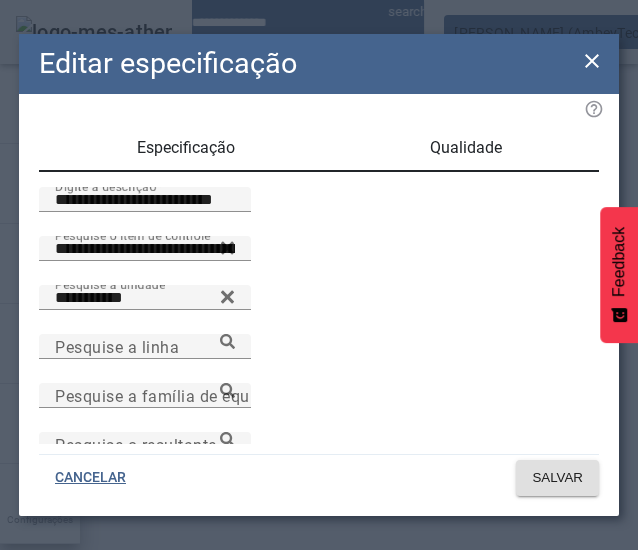 click on "Qualidade" at bounding box center [466, 148] 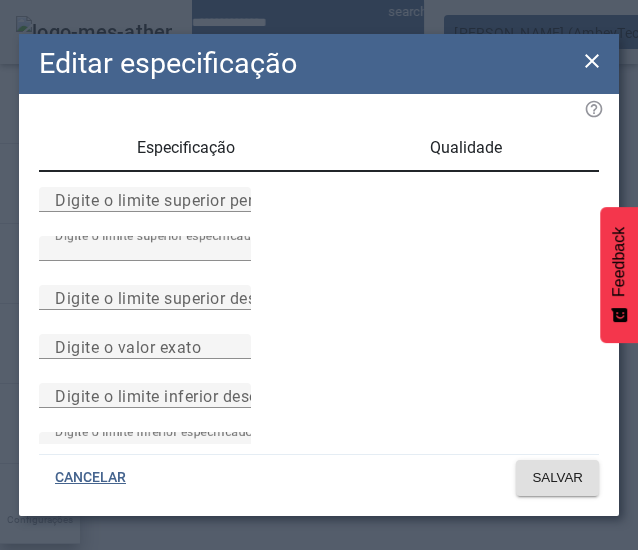 click on "Especificação" at bounding box center (185, 148) 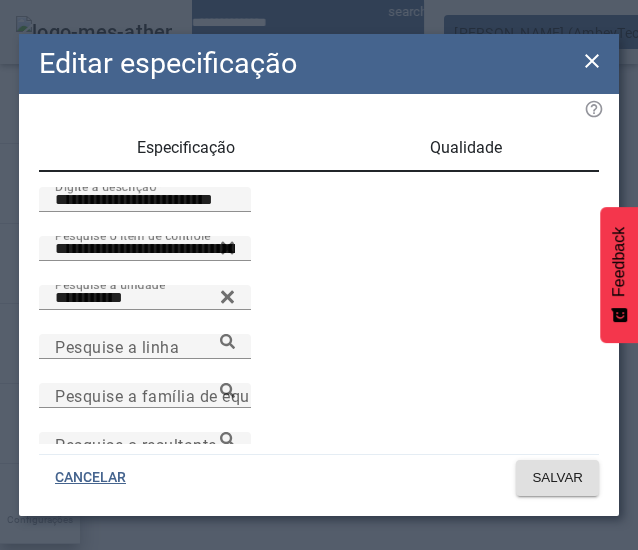 click on "**********" 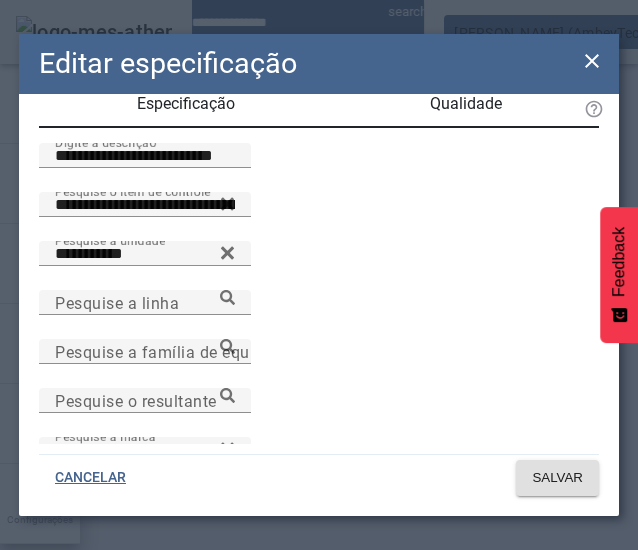 scroll, scrollTop: 0, scrollLeft: 0, axis: both 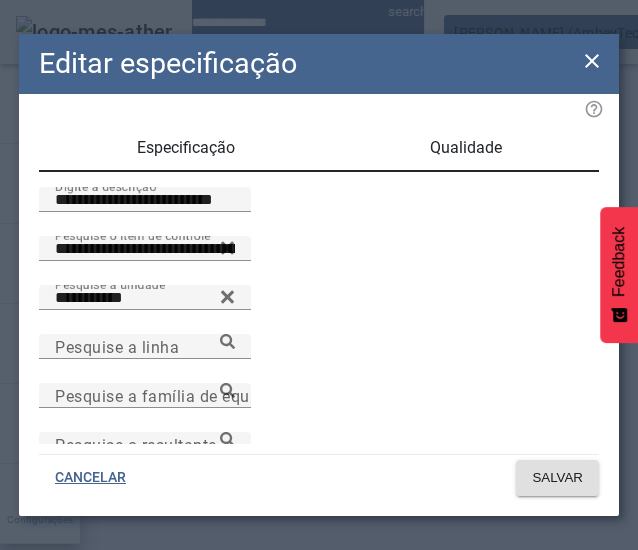 click on "Qualidade" at bounding box center (466, 148) 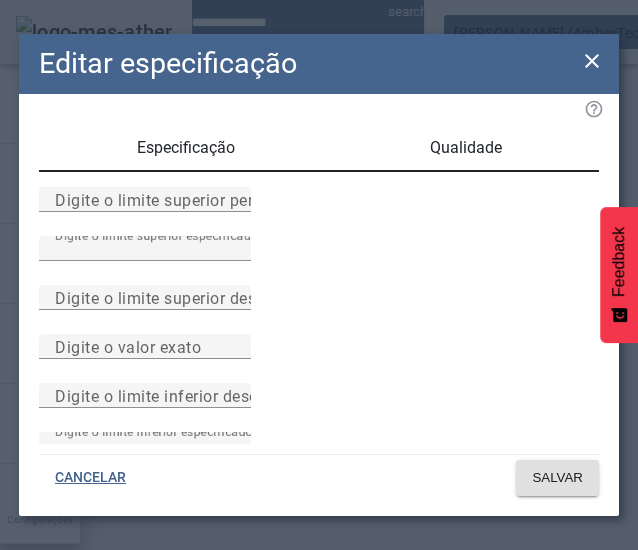 click on "Especificação Qualidade Digite o limite superior permitido Digite o limite superior especificado **** Digite o limite superior desejado Digite o valor exato Digite o limite inferior desejado Digite o limite inferior especificado **** Digite o limite inferior permitido" 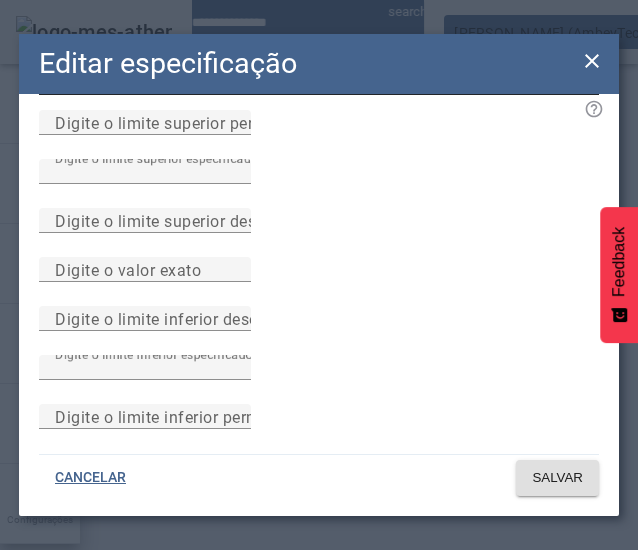 scroll, scrollTop: 0, scrollLeft: 0, axis: both 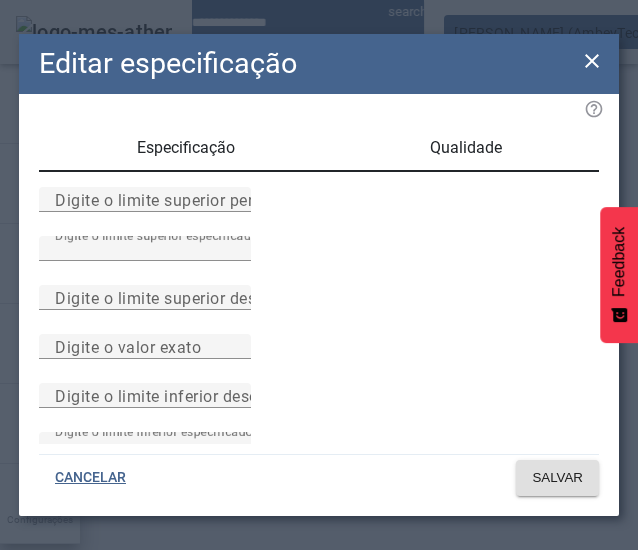 click on "Especificação" at bounding box center (186, 148) 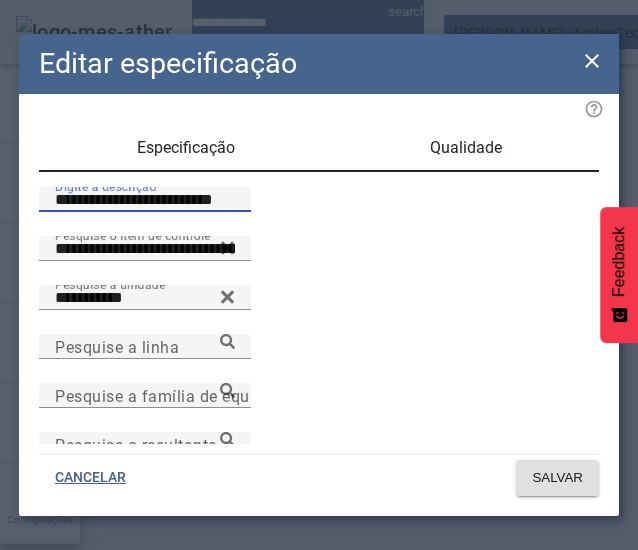 click on "**********" at bounding box center [145, 200] 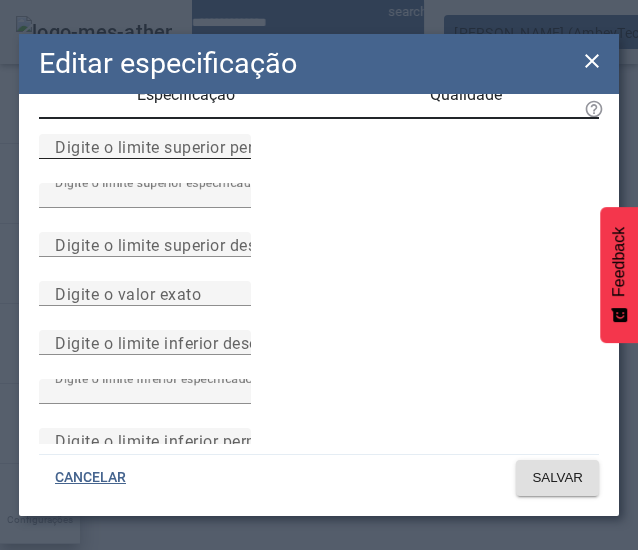 scroll, scrollTop: 0, scrollLeft: 0, axis: both 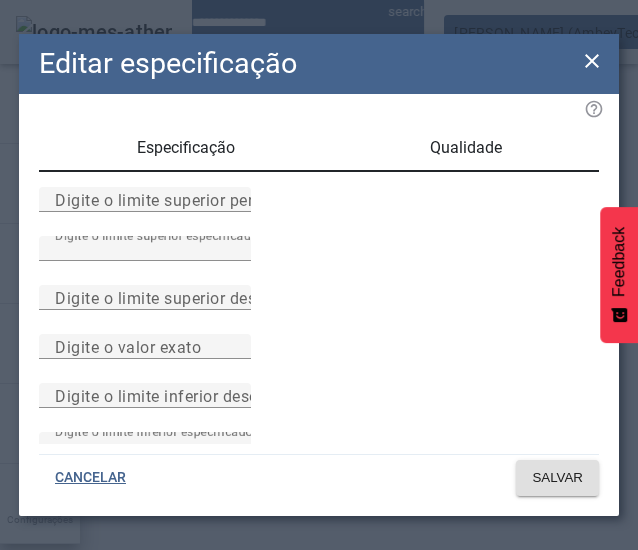 click on "Especificação" at bounding box center (186, 148) 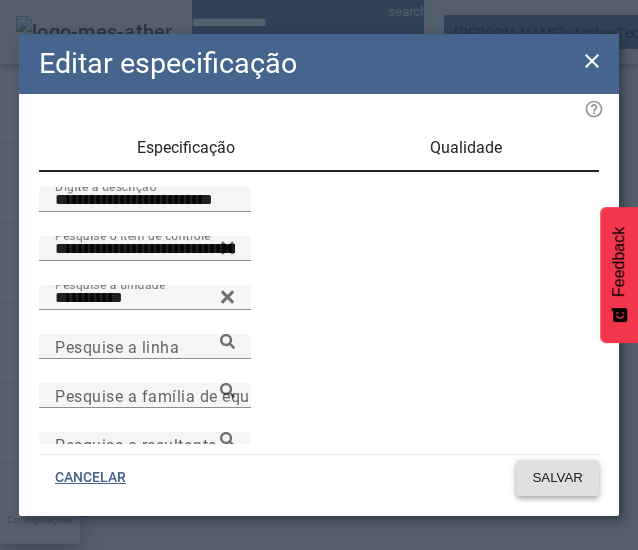 click on "SALVAR" 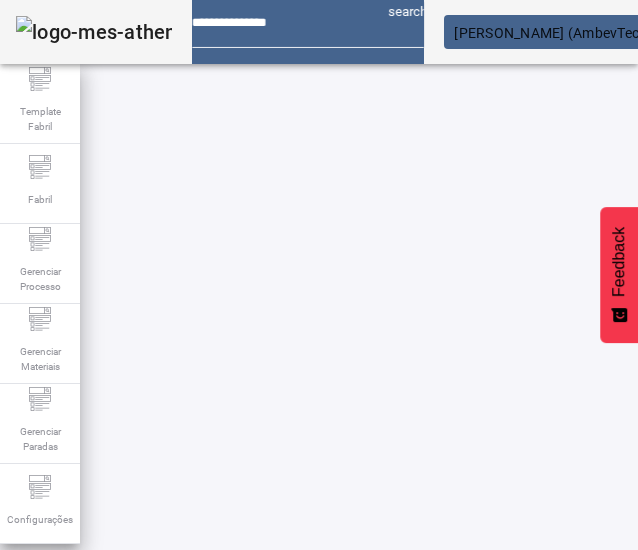 scroll, scrollTop: 423, scrollLeft: 367, axis: both 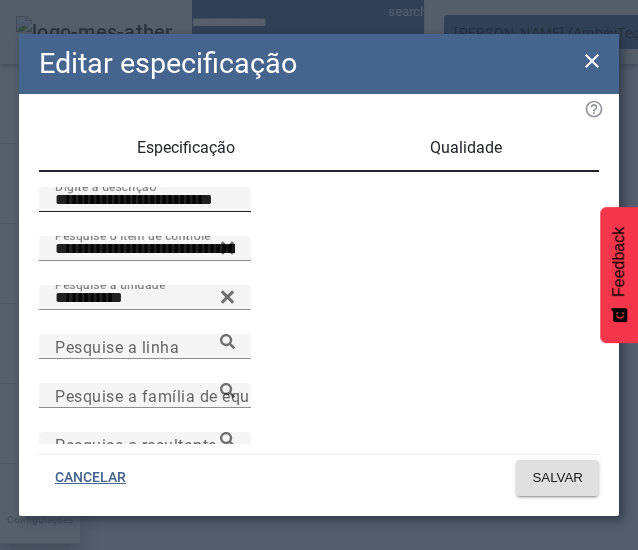 click on "**********" at bounding box center [145, 200] 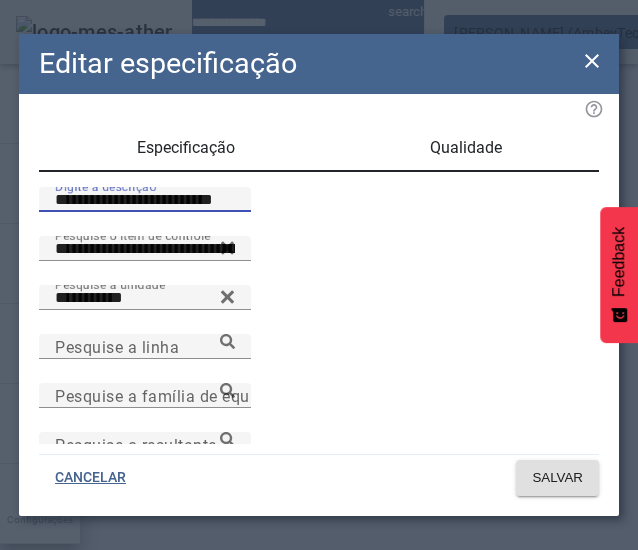 paste 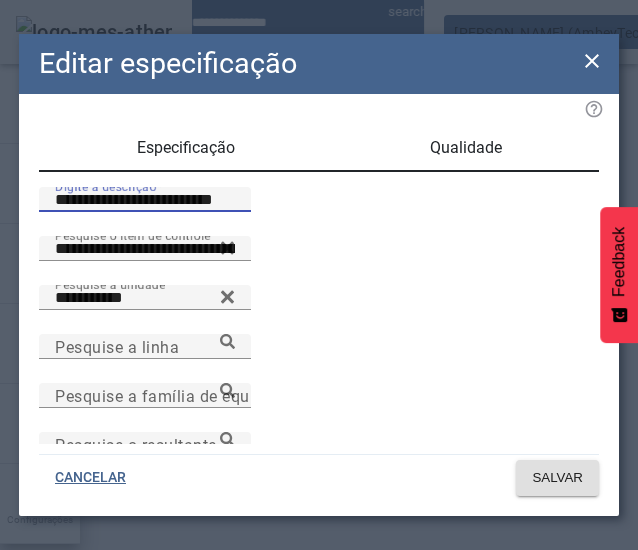 type on "**********" 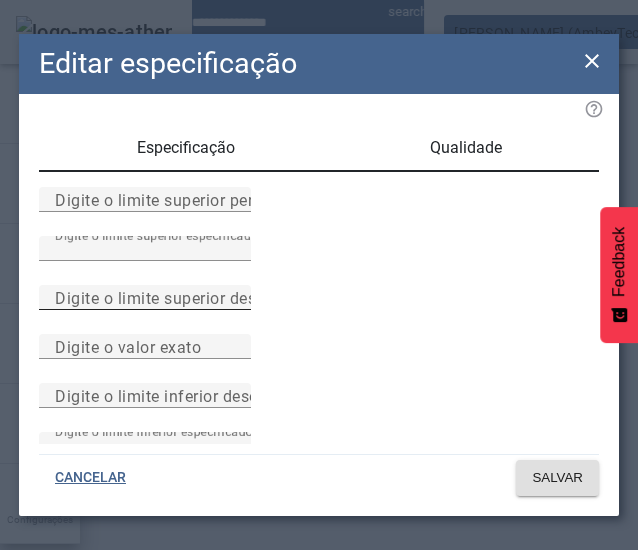 scroll, scrollTop: 294, scrollLeft: 0, axis: vertical 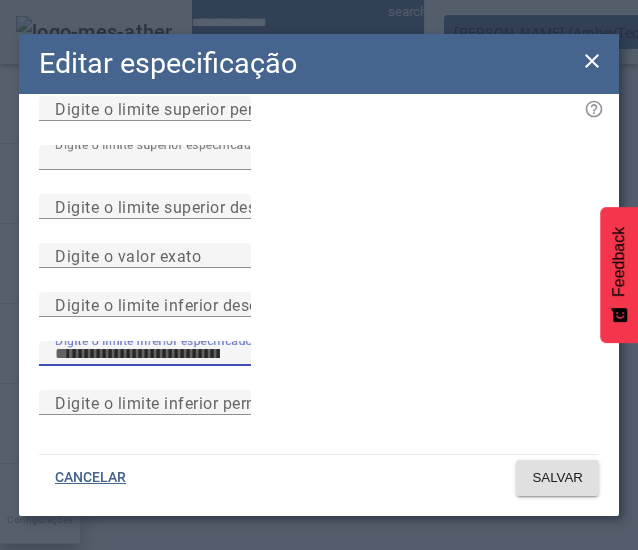 drag, startPoint x: 70, startPoint y: 317, endPoint x: 60, endPoint y: 315, distance: 10.198039 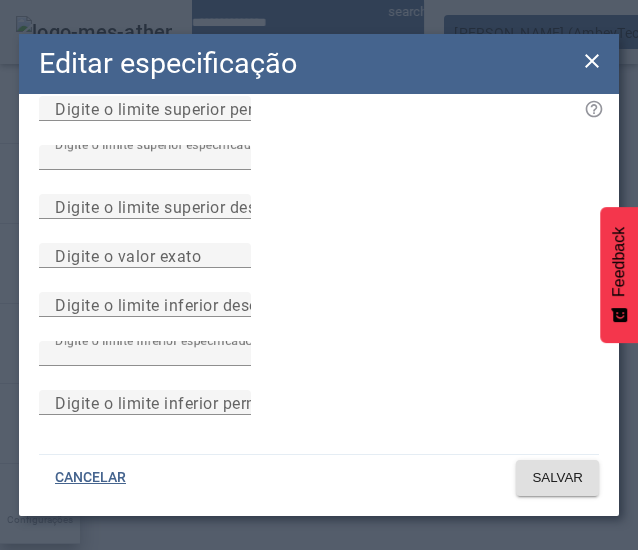 scroll, scrollTop: 94, scrollLeft: 0, axis: vertical 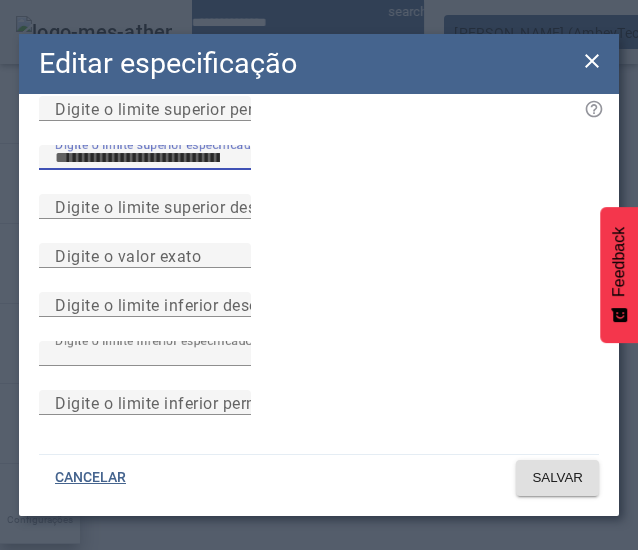 drag, startPoint x: 89, startPoint y: 205, endPoint x: 2, endPoint y: 191, distance: 88.11924 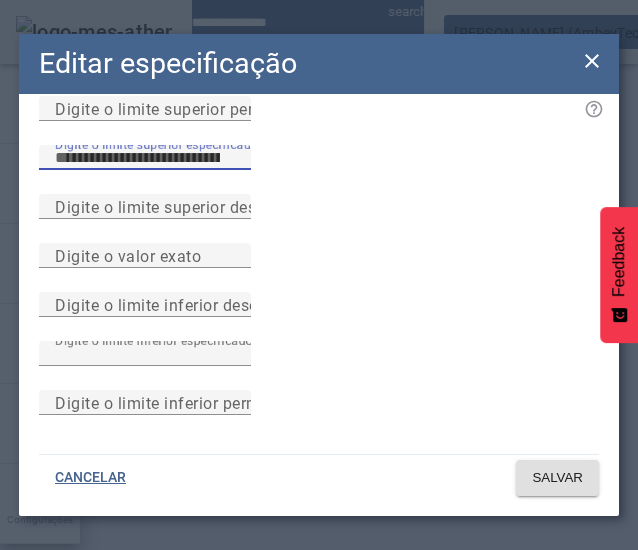 click on "Editar especificação Especificação Qualidade Digite o limite superior permitido Digite o limite superior especificado **** Digite o limite superior desejado Digite o valor exato Digite o limite inferior desejado Digite o limite inferior especificado **** Digite o limite inferior permitido CANCELAR SALVAR" 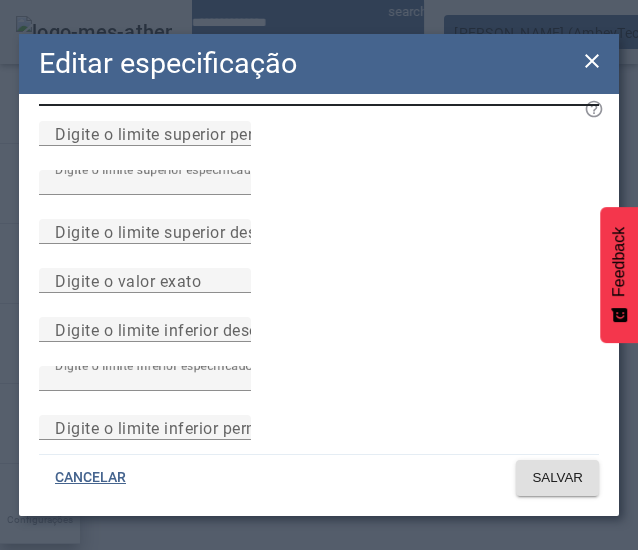 scroll, scrollTop: 0, scrollLeft: 0, axis: both 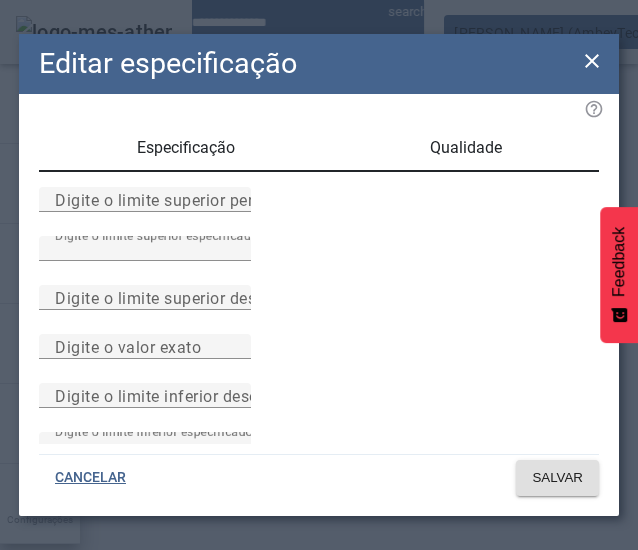 click on "Especificação" at bounding box center (186, 148) 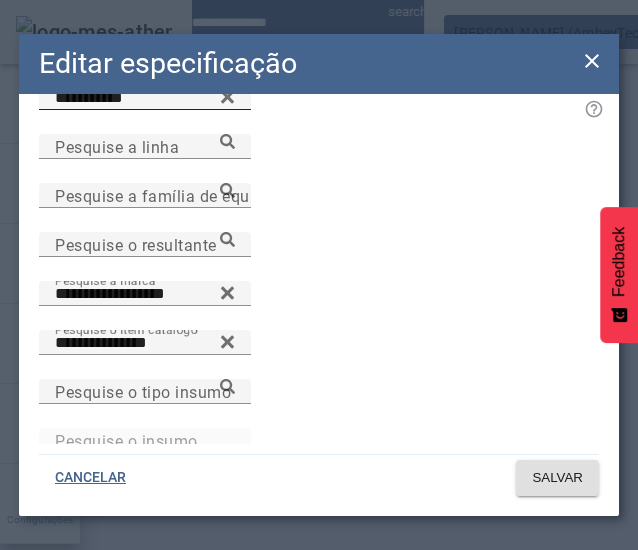 scroll, scrollTop: 300, scrollLeft: 0, axis: vertical 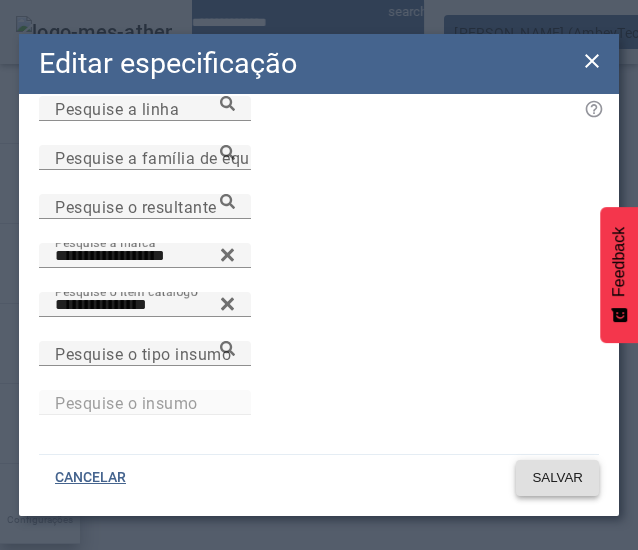 click on "SALVAR" 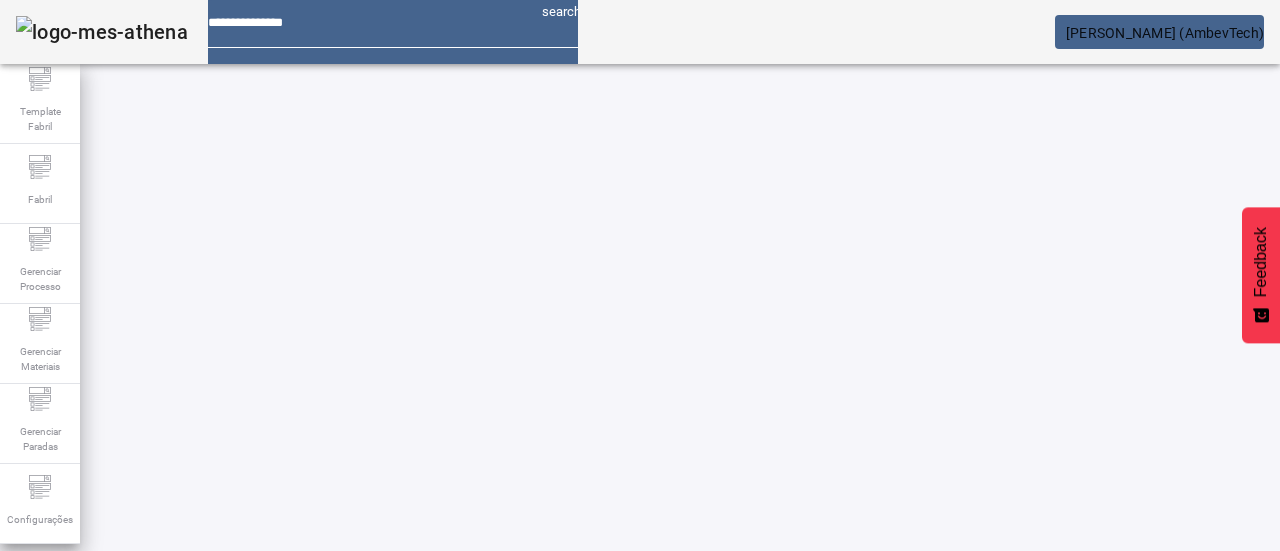 scroll, scrollTop: 0, scrollLeft: 0, axis: both 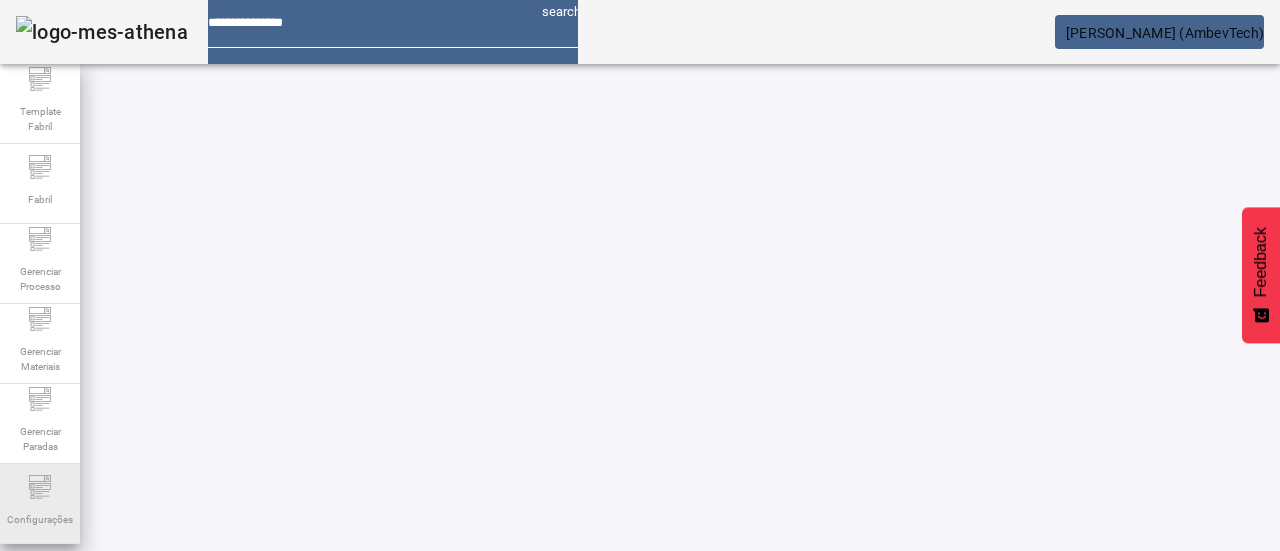 click 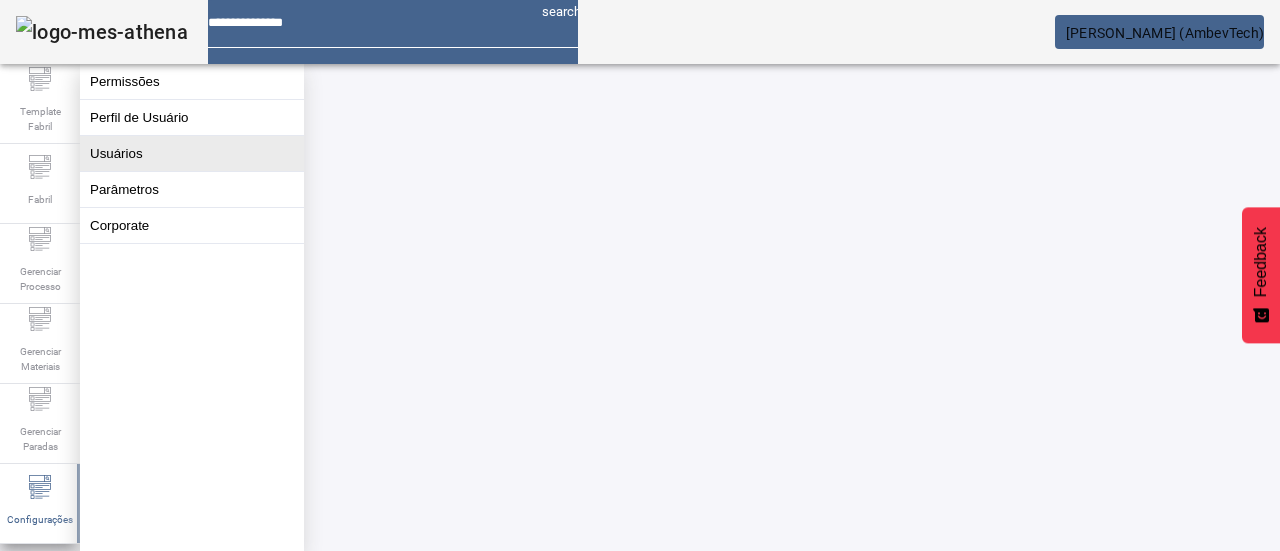 click on "Usuários" 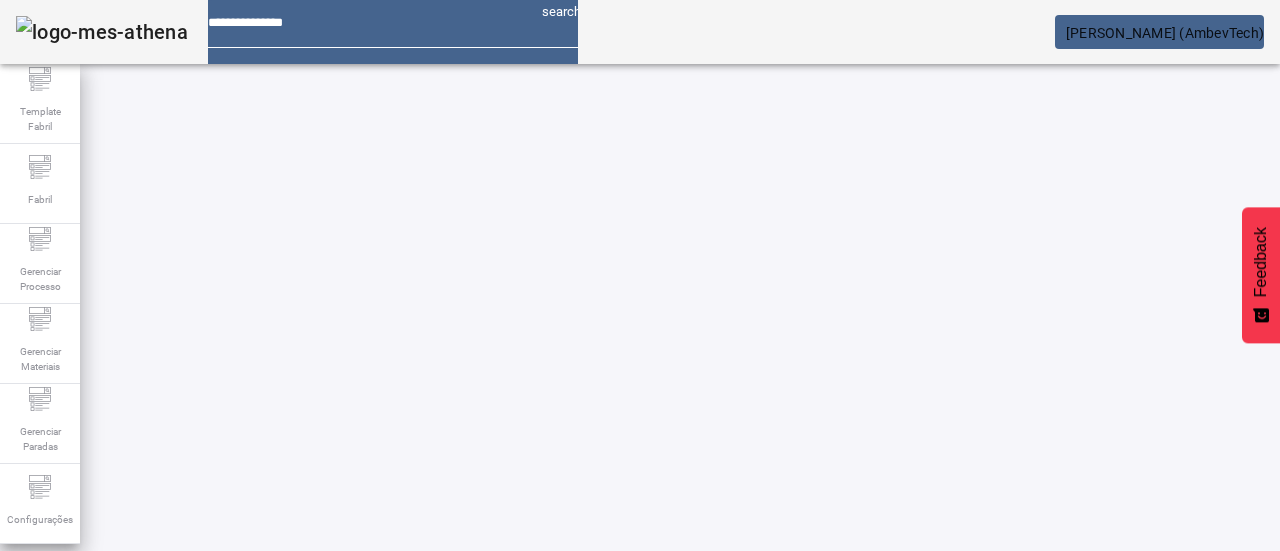 click on "ABRIR FILTROS" 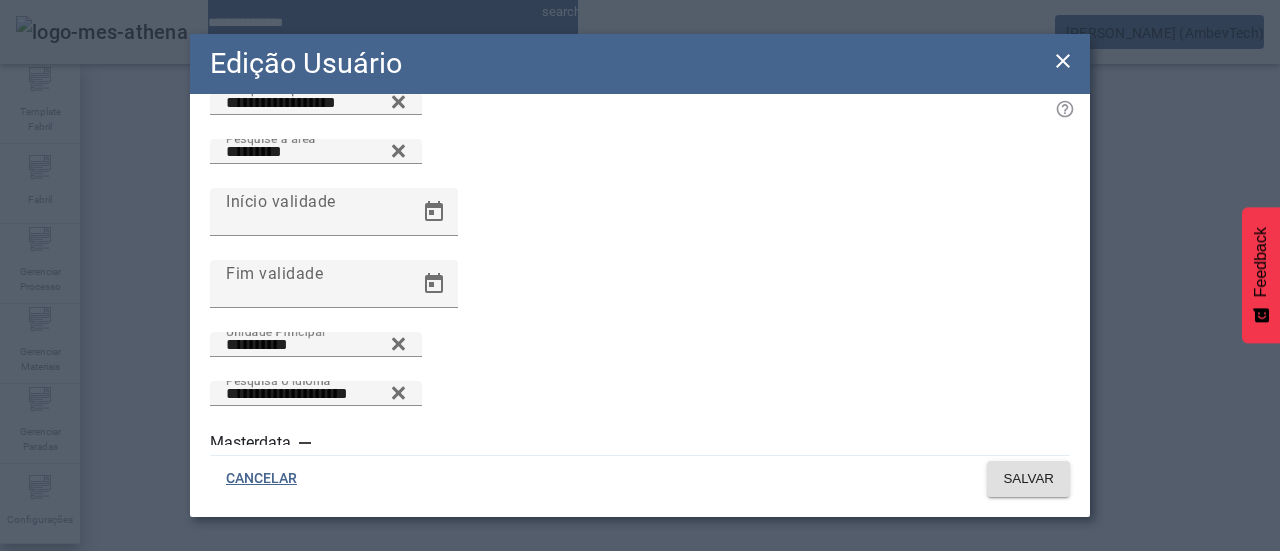 scroll, scrollTop: 0, scrollLeft: 0, axis: both 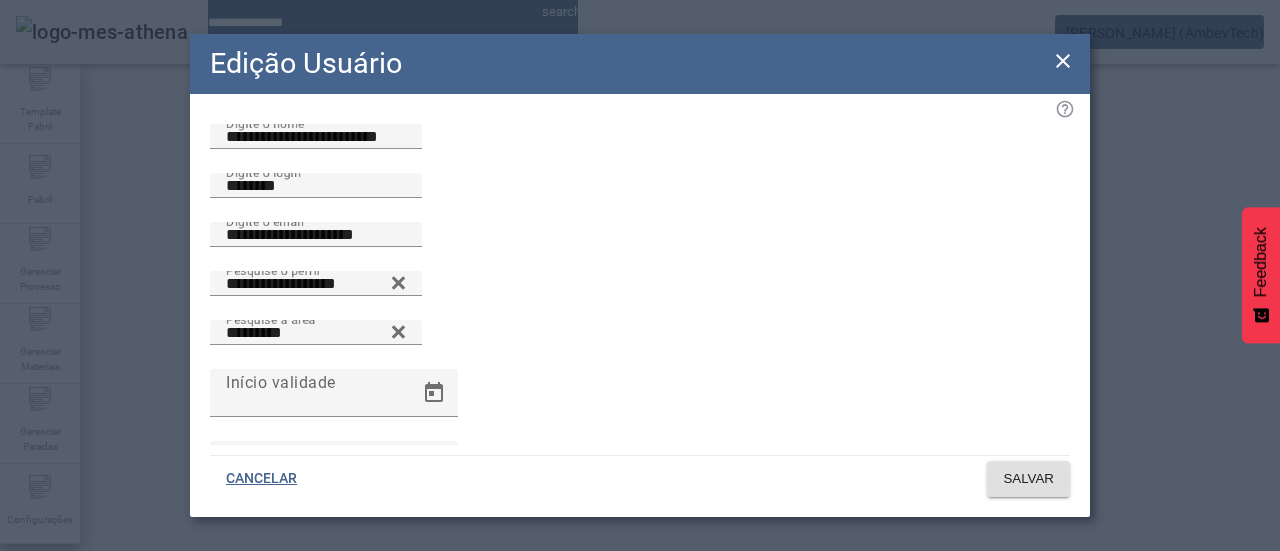 click 